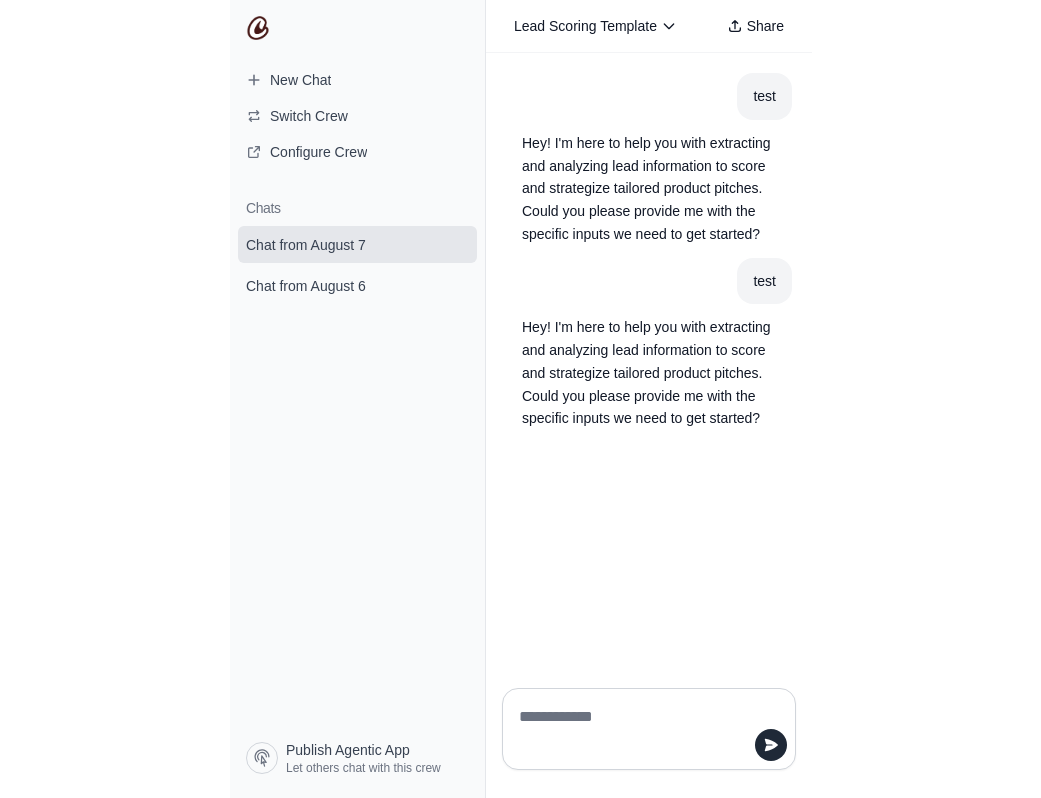 scroll, scrollTop: 0, scrollLeft: 0, axis: both 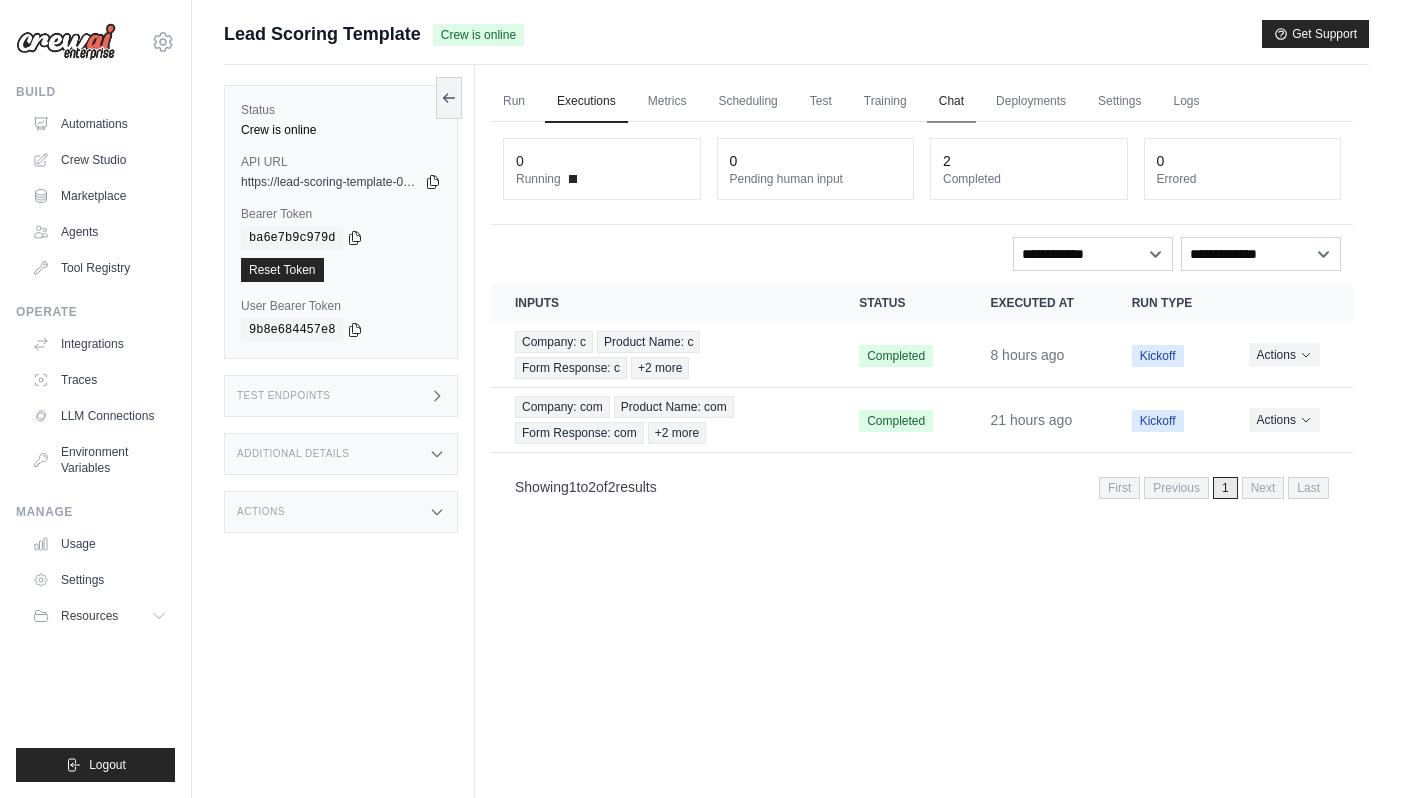 click on "Chat" at bounding box center [951, 102] 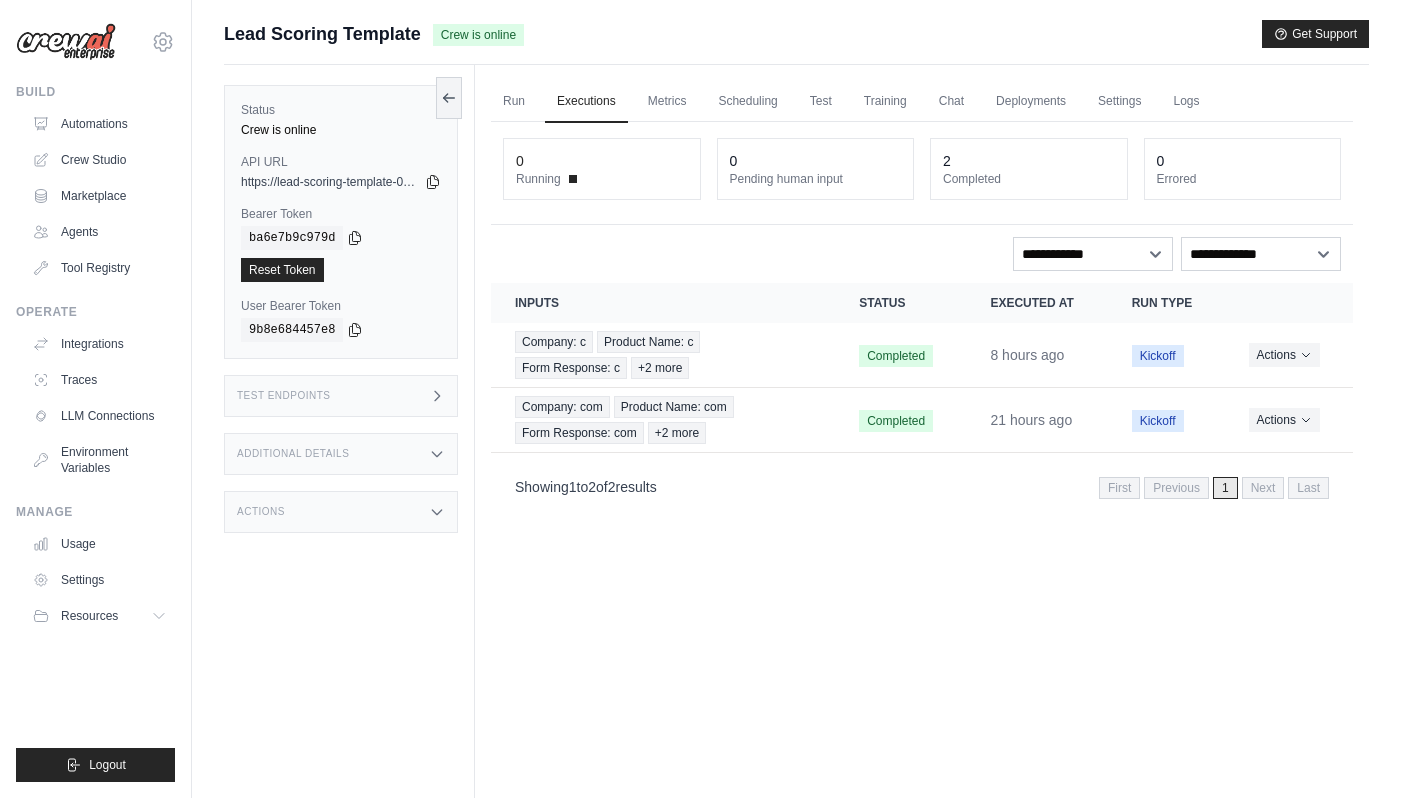 click on "Run
Executions
Metrics
Scheduling
Test
Training
Chat
Deployments
Settings
Logs
0
Running
0
Pending human input
2" at bounding box center (922, 464) 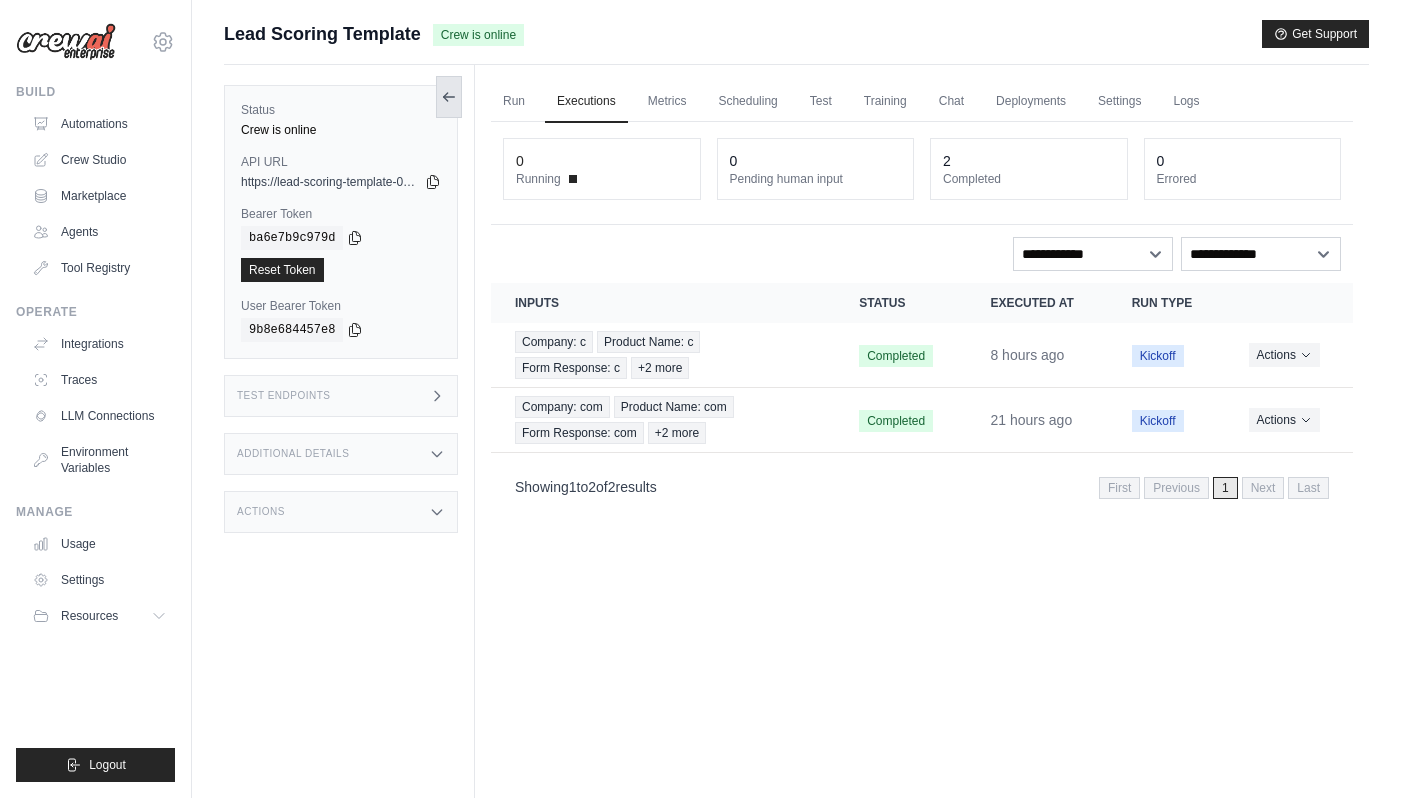 click at bounding box center [449, 97] 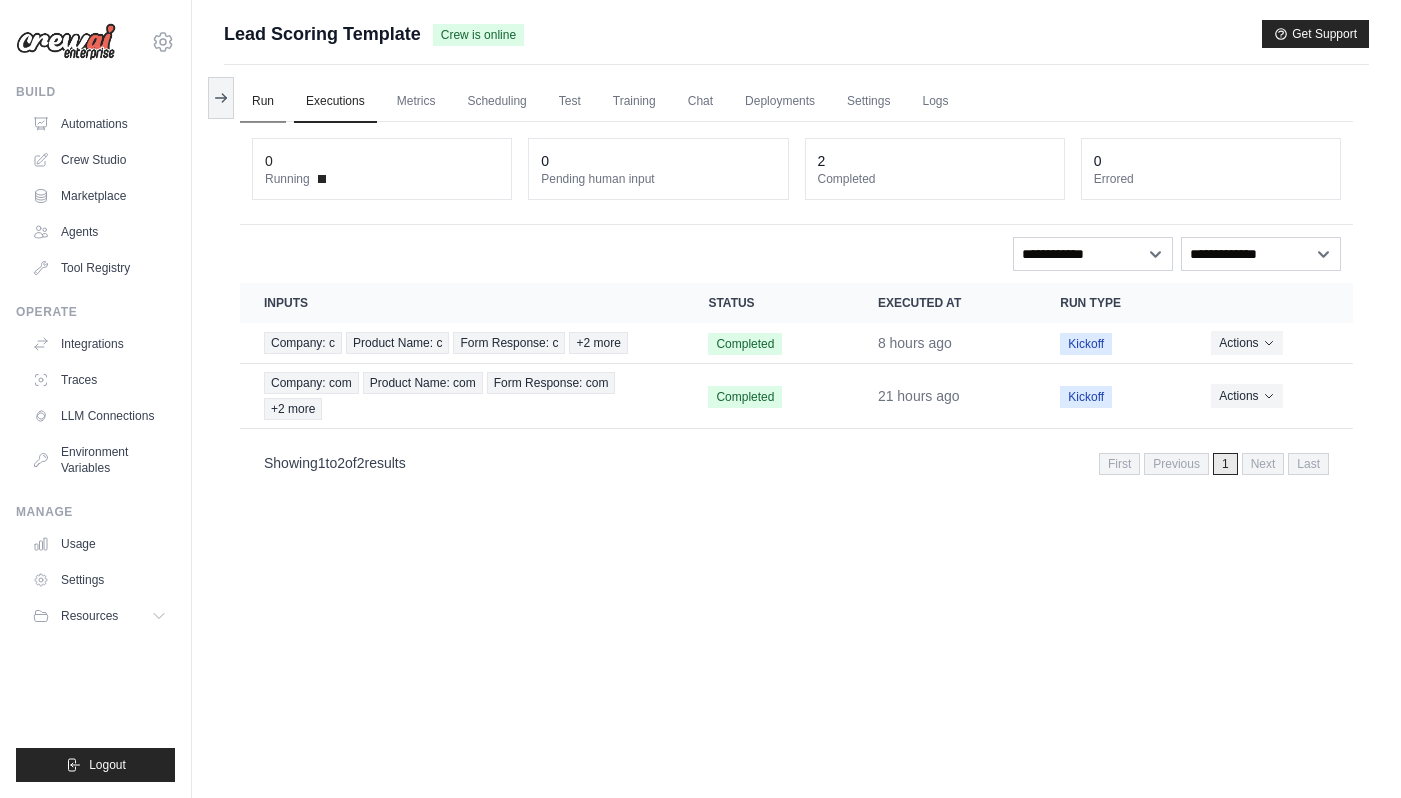 click on "Run" at bounding box center [263, 102] 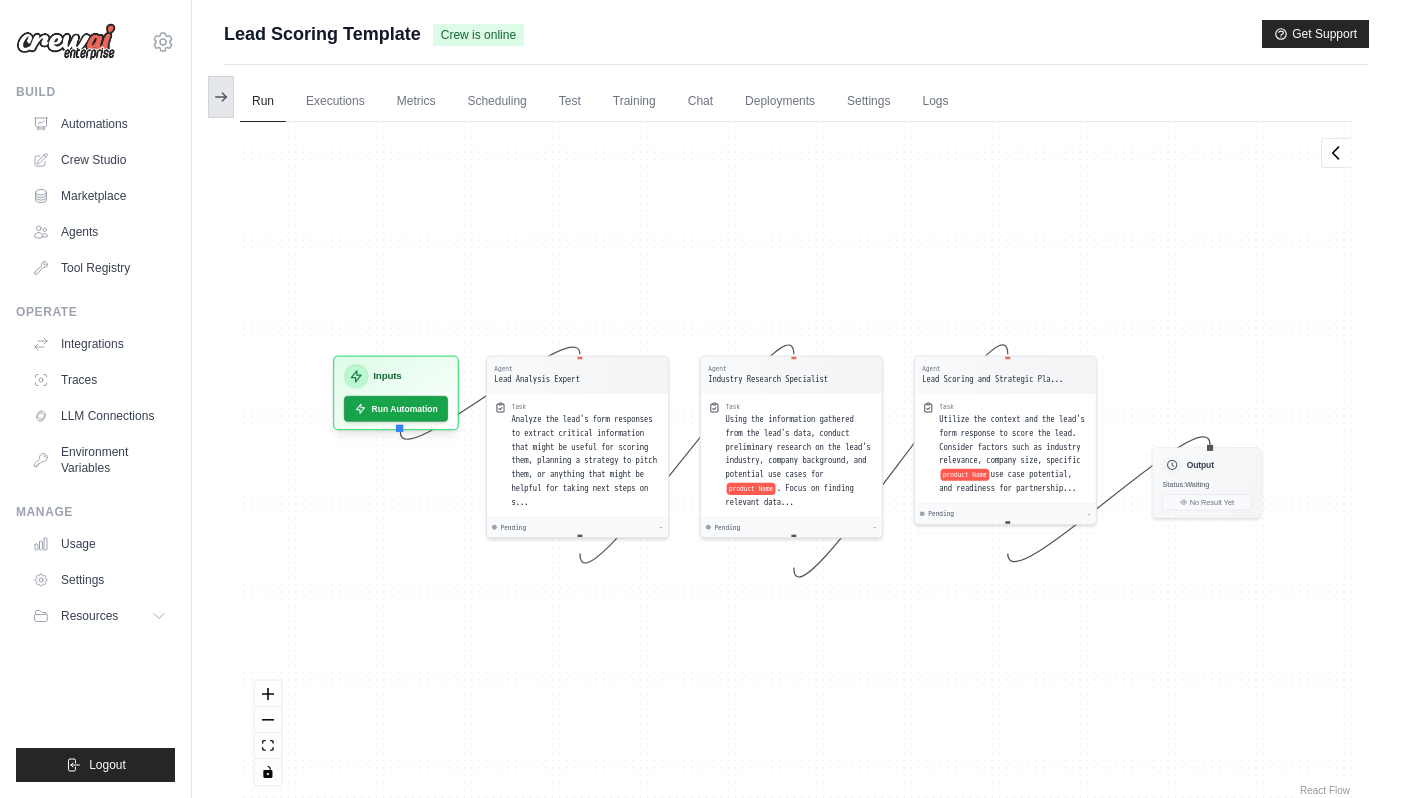 click 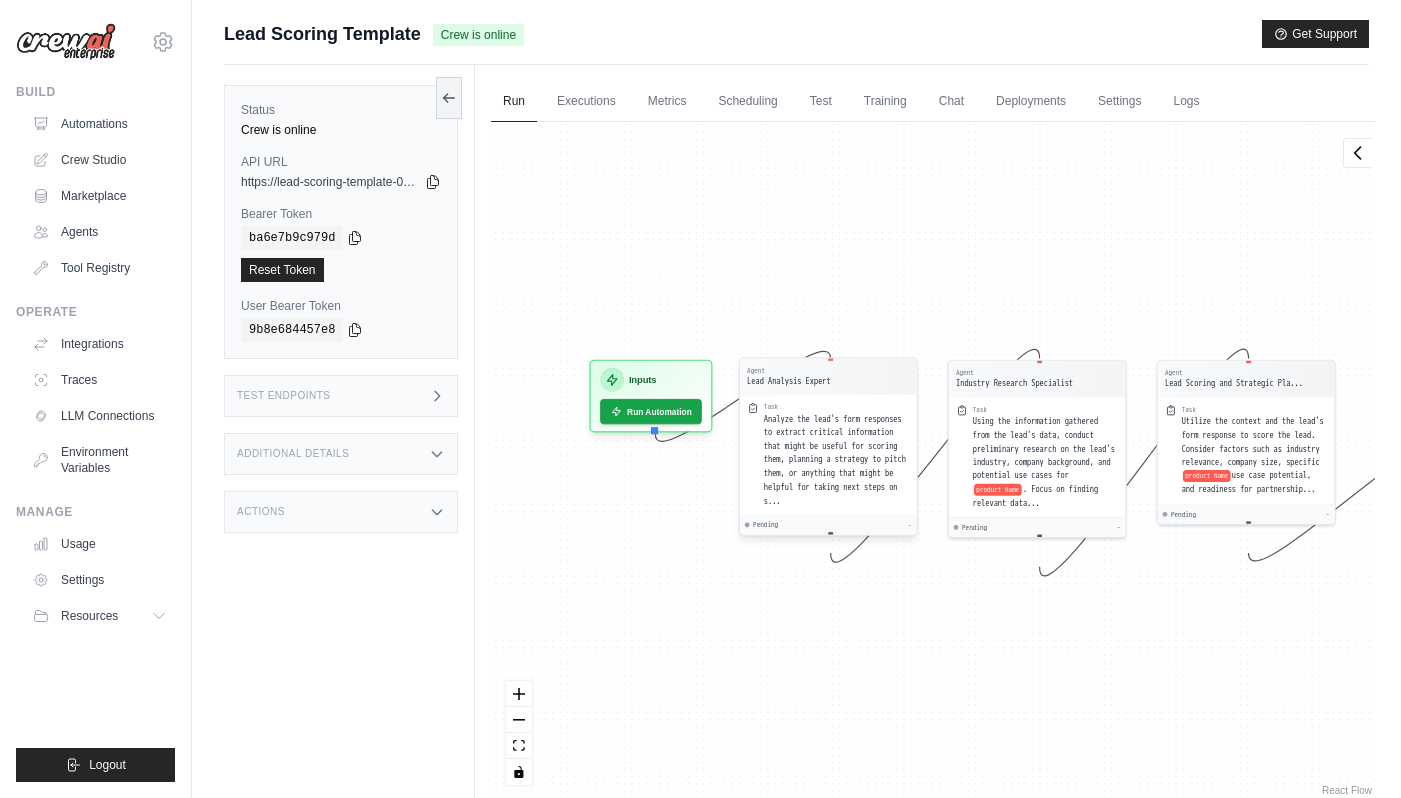 click on "Task Analyze the lead's form responses to extract critical information that might be useful for scoring them, planning a strategy to pitch them, or anything that might be helpful for taking next steps on s..." at bounding box center [828, 454] 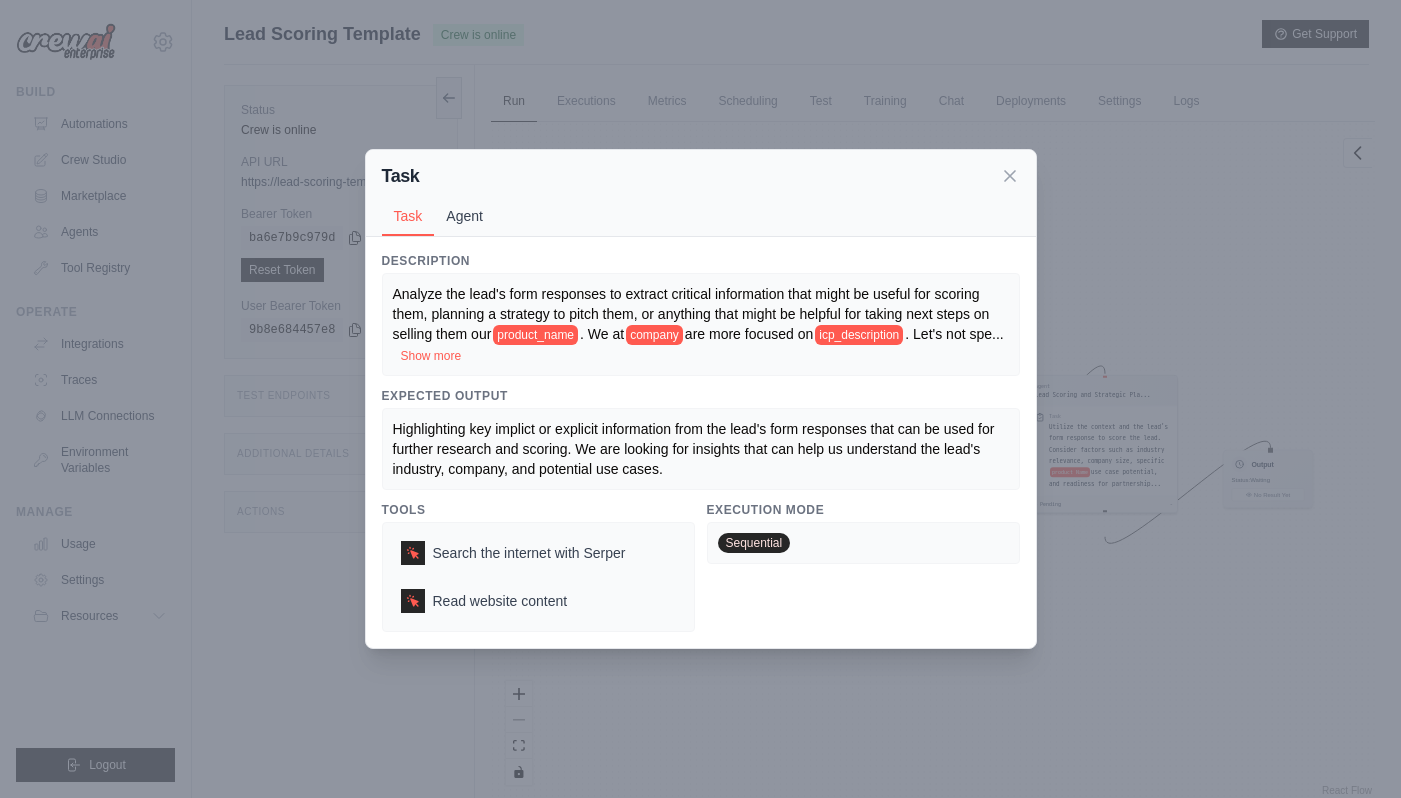 click on "Agent" at bounding box center [464, 216] 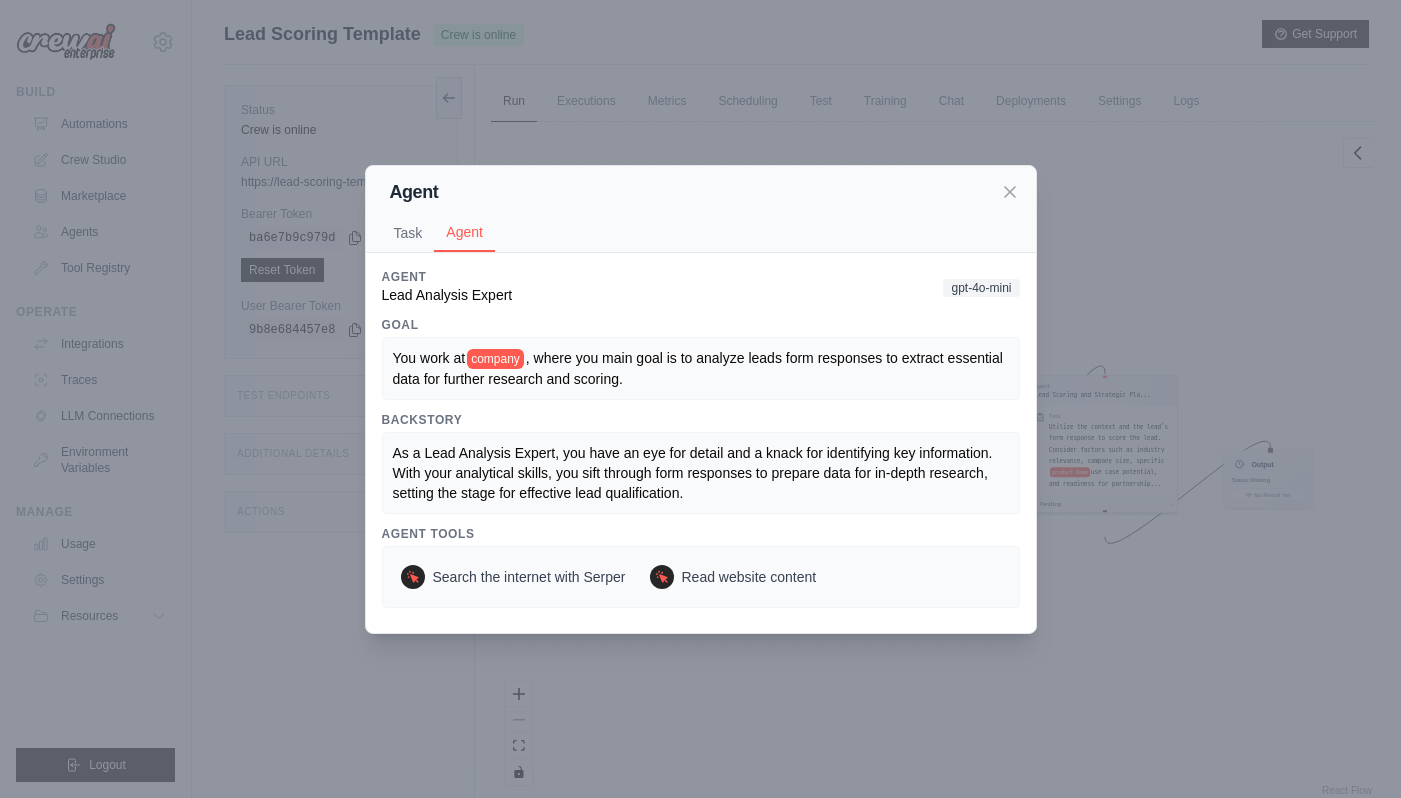 click on "Agent Task Agent Description Analyze the lead's form responses to extract critical information that might be useful for scoring them, planning a strategy to pitch them, or anything that might be helpful for taking next steps on selling them our  product_name .
We at  company  are more focused on  icp_description .
Let's not spe ... Show more Expected Output Highlighting key implict or explicit information from the lead's form responses that can be used for further research and scoring. We are looking for insights that can help us understand the lead's industry, company, and potential use cases.
Tools Search the internet with Serper Read website content Execution Mode Sequential Agent Lead Analysis Expert
gpt-4o-mini Goal You work at  company , where you main goal is to analyze leads form responses to extract essential data for further research and scoring.
Backstory Agent Tools Search the internet with Serper Read website content" at bounding box center [700, 399] 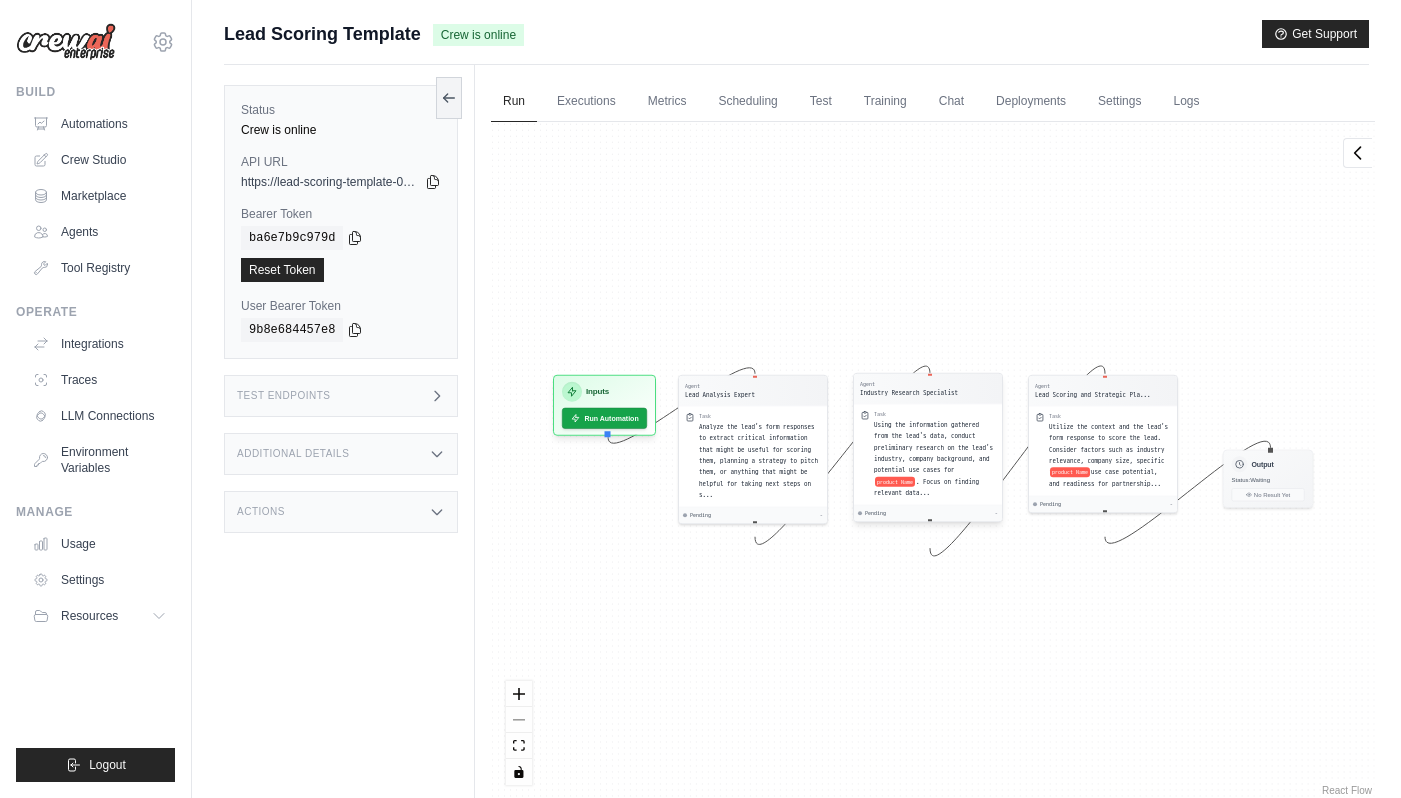 click on "Using the information gathered from the lead's data, conduct preliminary research on the lead's industry, company background, and potential use cases for" at bounding box center (933, 447) 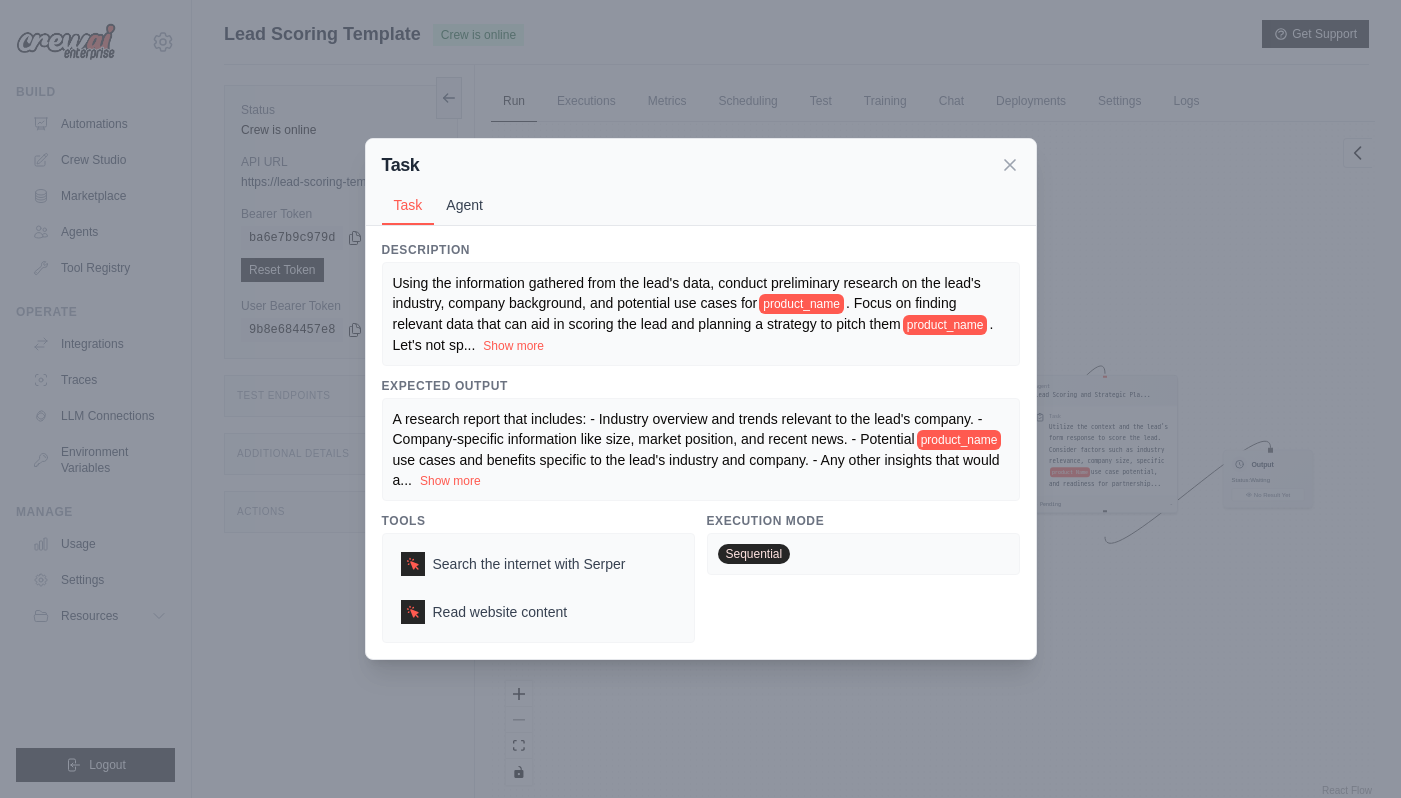 click on "Agent" at bounding box center (464, 205) 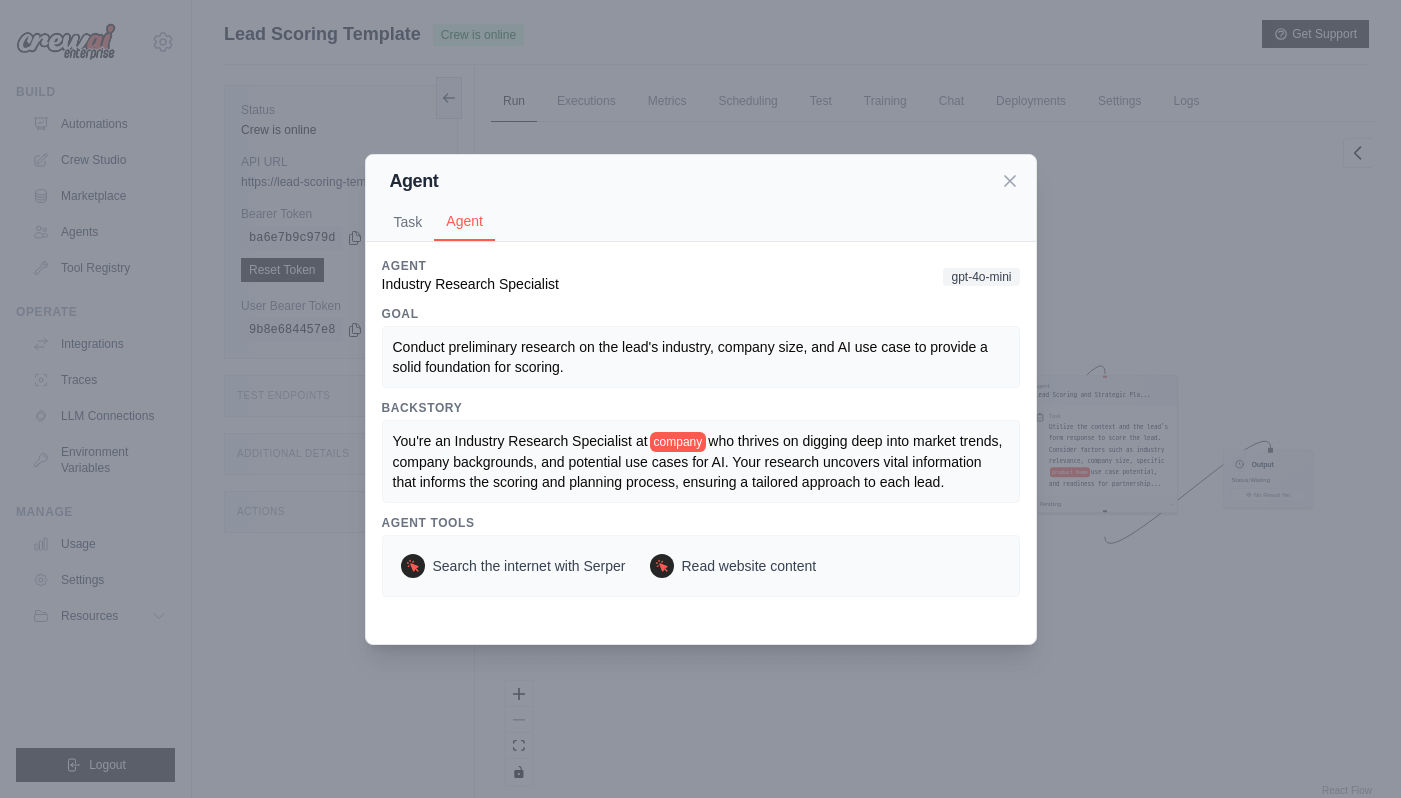click on "Agent Task Agent Description Using the information gathered from the lead's data, conduct preliminary research on the lead's industry, company background, and potential use cases for  product_name . Focus on finding relevant data that can aid in scoring the lead and planning a strategy to pitch them  product_name .
Let's not sp ... Show more Expected Output A research report that includes: - Industry overview and trends relevant to the lead's company. - Company-specific information like size, market position, and recent news. - Potential  product_name  use cases and benefits specific to the lead's industry and company. - Any other insights that would a ... Show more Tools Search the internet with Serper Read website content Execution Mode Sequential Agent Industry Research Specialist
gpt-4o-mini Goal Conduct preliminary research on the lead's industry, company size, and AI use case to provide a solid foundation for scoring.
Backstory You're an Industry Research Specialist at  company Agent Tools" at bounding box center [700, 399] 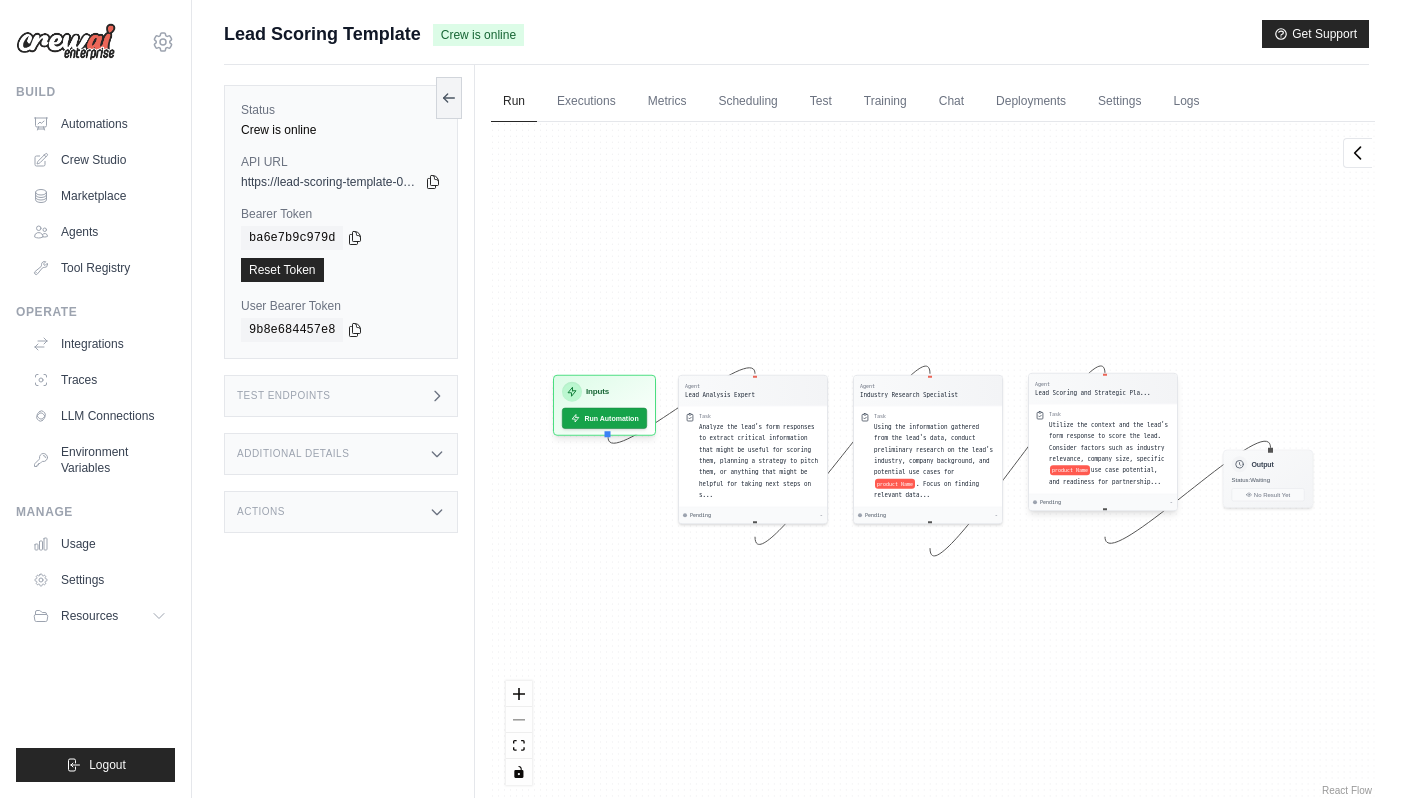 click on "Utilize the context and the lead's form response to score the lead. Consider factors such as industry relevance, company size, specific" at bounding box center (1108, 441) 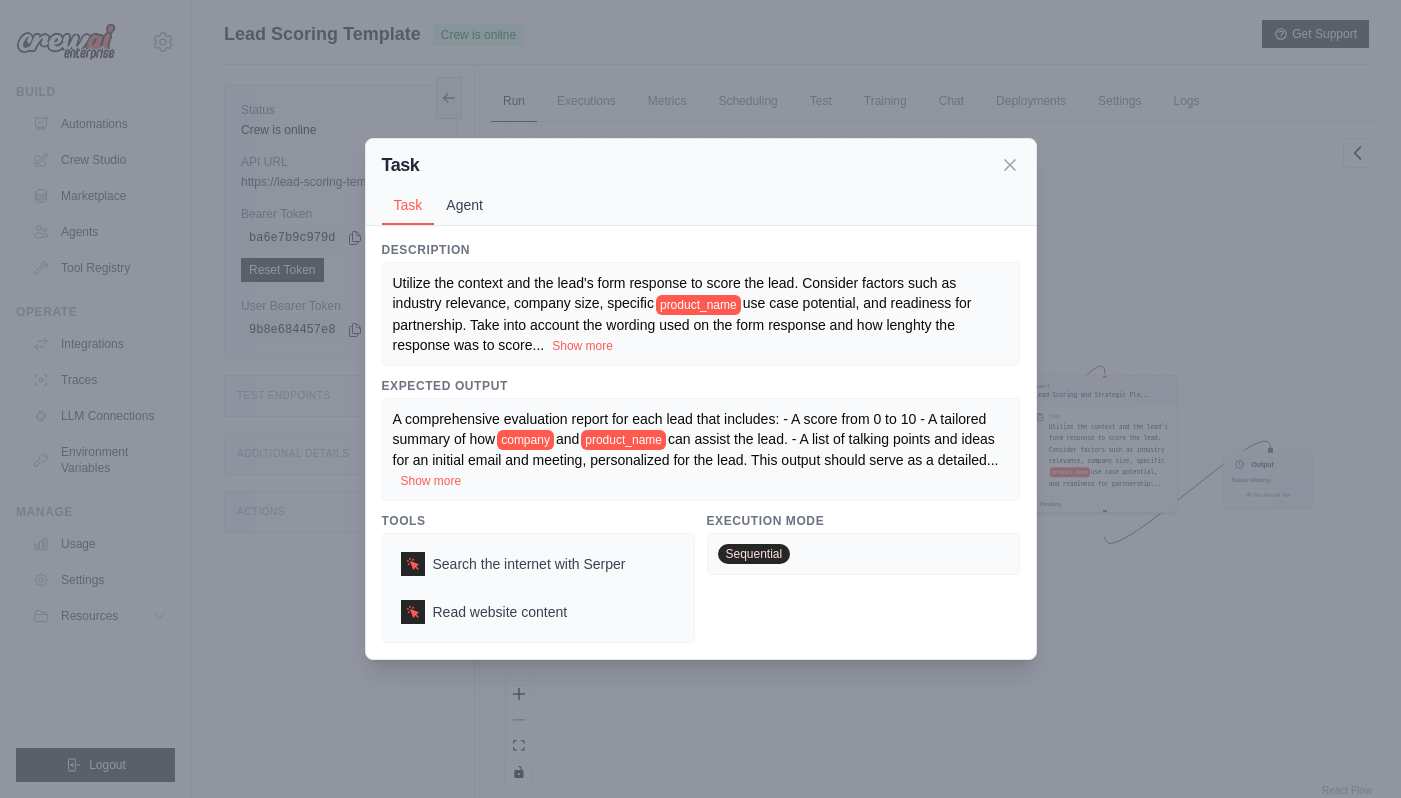 click on "Agent" at bounding box center (464, 205) 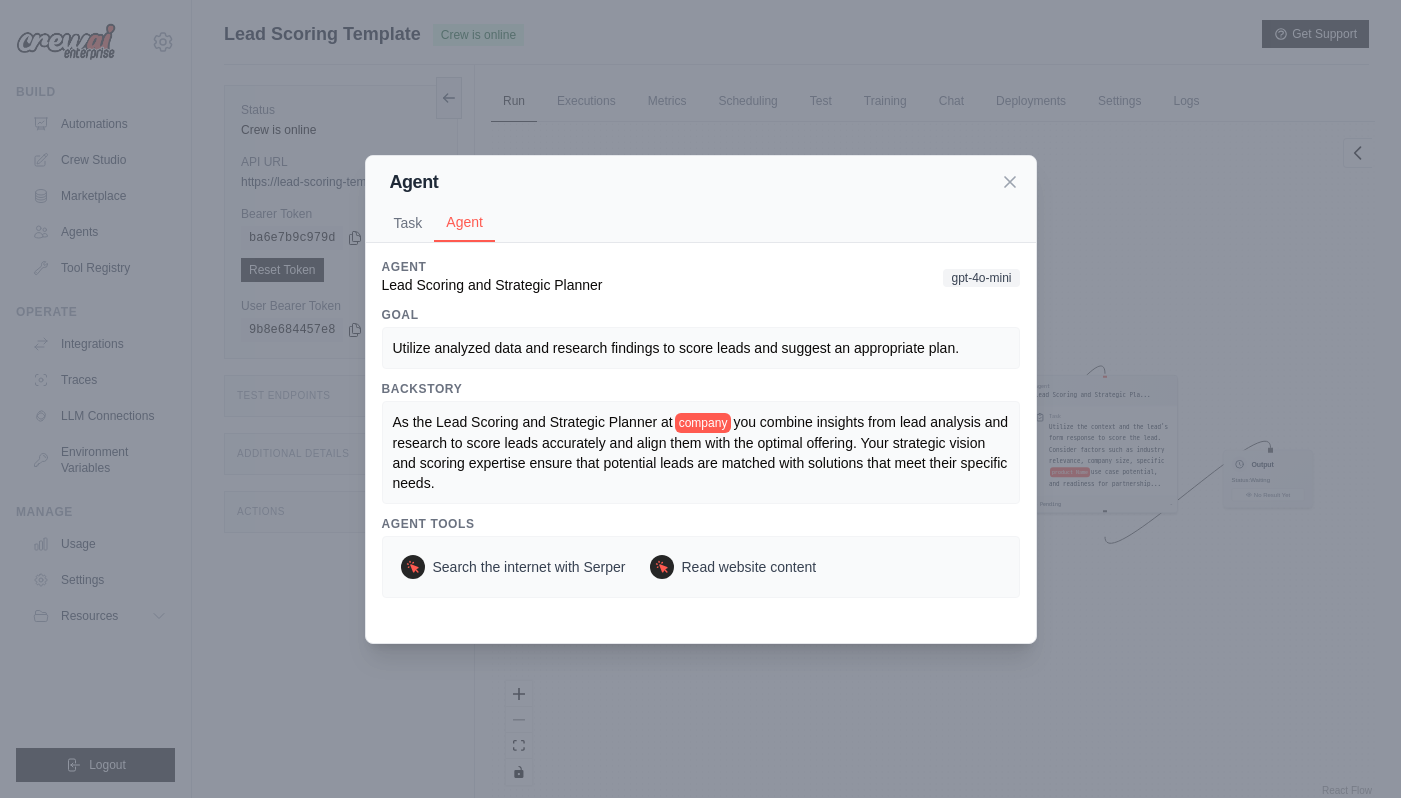 click on "Agent Task Agent Description Utilize the context and the lead's form response to score the lead. Consider factors such as industry relevance, company size, specific  product_name  use case potential, and readiness for partnership. Take into account the wording used on the form response and how lenghty the response was to score  ... Show more Expected Output A comprehensive evaluation report for each lead that includes: - A score from 0 to 10 - A tailored summary of how  company  and  product_name  can assist the lead. - A list of talking points and ideas for an initial email and meeting, personalized for the lead. This output should serve as a detailed ... Show more Tools Search the internet with Serper Read website content Execution Mode Sequential Agent Lead Scoring and Strategic Planner
gpt-4o-mini Goal Utilize analyzed data and research findings to score leads and suggest an appropriate plan.
Backstory As the Lead Scoring and Strategic Planner at  company Agent Tools Search the internet with Serper" at bounding box center [700, 399] 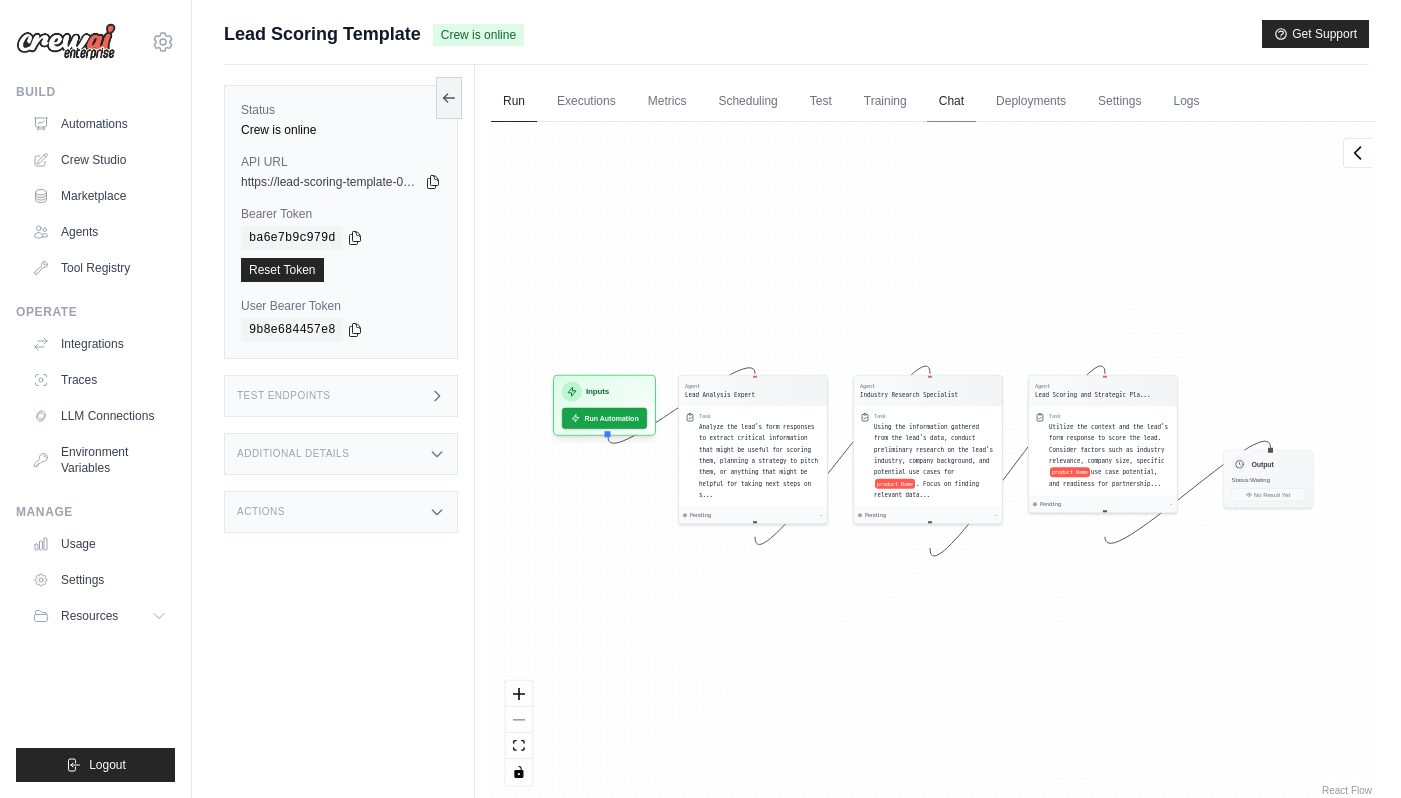 click on "Chat" at bounding box center (951, 102) 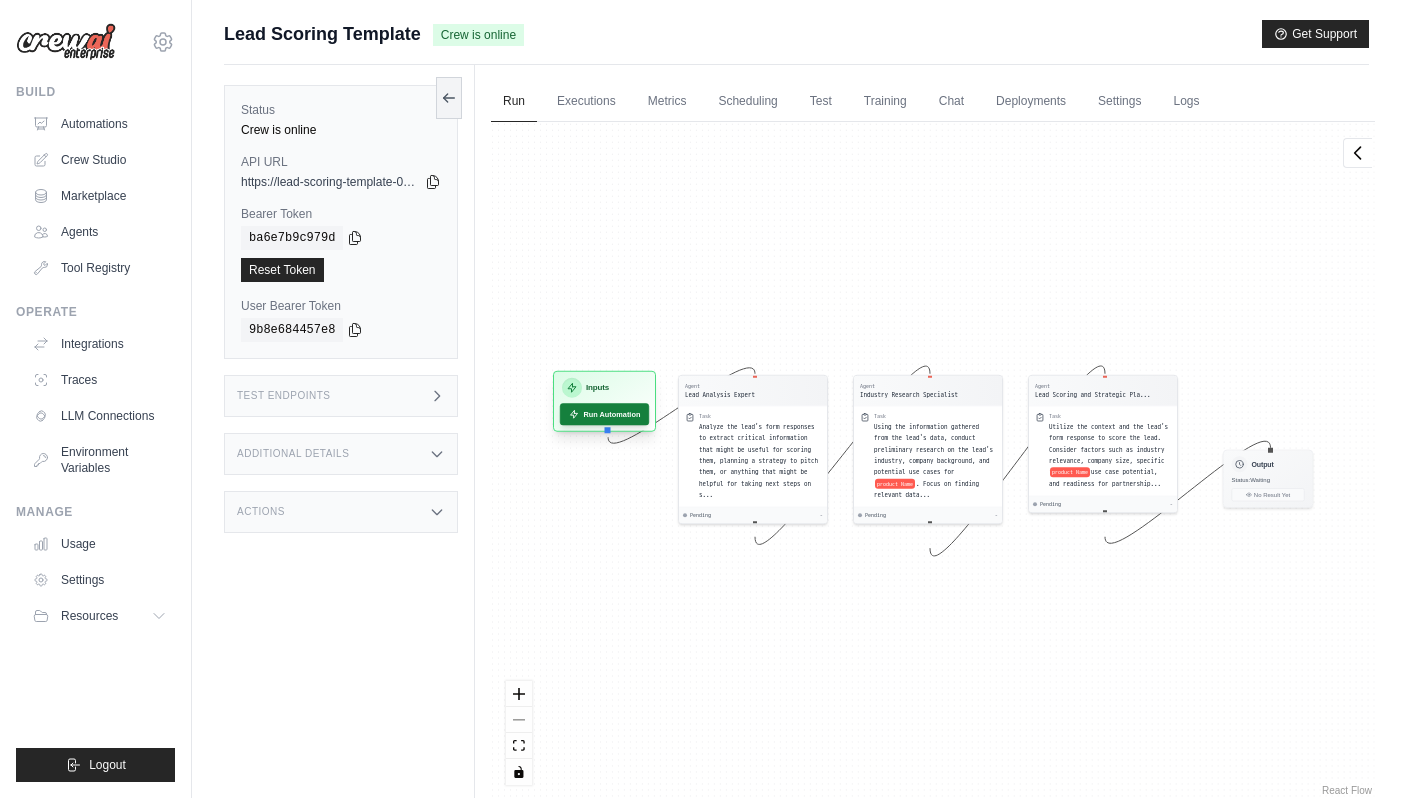 click on "Run Automation" at bounding box center [604, 414] 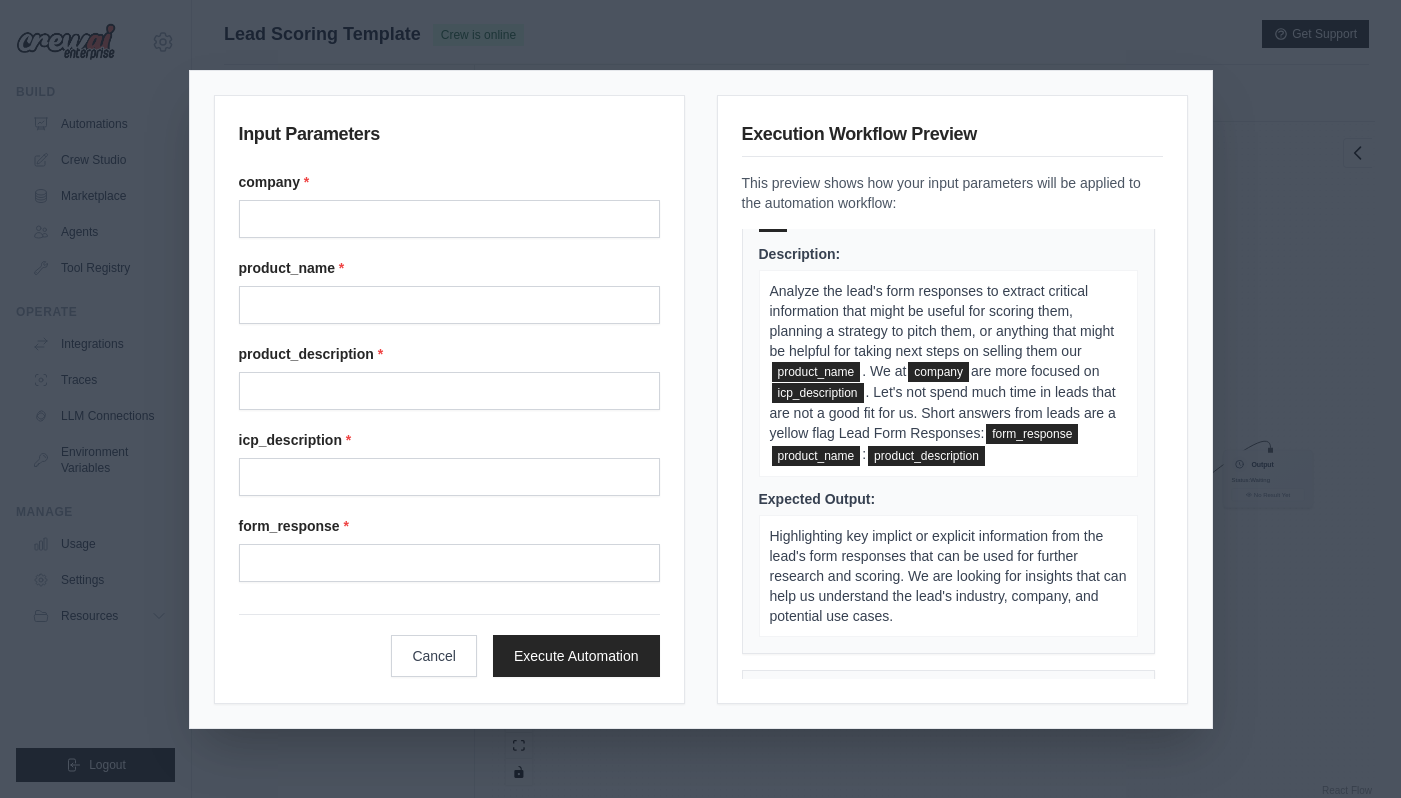 scroll, scrollTop: 40, scrollLeft: 0, axis: vertical 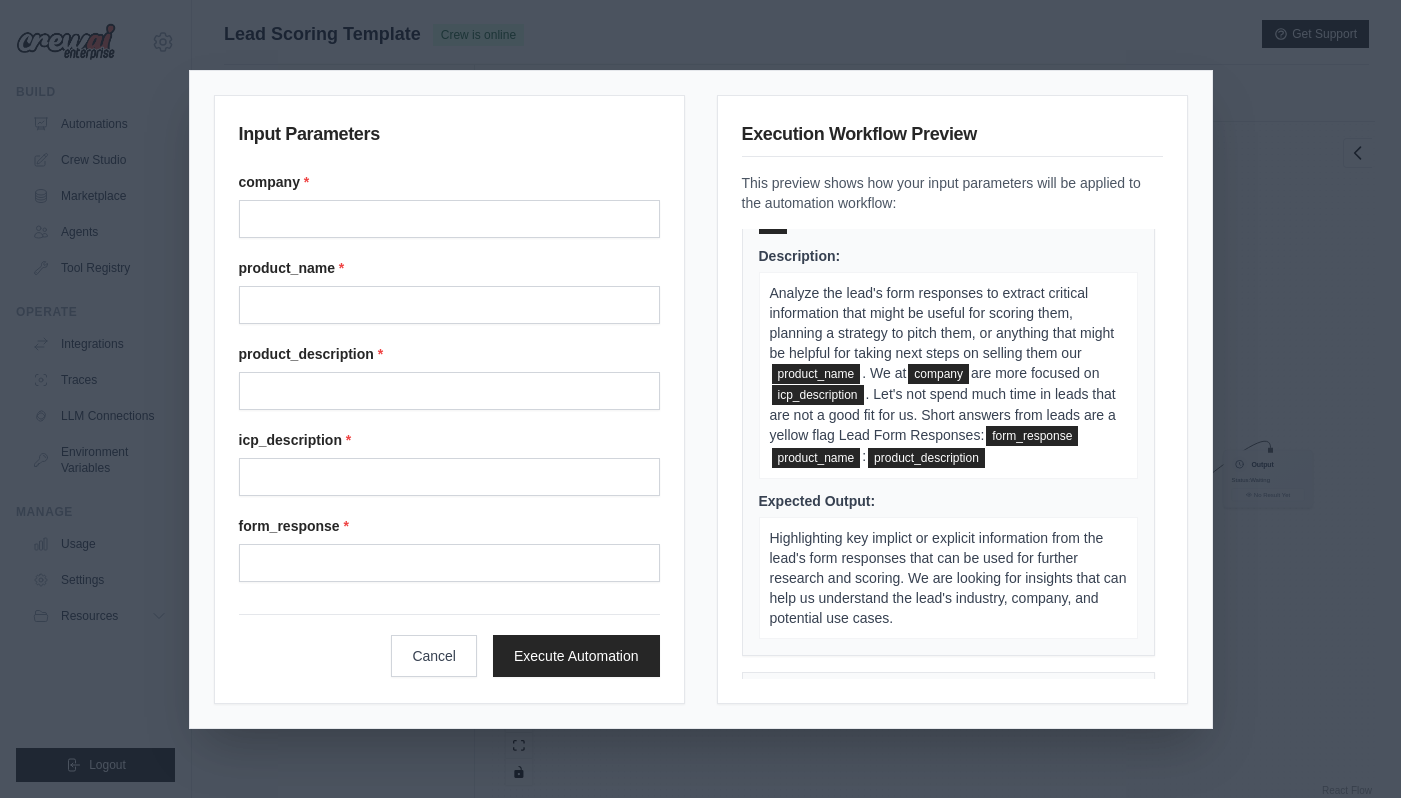 drag, startPoint x: 1023, startPoint y: 489, endPoint x: 997, endPoint y: 482, distance: 26.925823 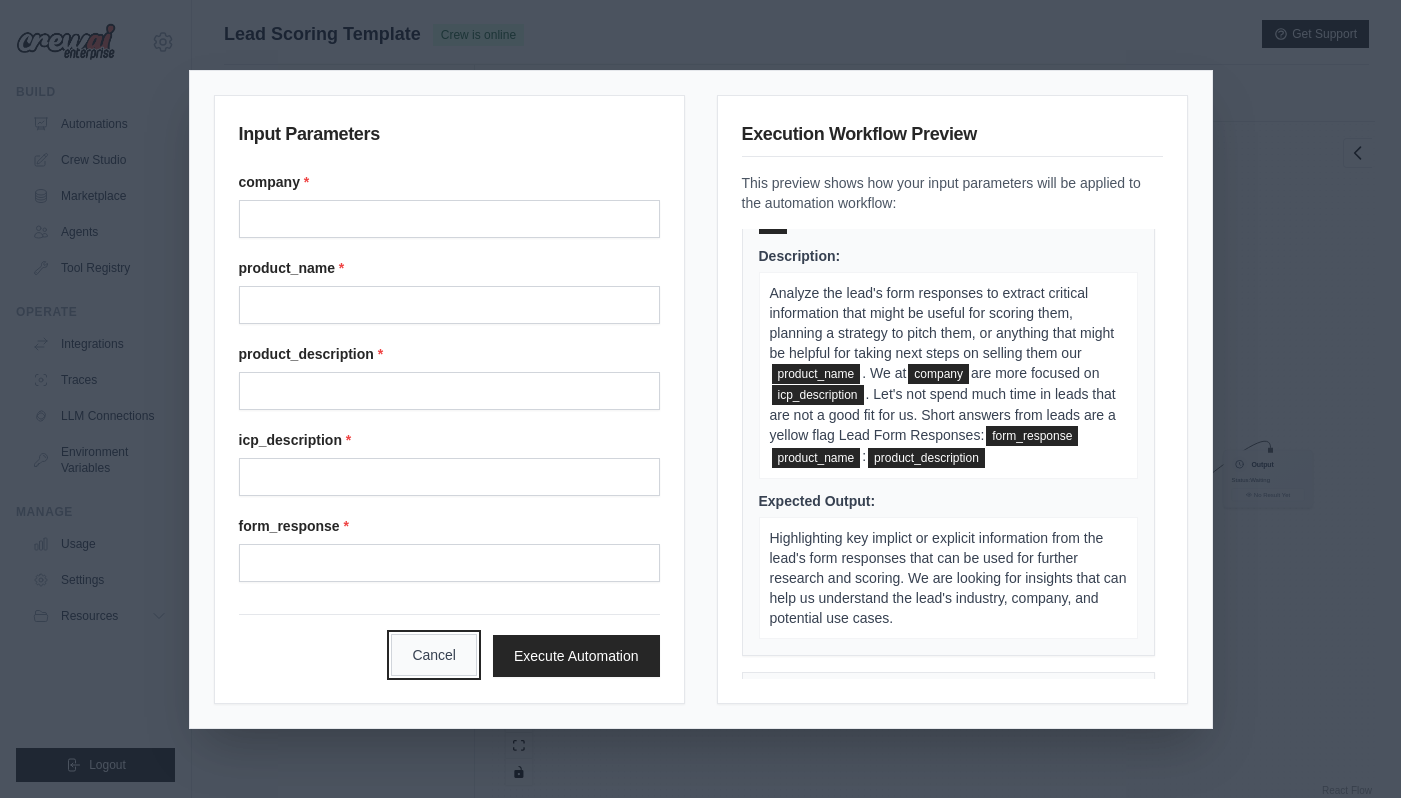 click on "Cancel" at bounding box center [434, 655] 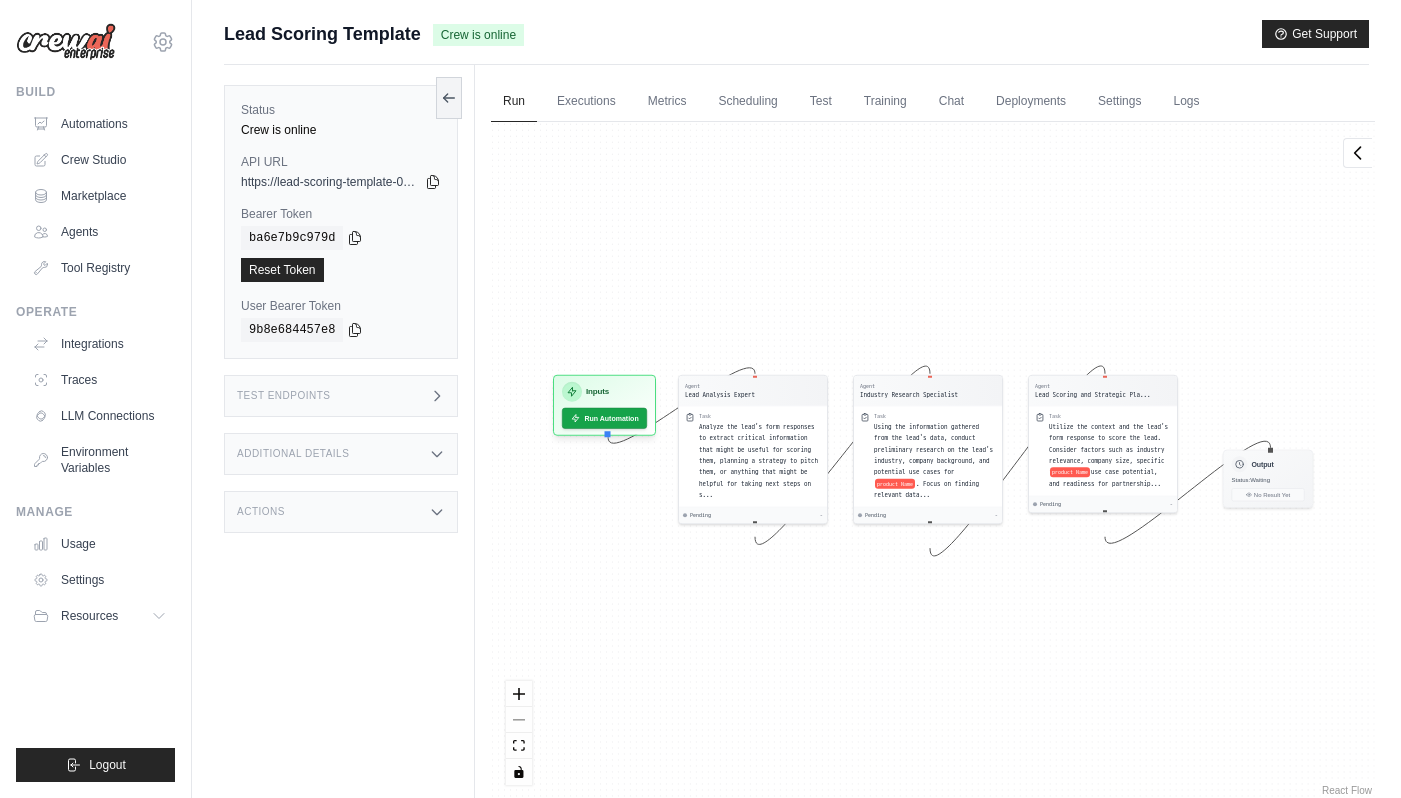 click on "Additional Details" at bounding box center (341, 454) 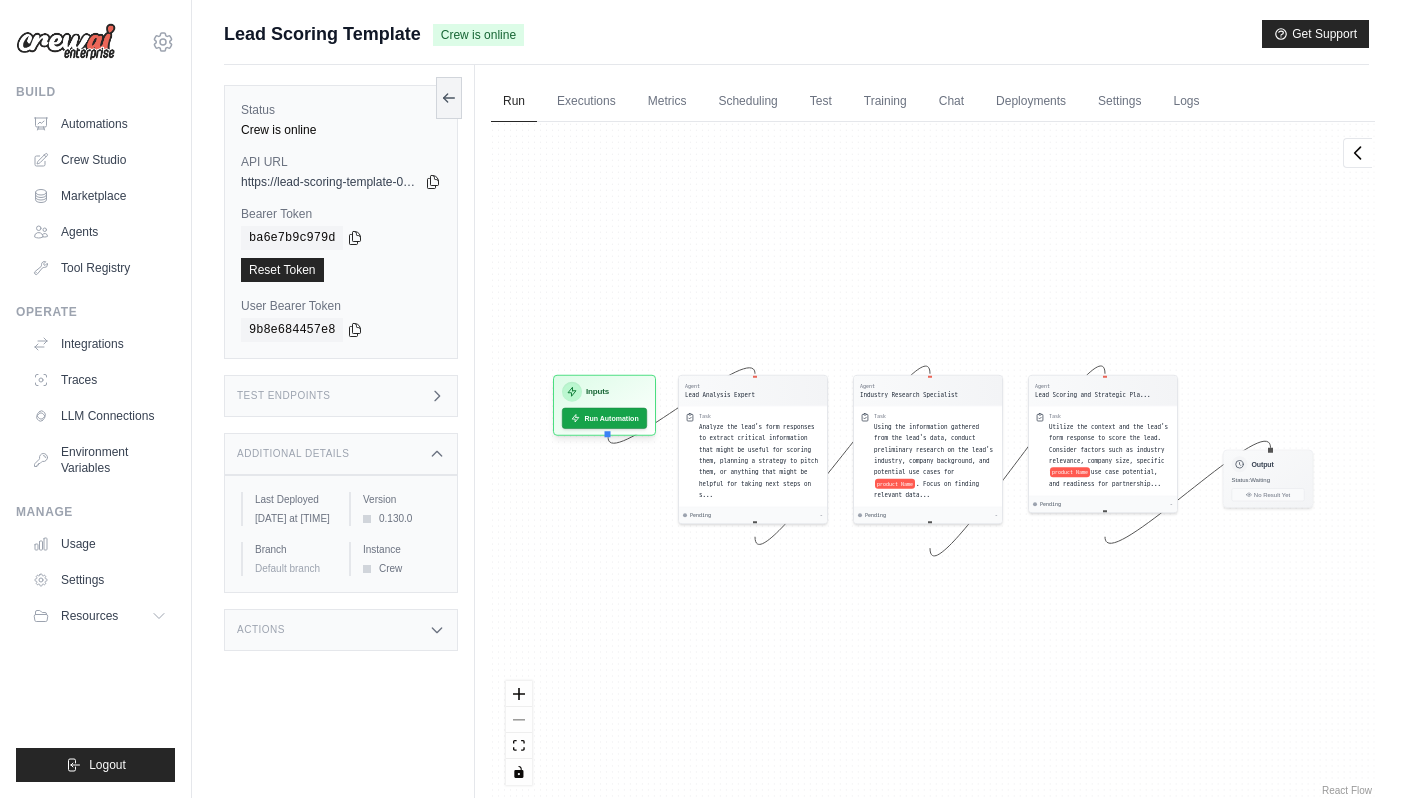 click on "Test Endpoints" at bounding box center (341, 396) 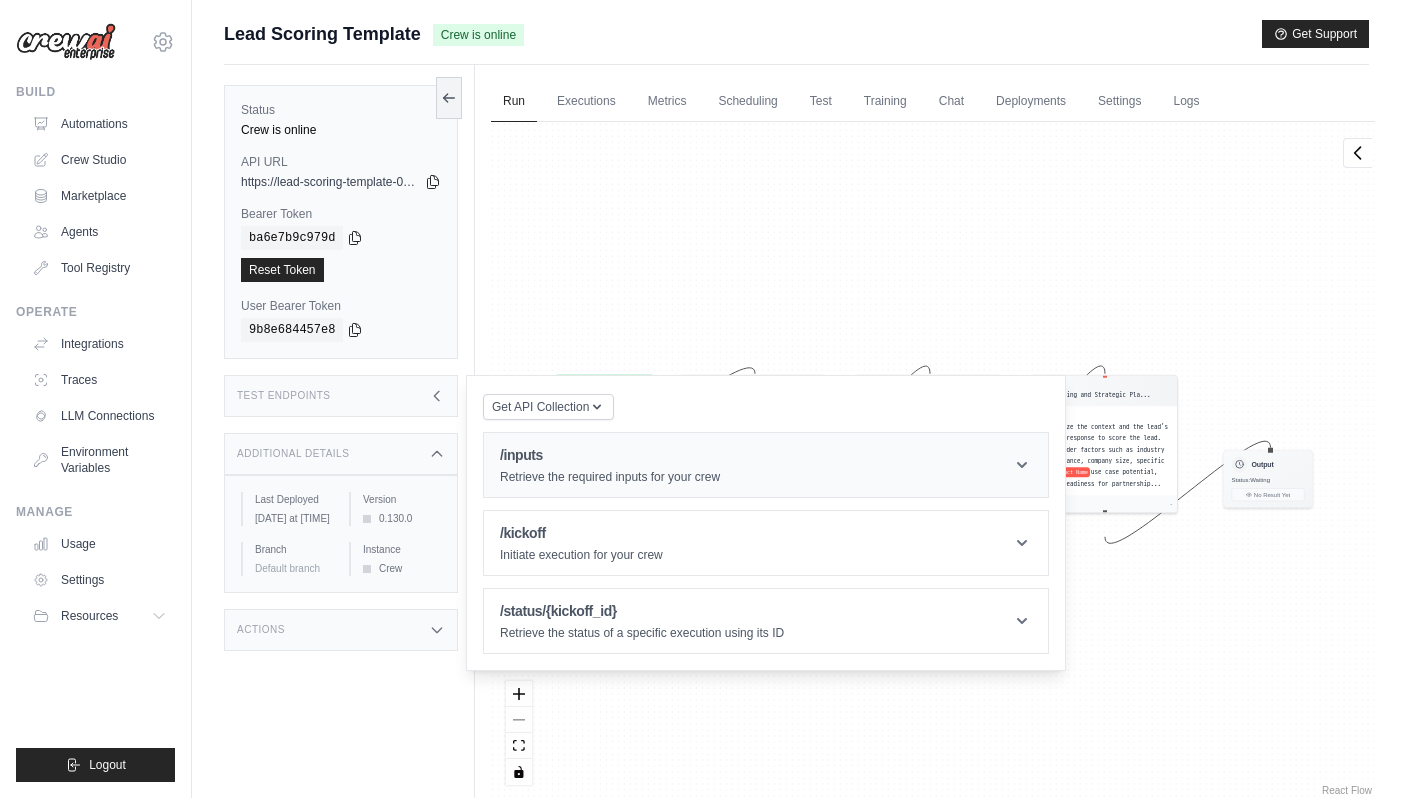 click on "Retrieve the required inputs for your crew" at bounding box center [610, 477] 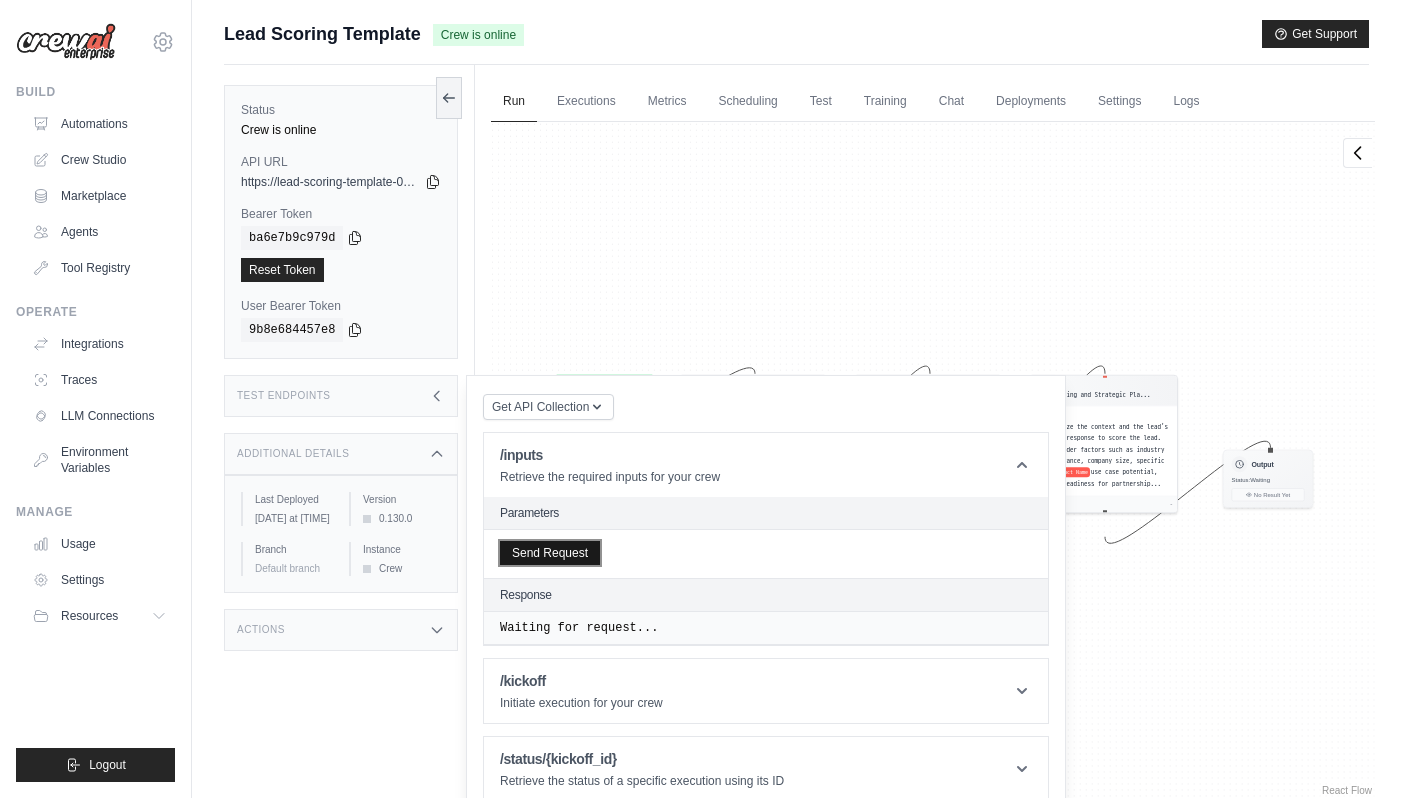 click on "Send Request" at bounding box center (550, 553) 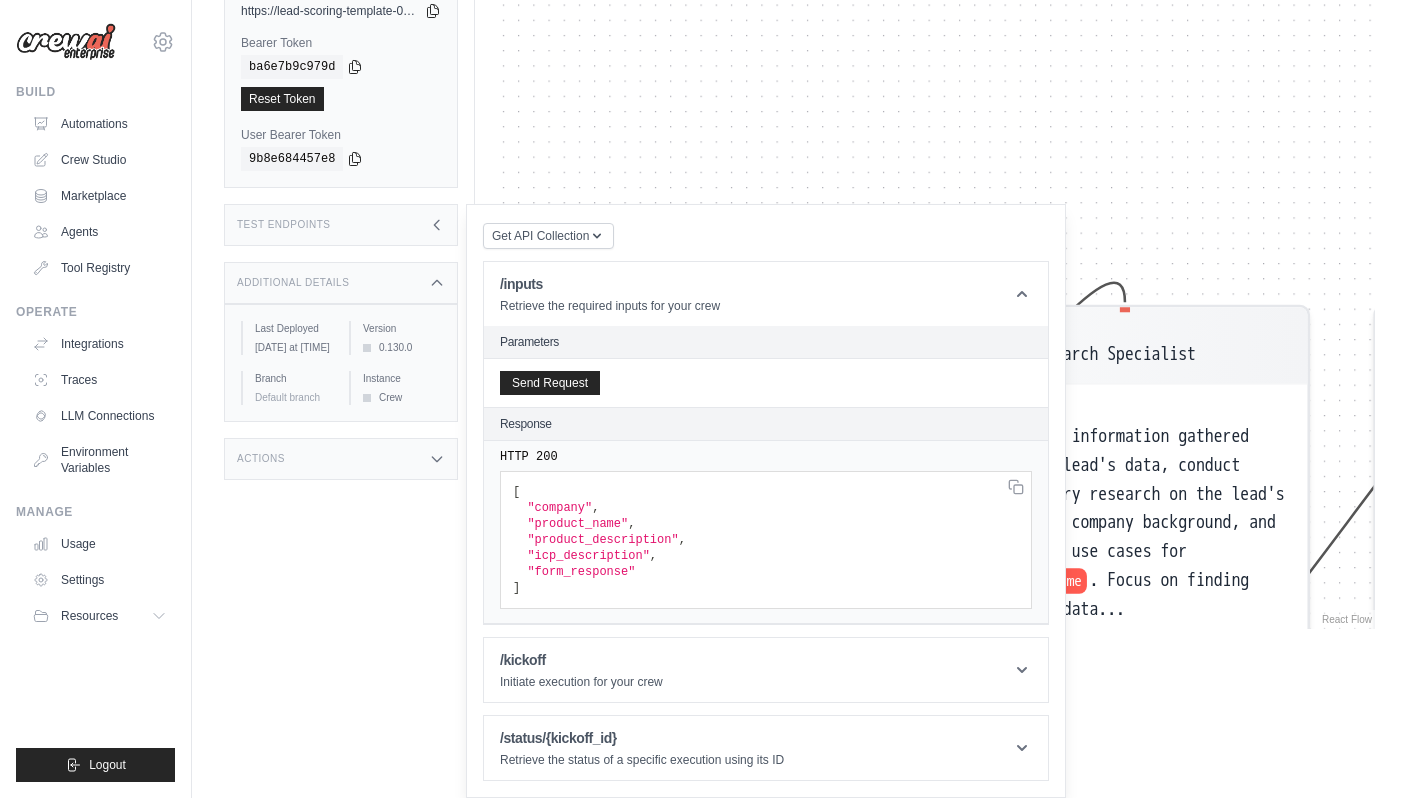 scroll, scrollTop: 0, scrollLeft: 0, axis: both 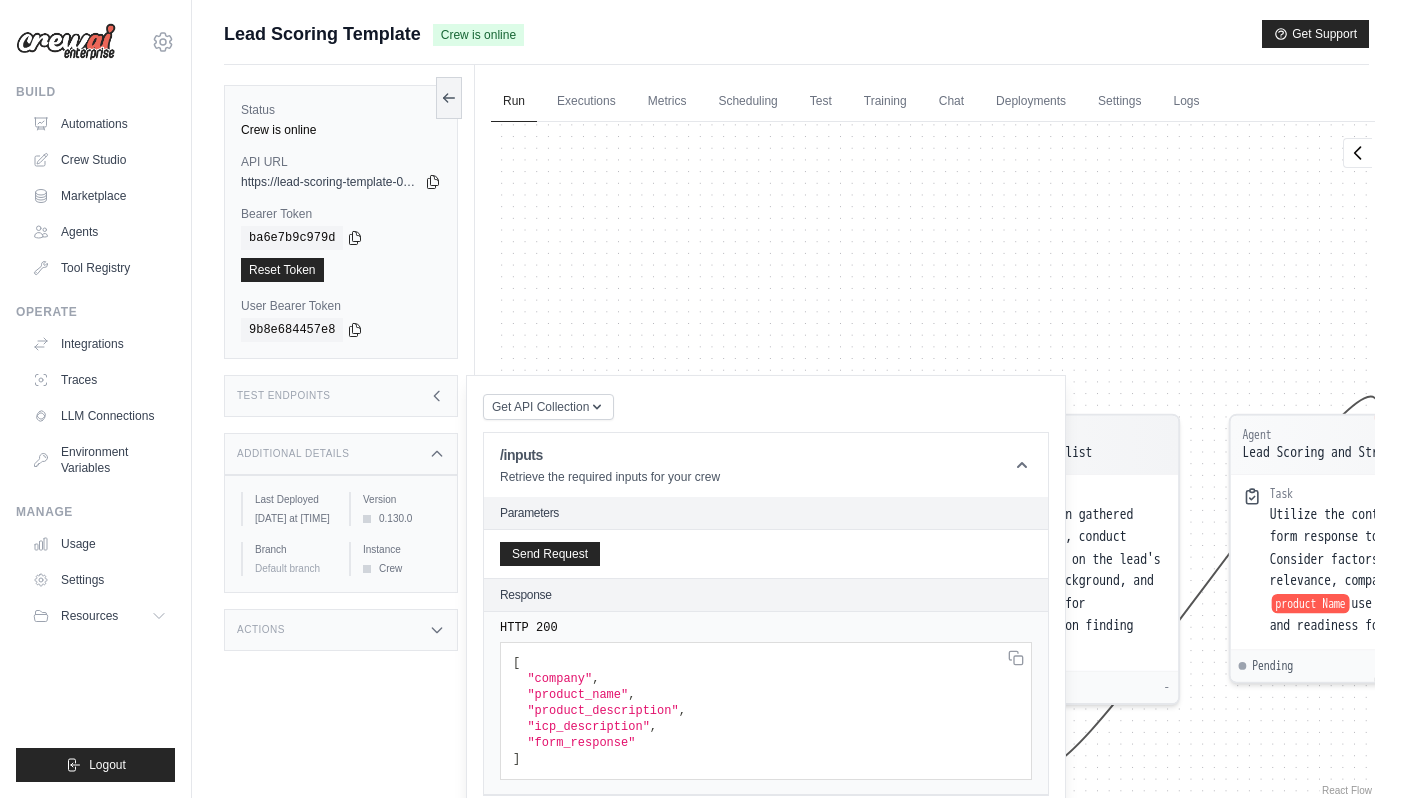 click on "Test Endpoints" at bounding box center [341, 396] 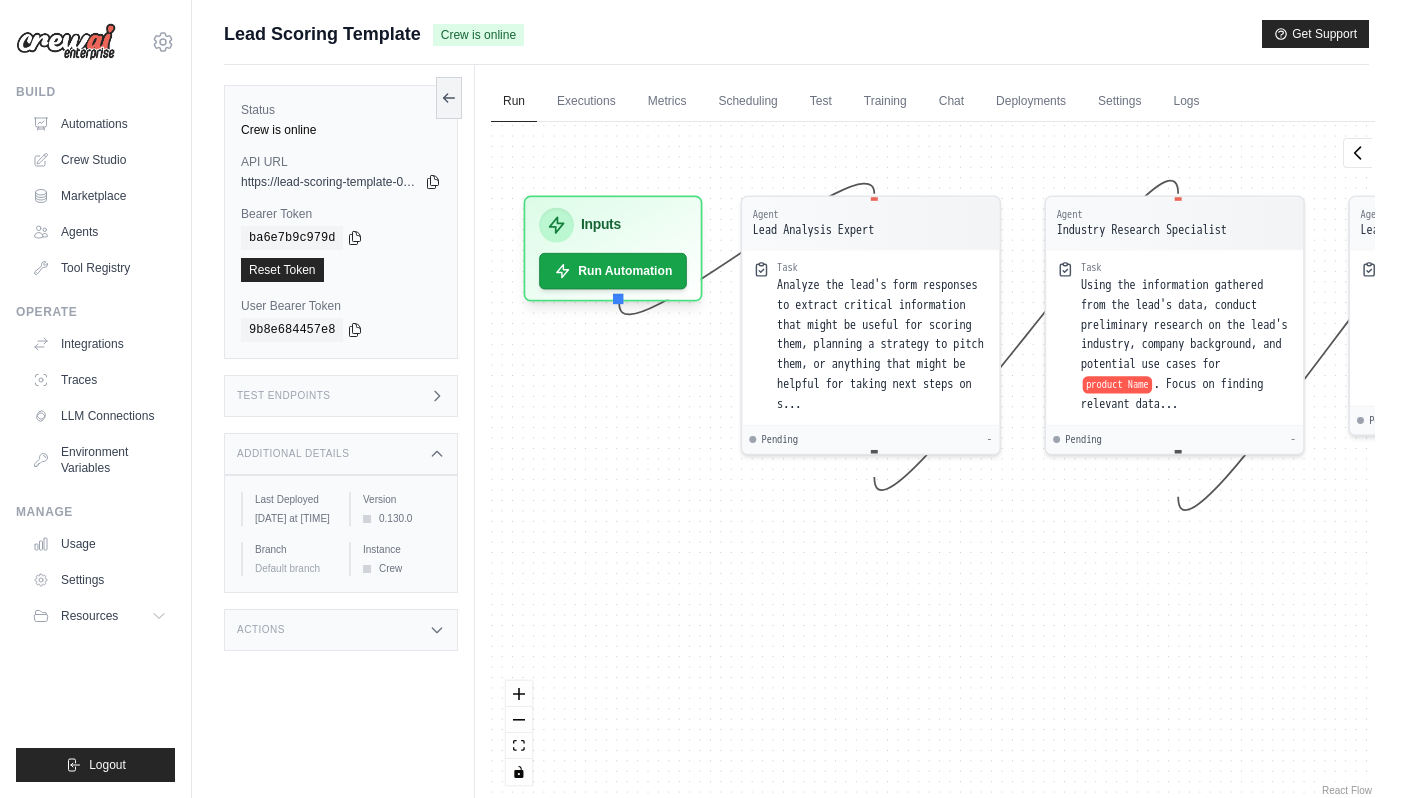 drag, startPoint x: 725, startPoint y: 258, endPoint x: 897, endPoint y: 64, distance: 259.2682 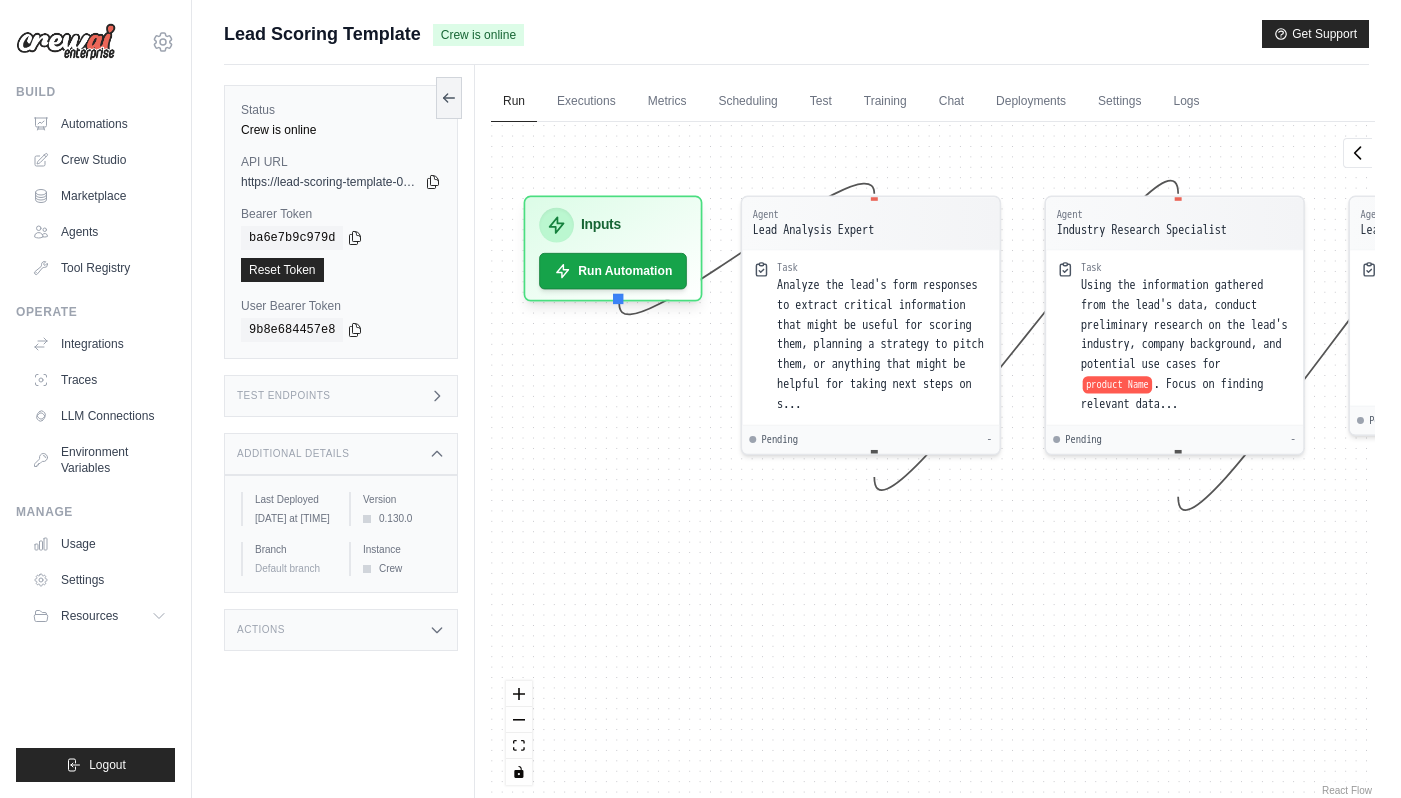 click on "Run
Executions
Metrics
Scheduling
Test
Training
Chat
Deployments
Settings
Logs
0
Running
0
Pending human input
2" at bounding box center [933, 464] 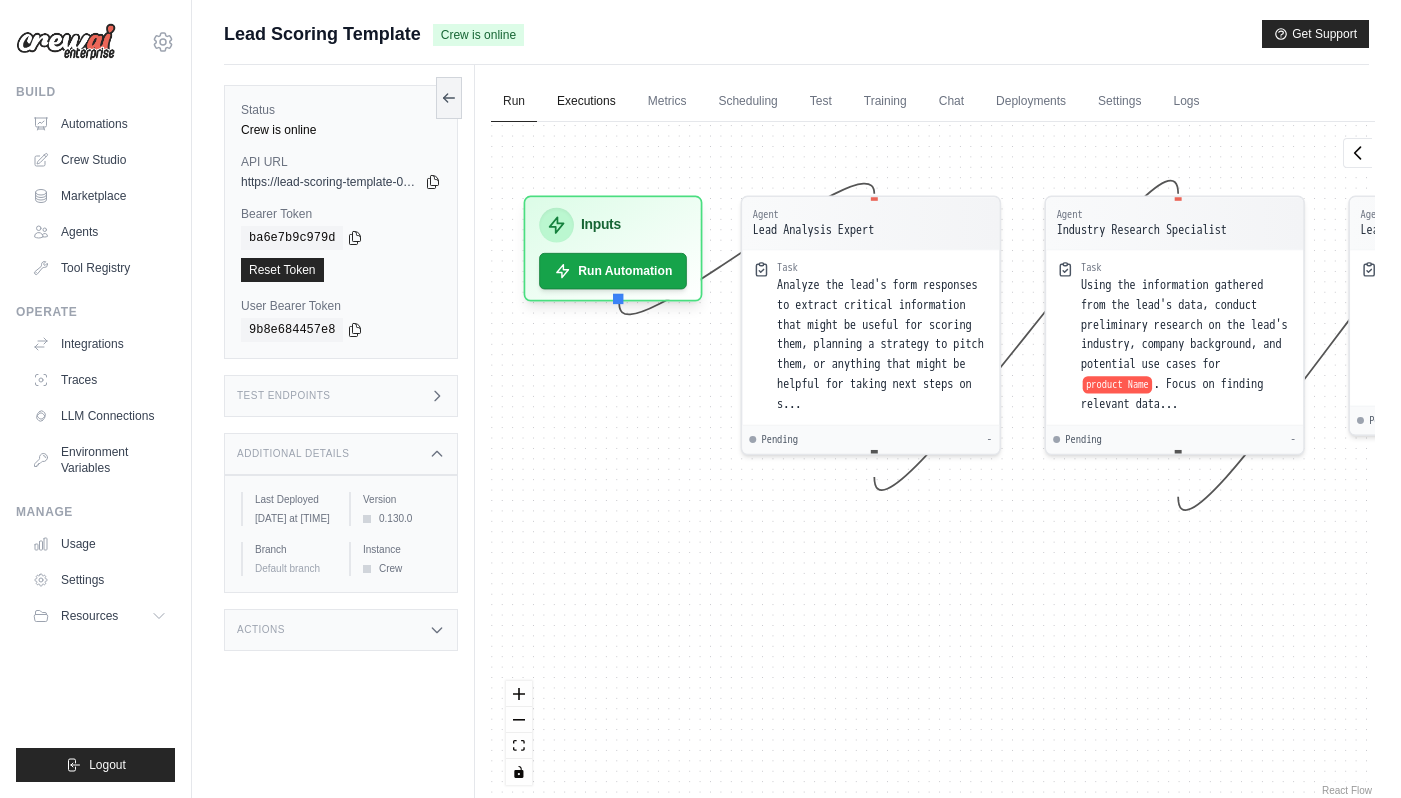 click on "Executions" at bounding box center [586, 102] 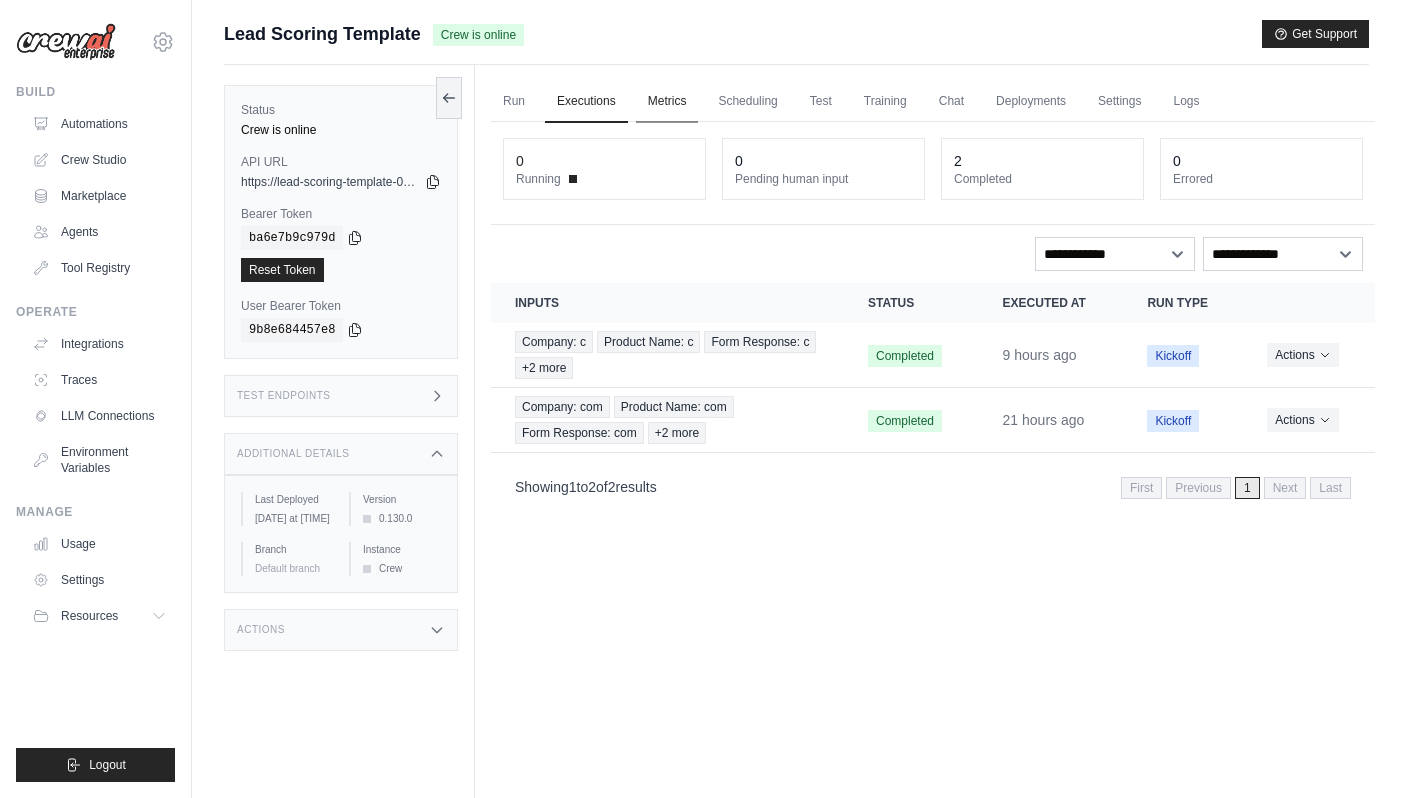click on "Metrics" at bounding box center [667, 102] 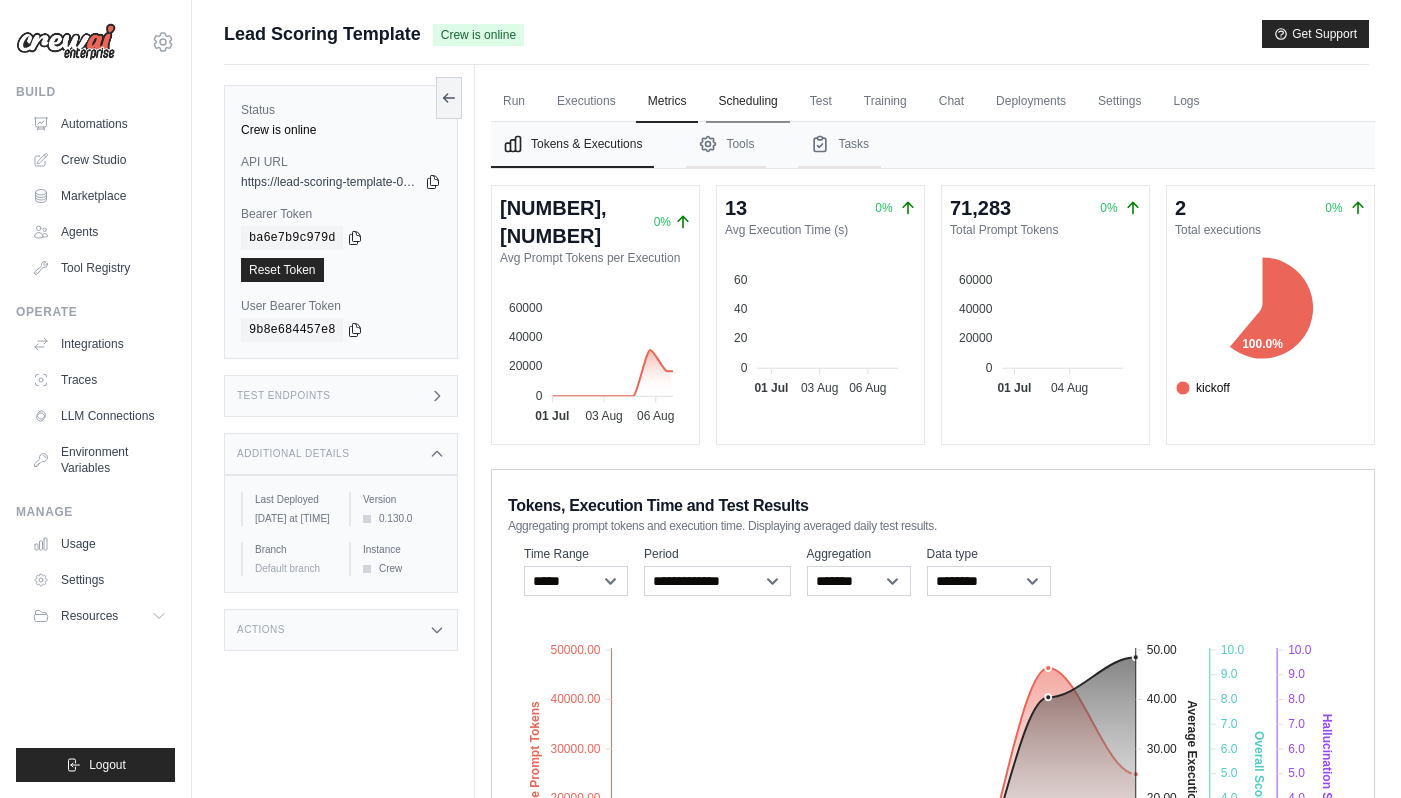 click on "Scheduling" at bounding box center (747, 102) 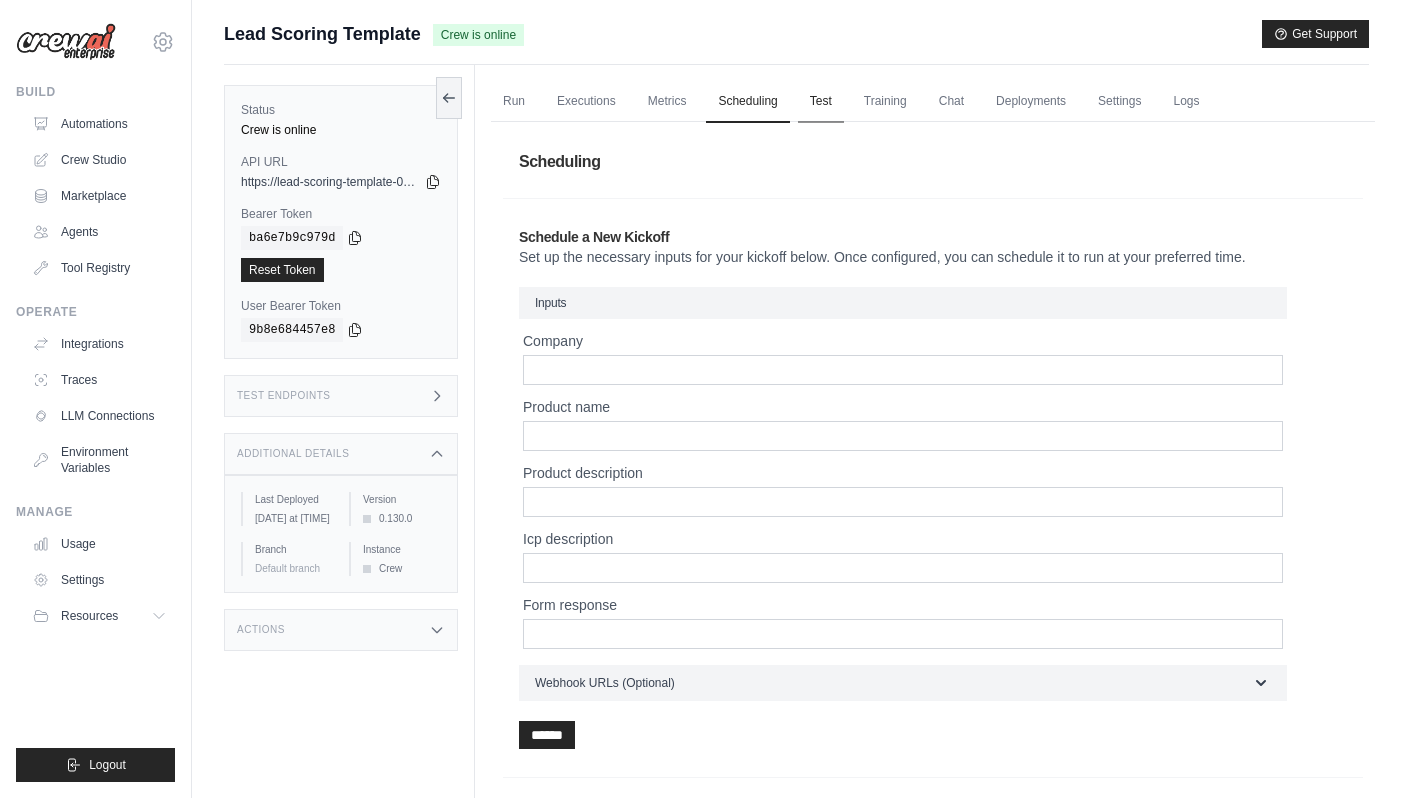 click on "Test" at bounding box center (821, 102) 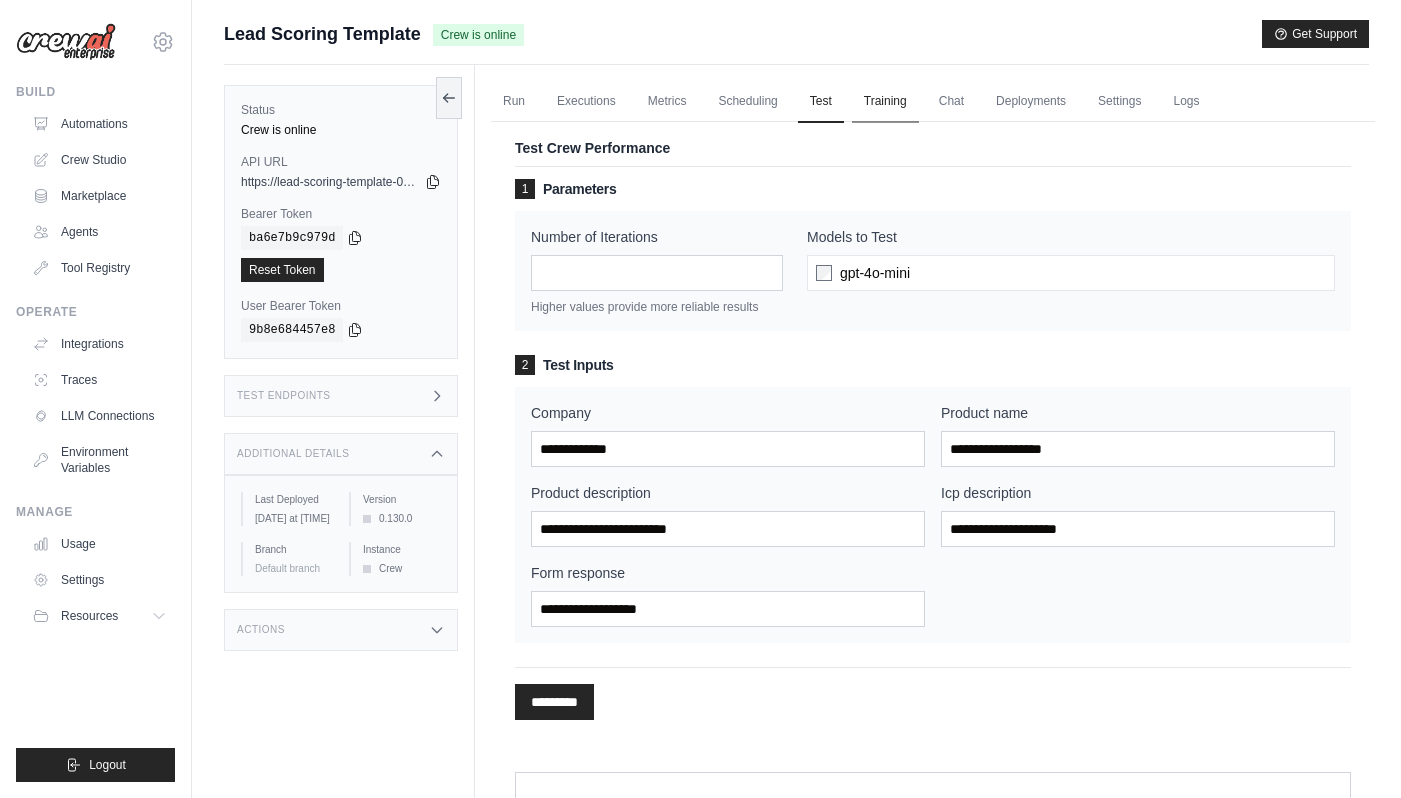 click on "Training" at bounding box center (885, 102) 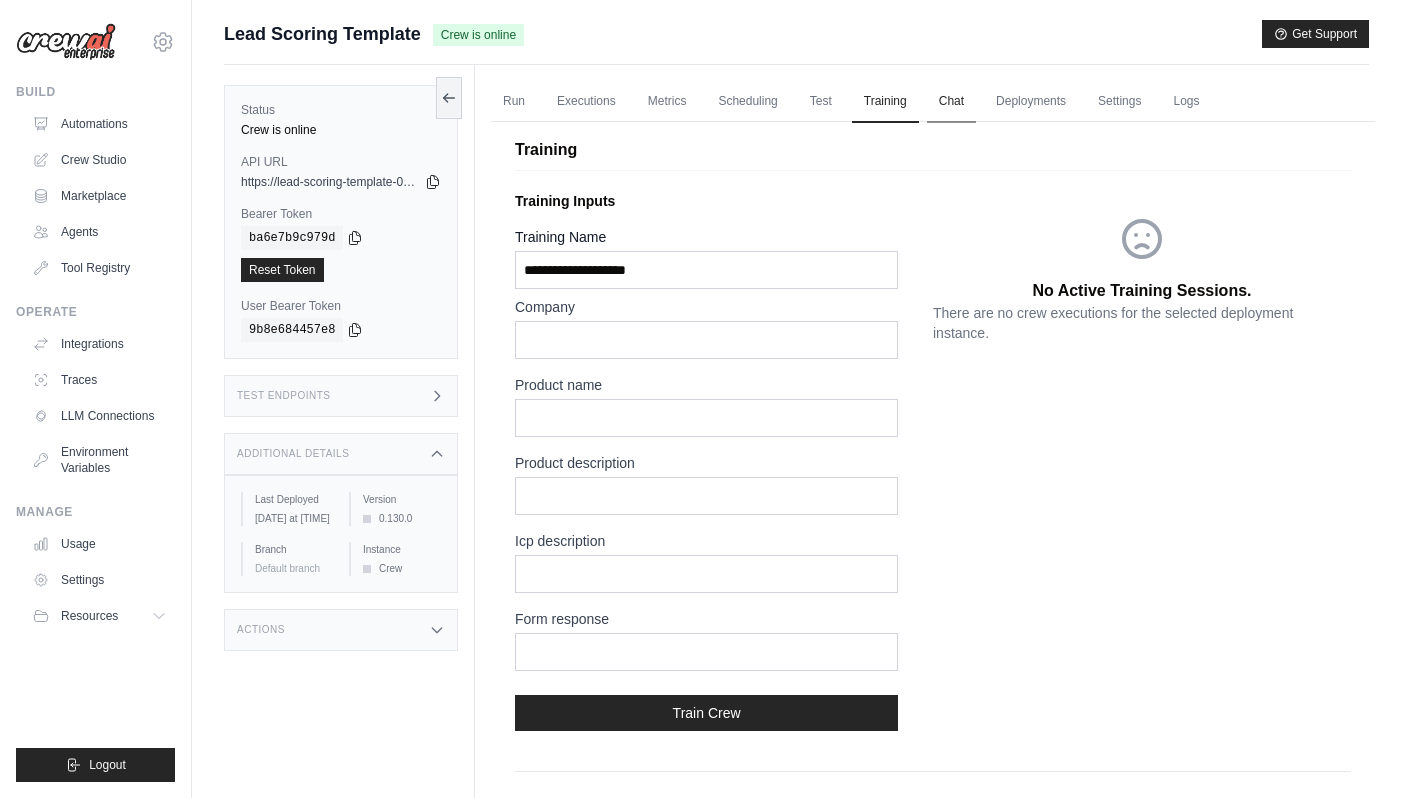 click on "Chat" at bounding box center (951, 102) 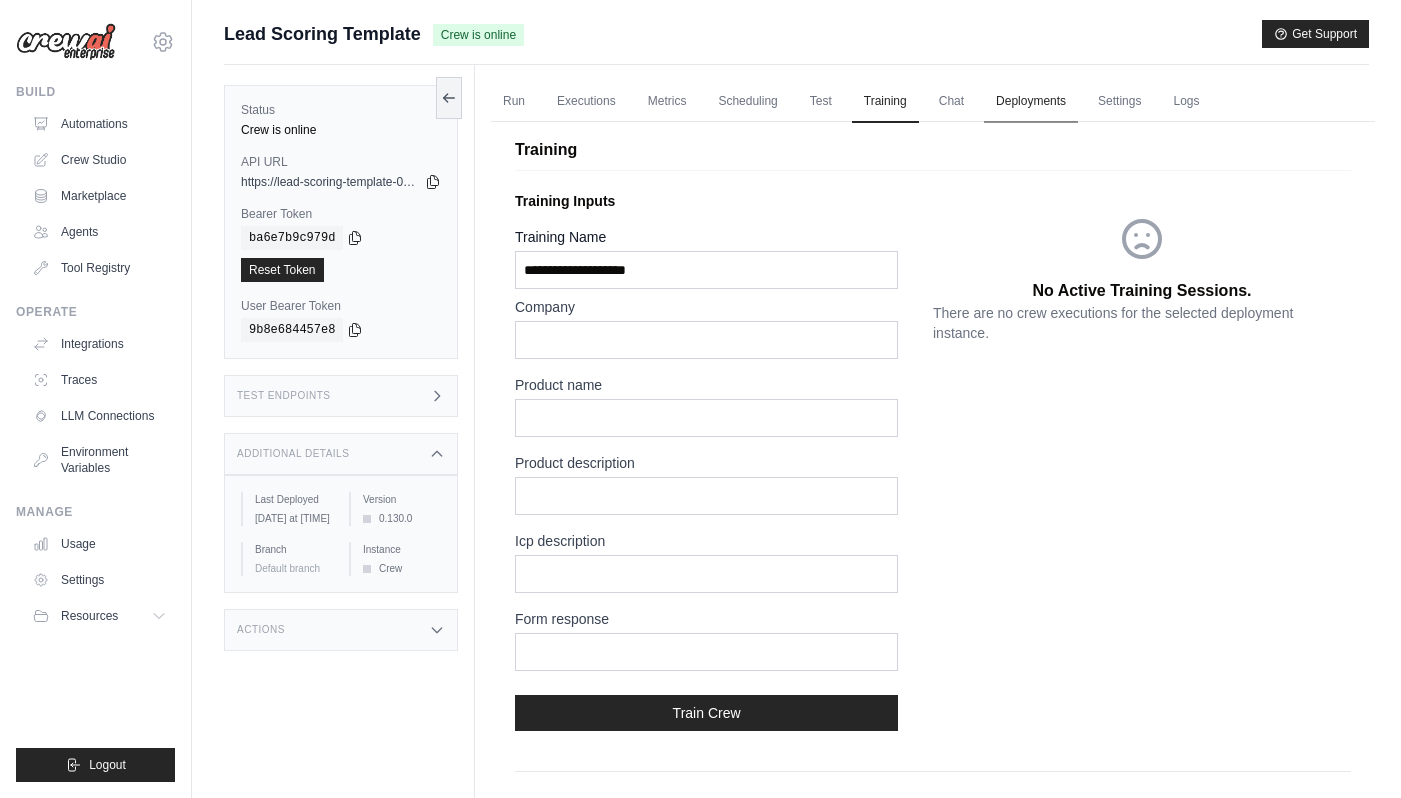 click on "Deployments" at bounding box center [1031, 102] 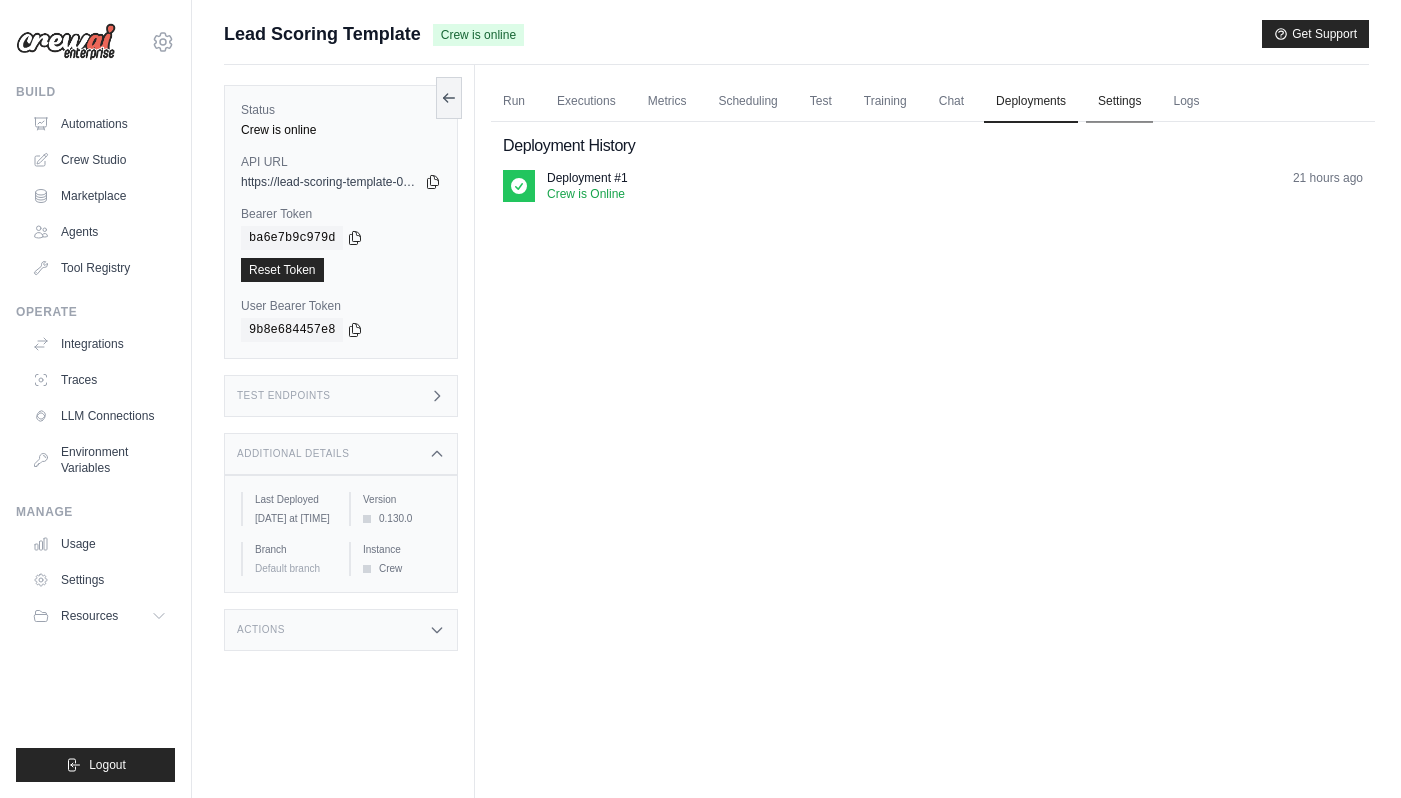 click on "Settings" at bounding box center (1119, 102) 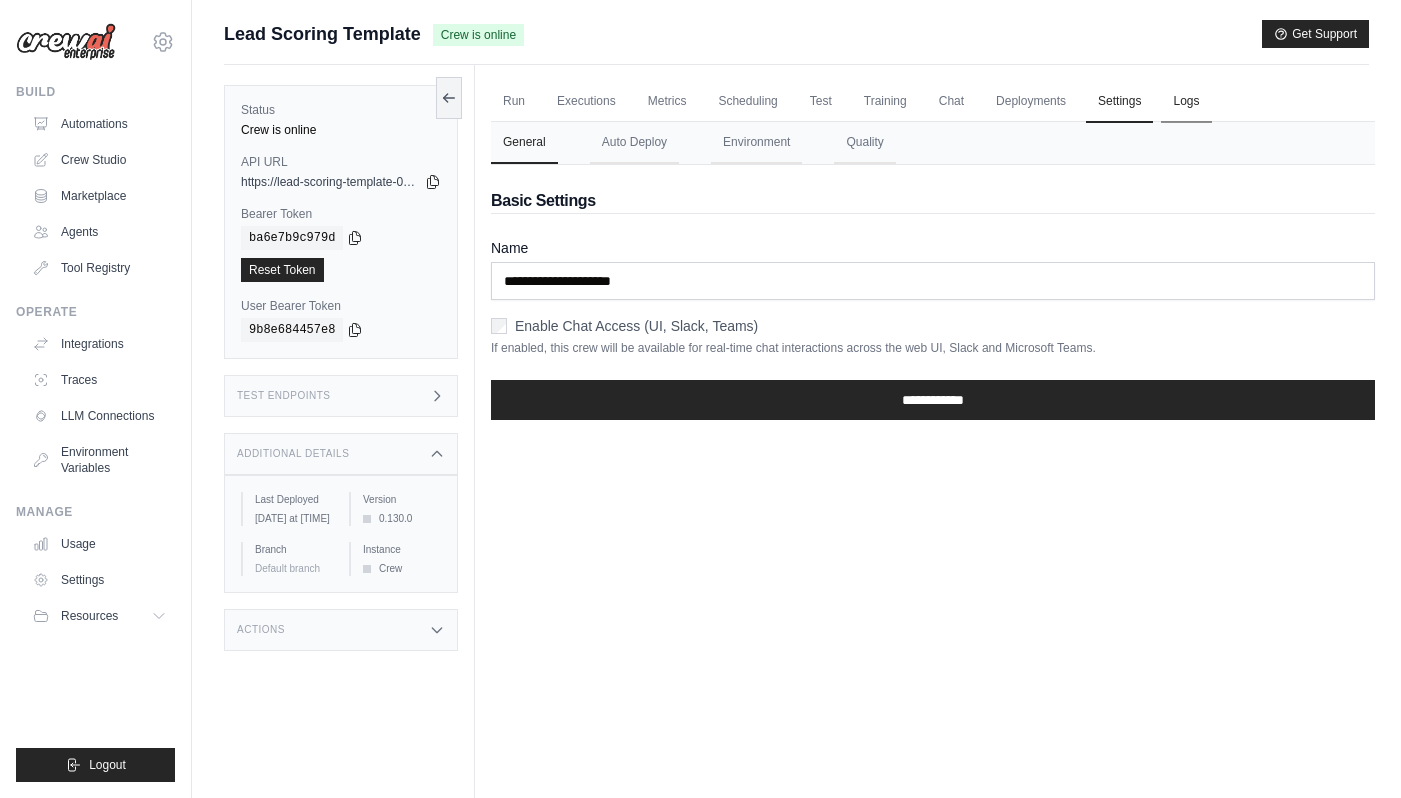click on "Logs" at bounding box center (1186, 102) 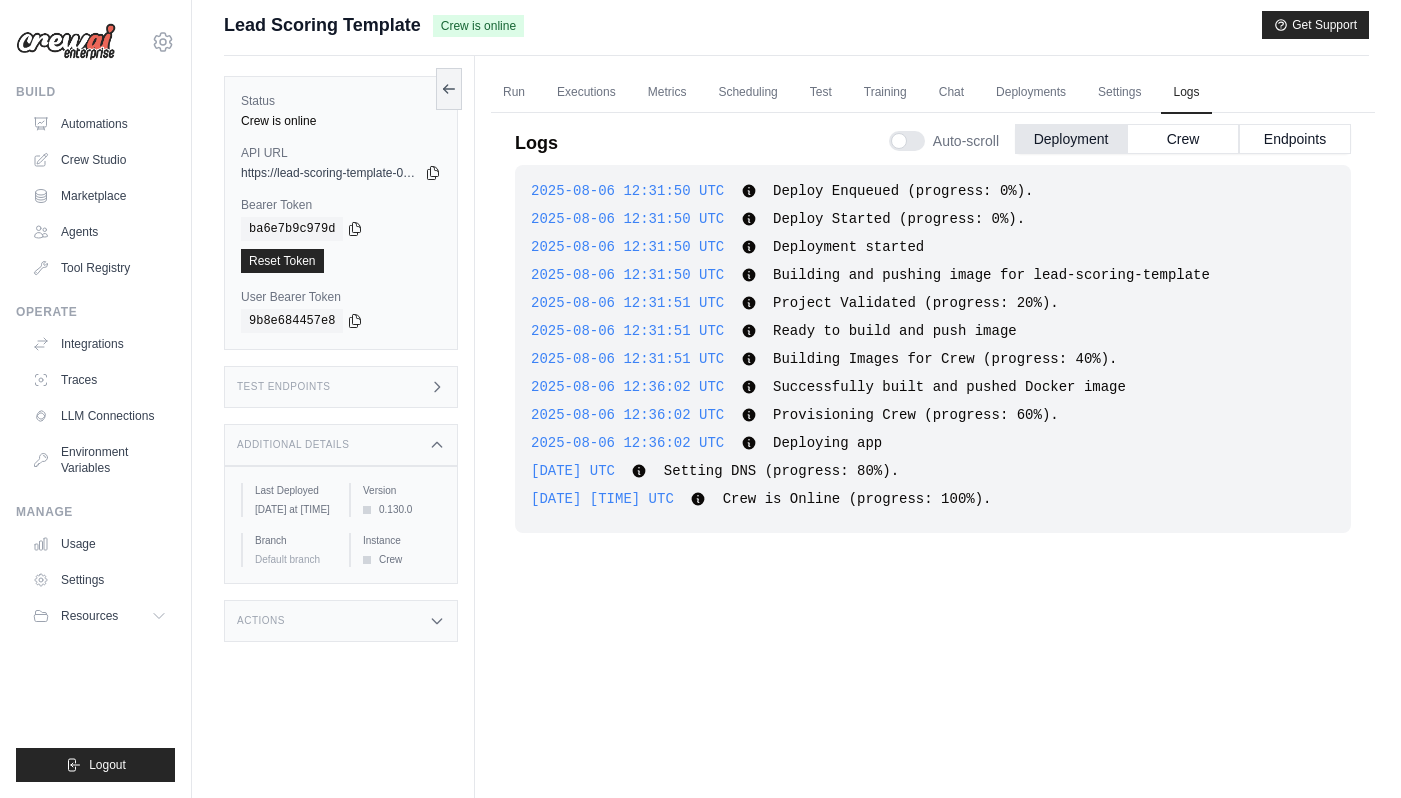 scroll, scrollTop: 11, scrollLeft: 0, axis: vertical 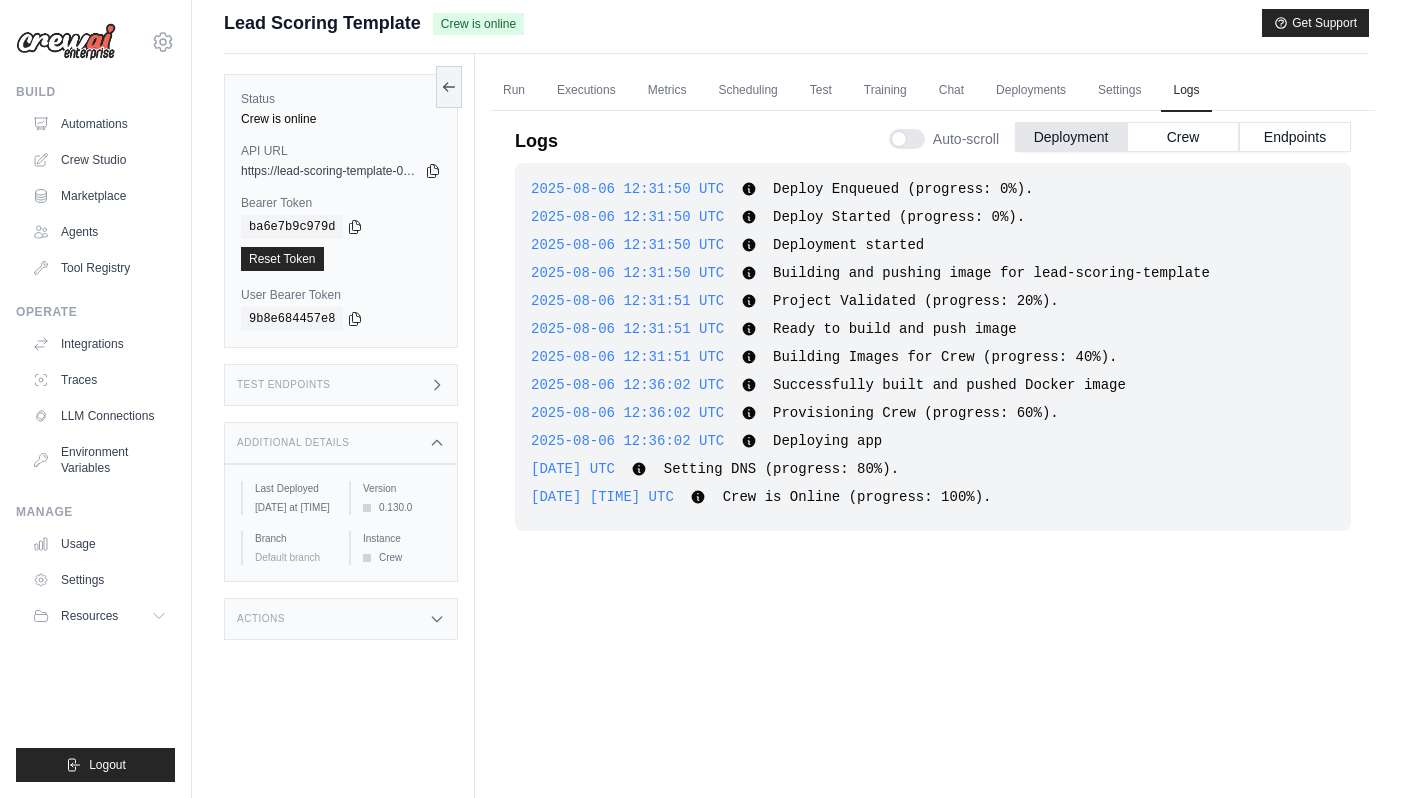 click on "2025-08-06 12:31:50 UTC" at bounding box center [627, 189] 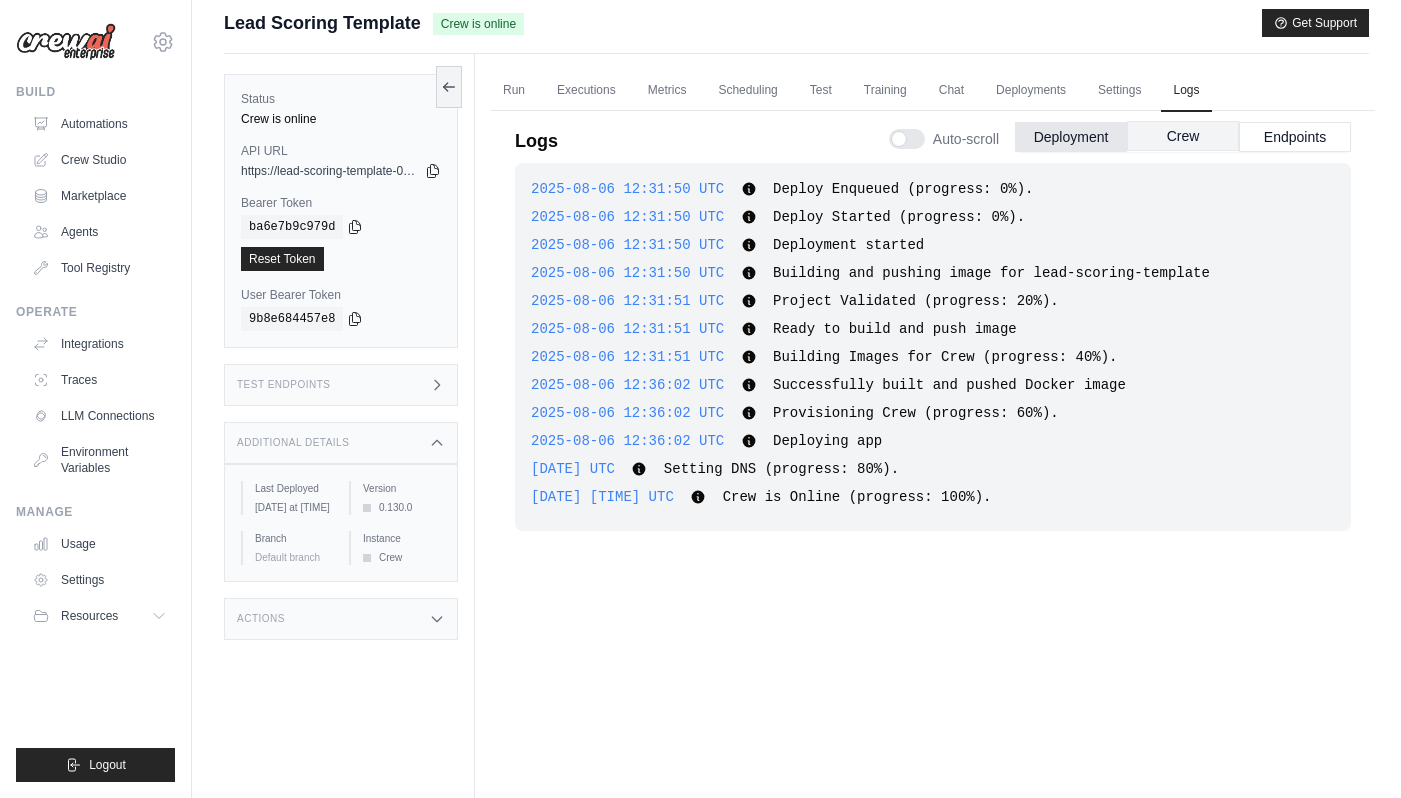 click on "Crew" at bounding box center [1183, 136] 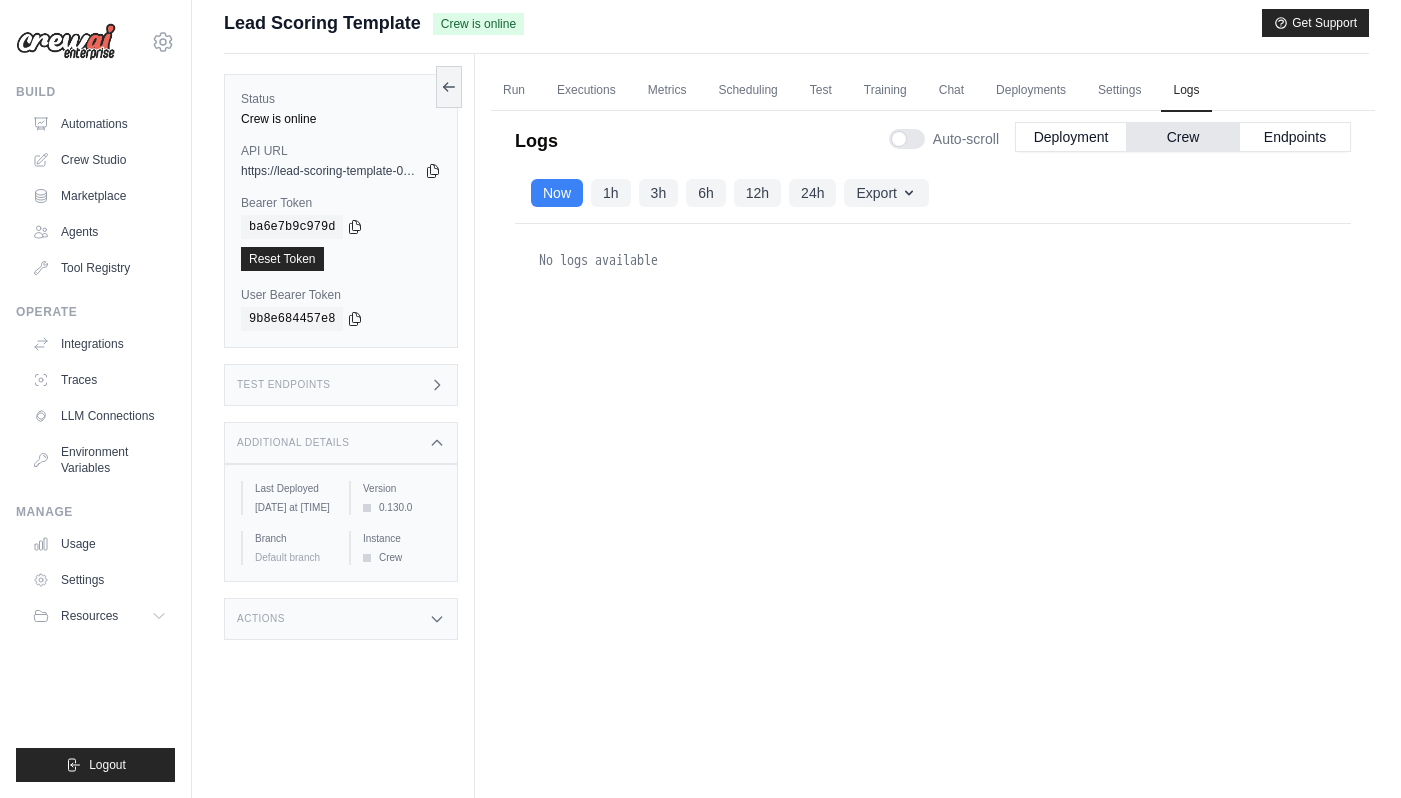 click on "Now
1h
3h
6h
12h
24h
Export
Export as JSON
Export as CSV" at bounding box center (933, 193) 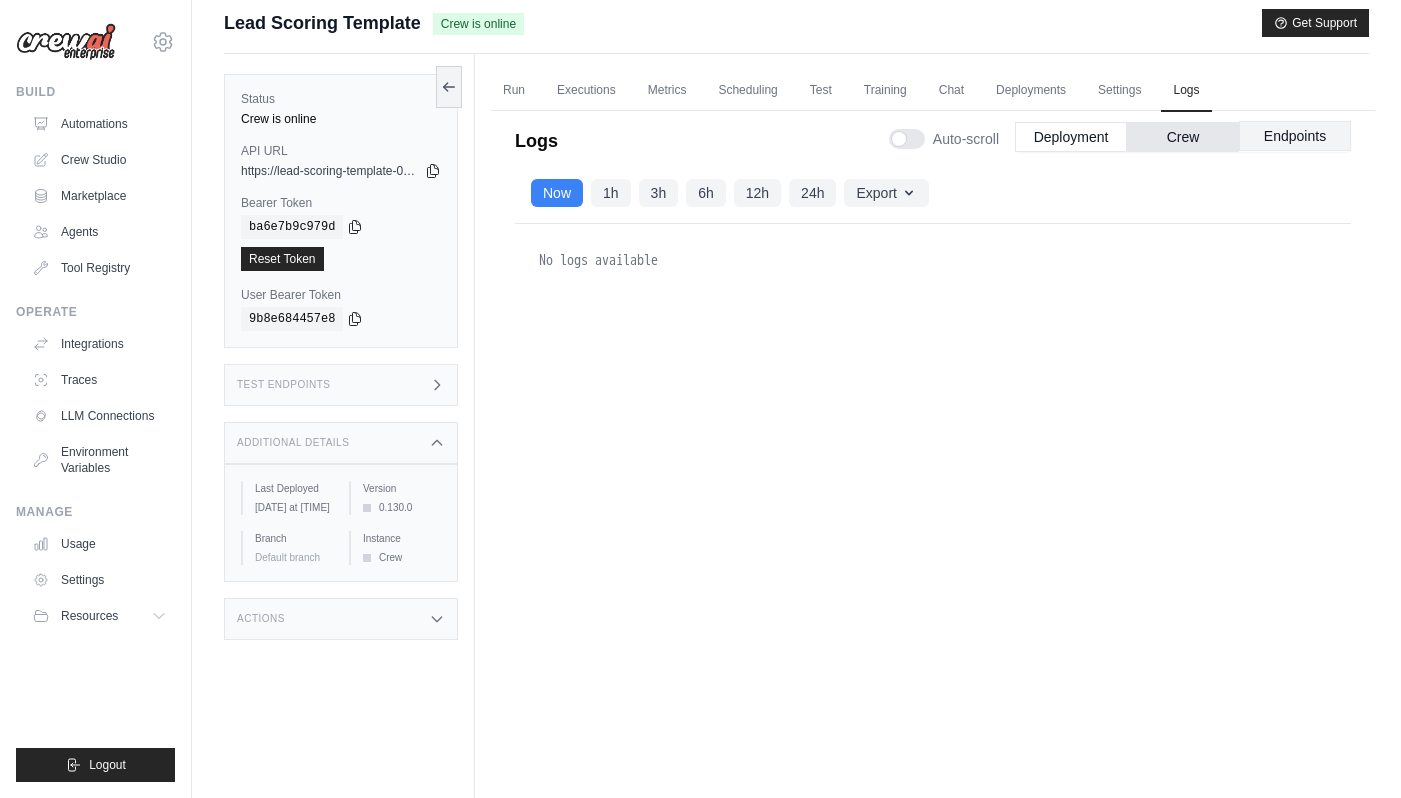 click on "Endpoints" at bounding box center [1295, 136] 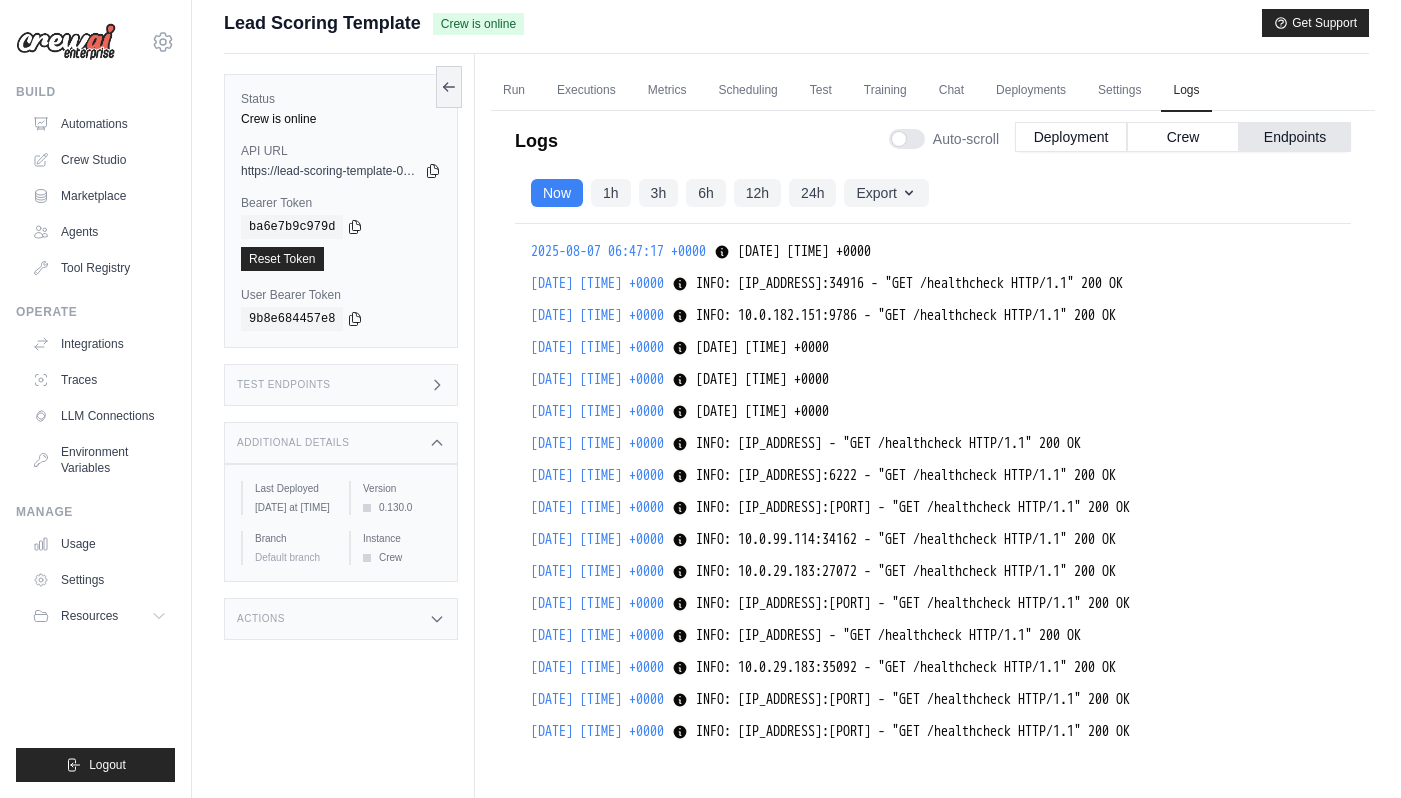 scroll, scrollTop: 22367, scrollLeft: 0, axis: vertical 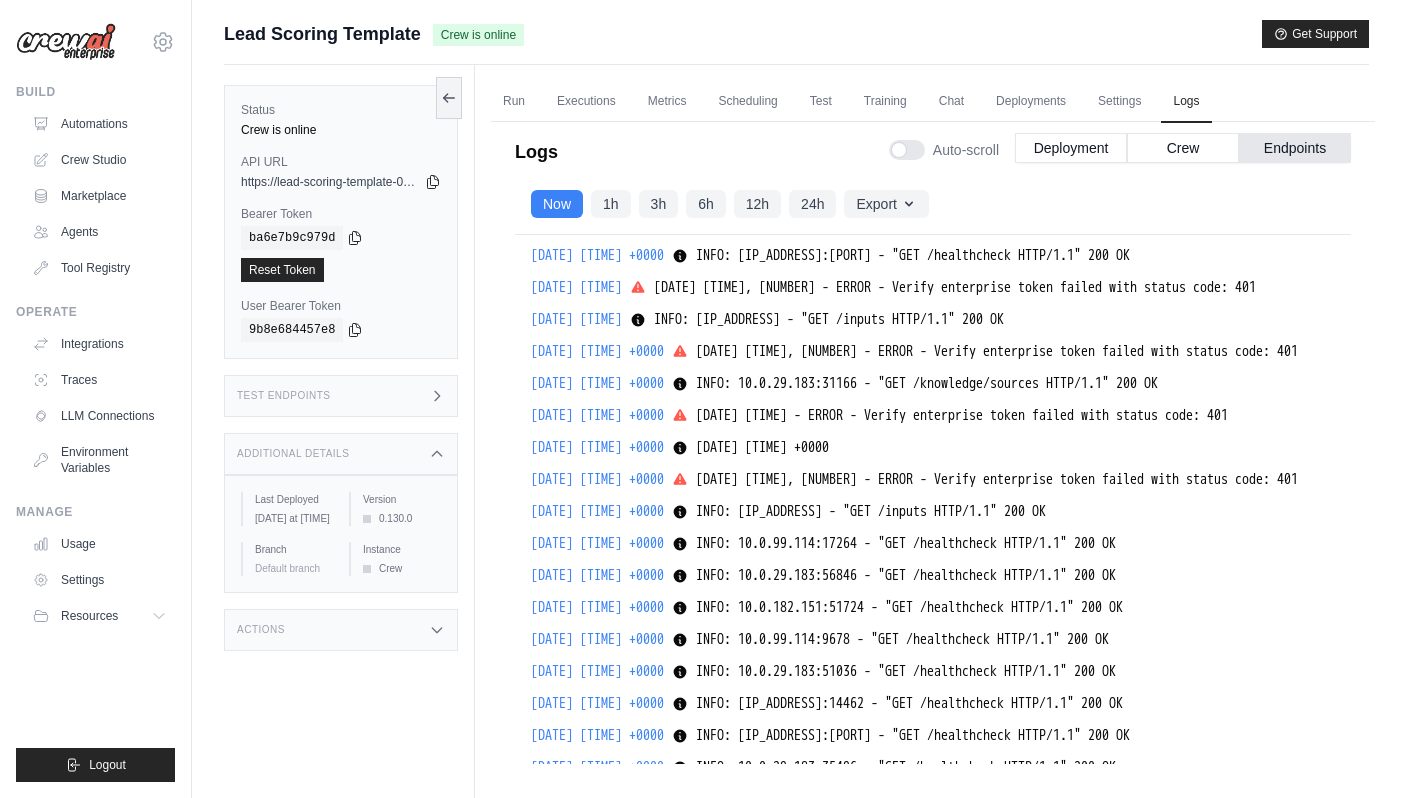 click on "[DATE] [TIME] +0000
INFO:     [IP_ADDRESS]:28028 - "GET /healthcheck HTTP/1.1" 200 OK INFO:     [IP_ADDRESS]:28028 - "GET /healthcheck HTTP/1.1" 200 OK Show more Show less [DATE] [TIME] +0000
INFO:     [IP_ADDRESS]:34916 - "GET /healthcheck HTTP/1.1" 200 OK INFO:     [IP_ADDRESS]:34916 - "GET /healthcheck HTTP/1.1" 200 OK Show more Show less [DATE] [TIME] +0000
INFO:     [IP_ADDRESS]:9786 - "GET /healthcheck HTTP/1.1" 200 OK INFO:     [IP_ADDRESS]:9786 - "GET /healthcheck HTTP/1.1" 200 OK Show more Show less [DATE] [TIME] +0000
INFO:     [IP_ADDRESS]:7040 - "GET /healthcheck HTTP/1.1" 200 OK INFO:     [IP_ADDRESS]:7040 - "GET /healthcheck HTTP/1.1" 200 OK Show more Show less [DATE] [TIME] +0000
INFO:     [IP_ADDRESS]:7956 - "GET /healthcheck HTTP/1.1" 200 OK Show more Show less" at bounding box center (933, 499) 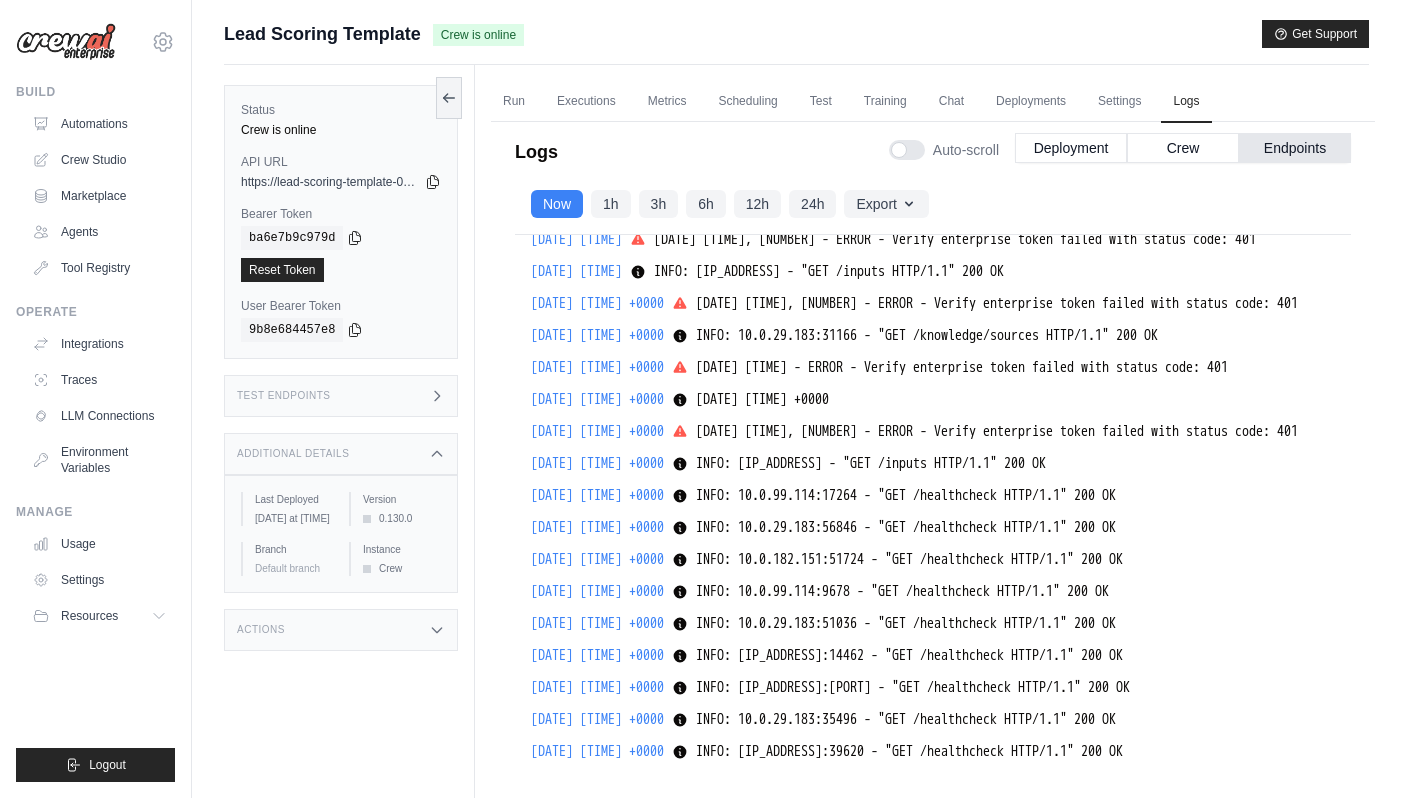 scroll, scrollTop: 52703, scrollLeft: 0, axis: vertical 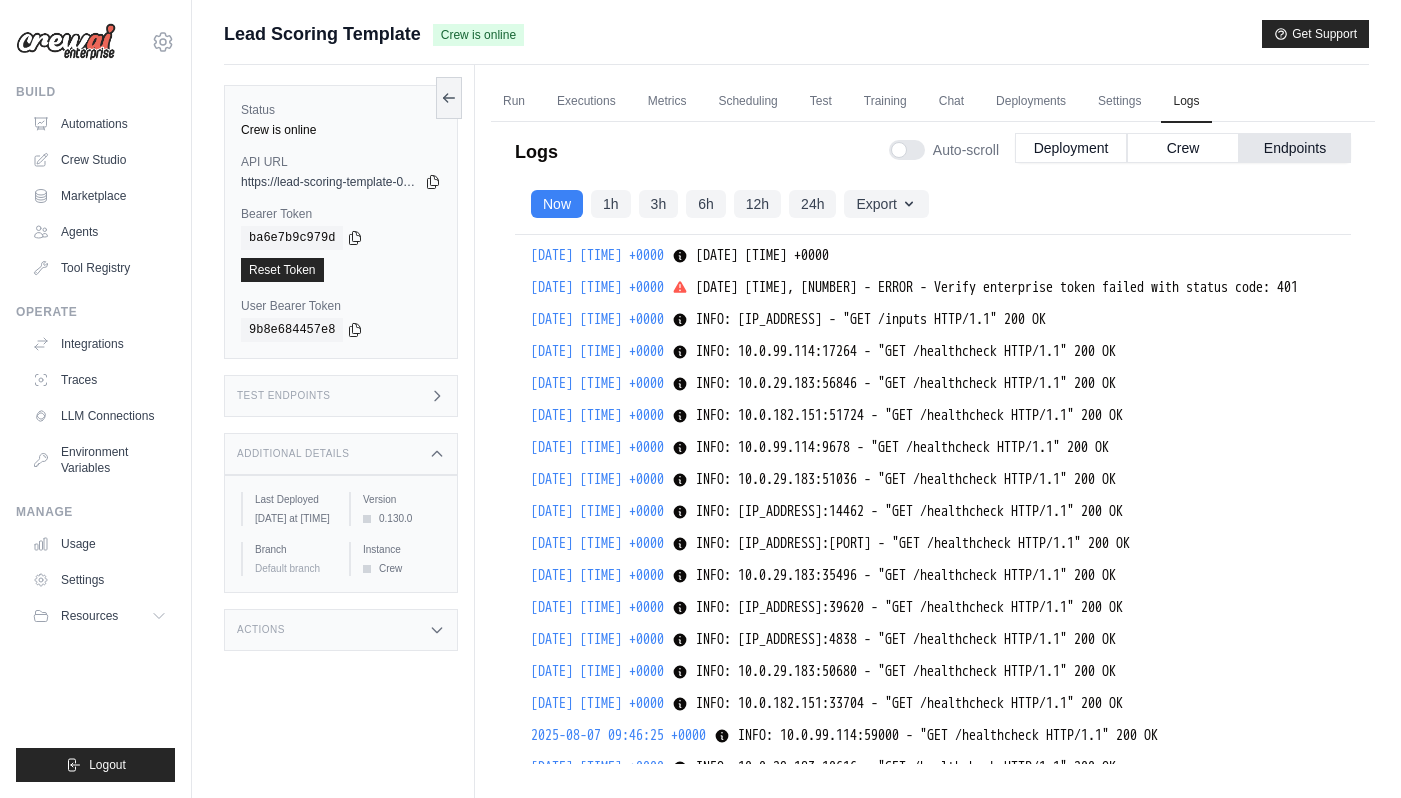 click on "[DATE] [TIME] - INFO - selected model name for cost calculation: openai/gpt-4o-mini-2024-07-18" at bounding box center (925, -1317) 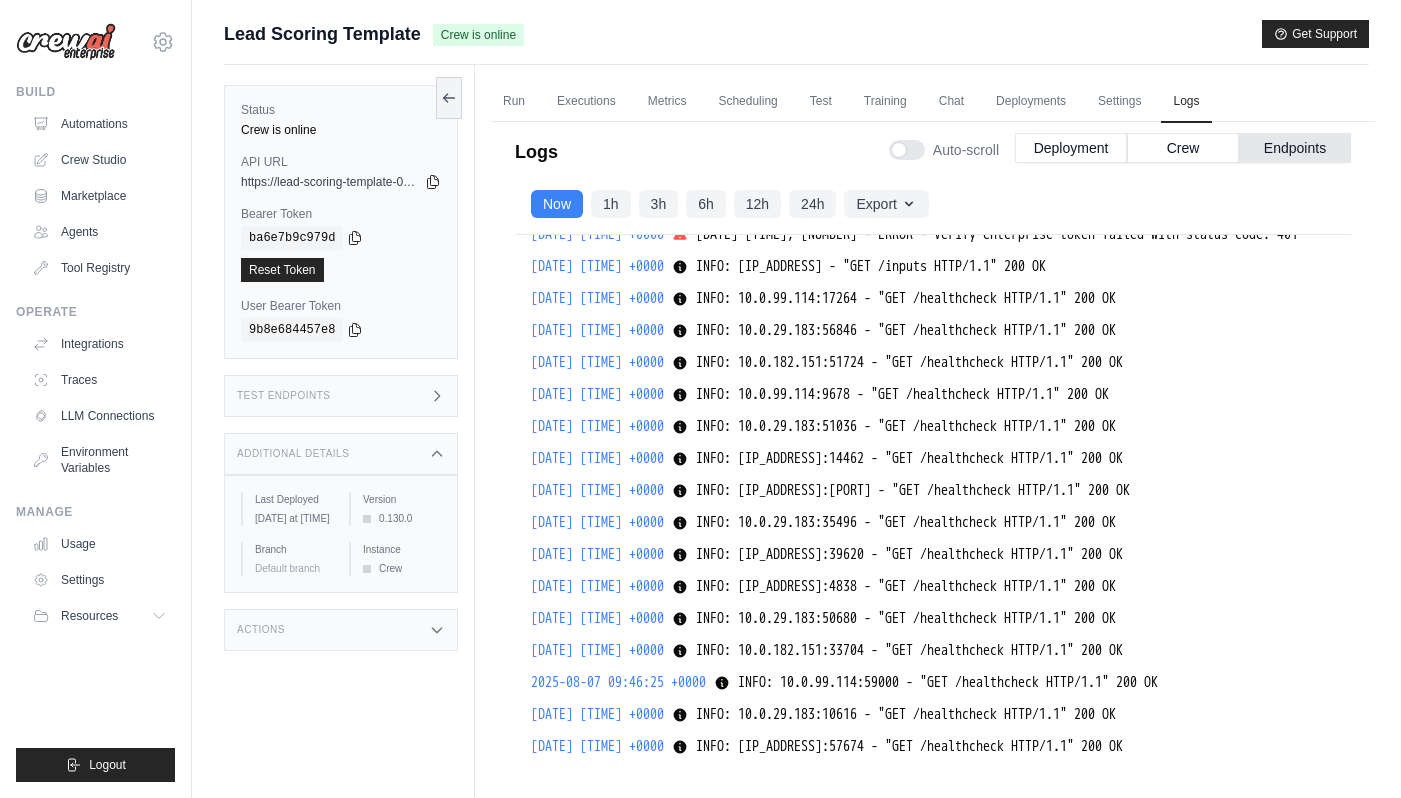 click on "Show less" at bounding box center (769, -1414) 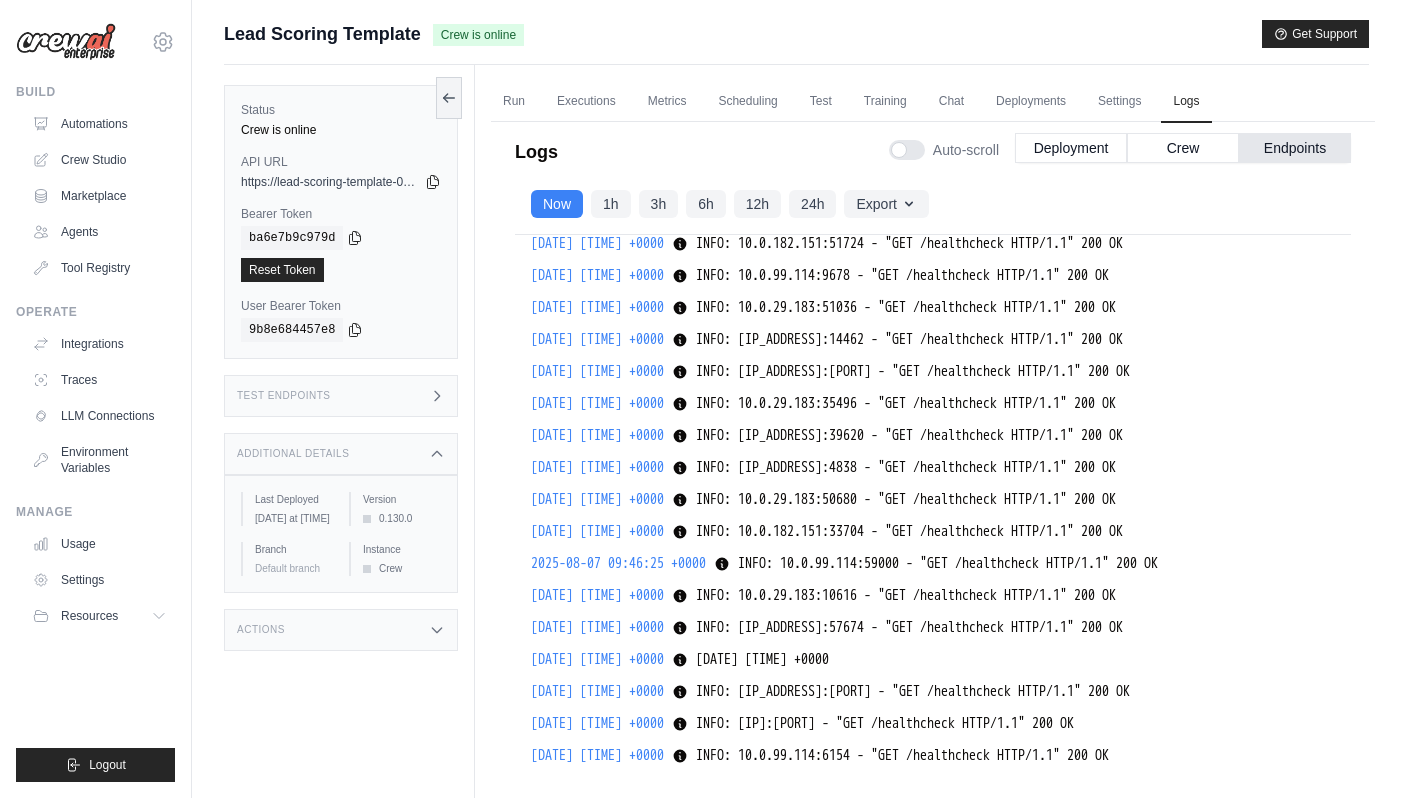scroll, scrollTop: 53019, scrollLeft: 0, axis: vertical 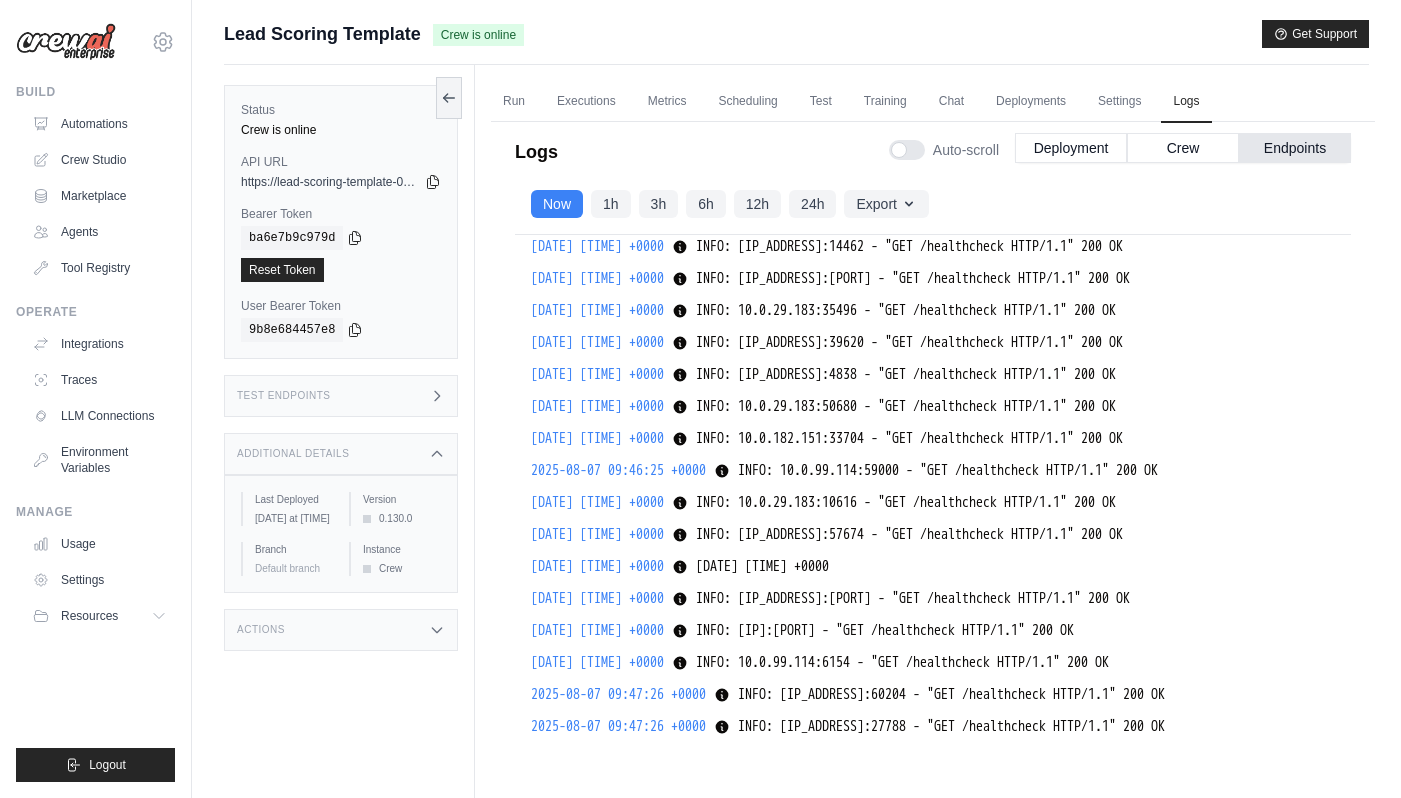click on "INFO:     [IP_ADDRESS]:3806 - "POST /chat/start HTTP/1.1" 200 OK" at bounding box center [906, -1370] 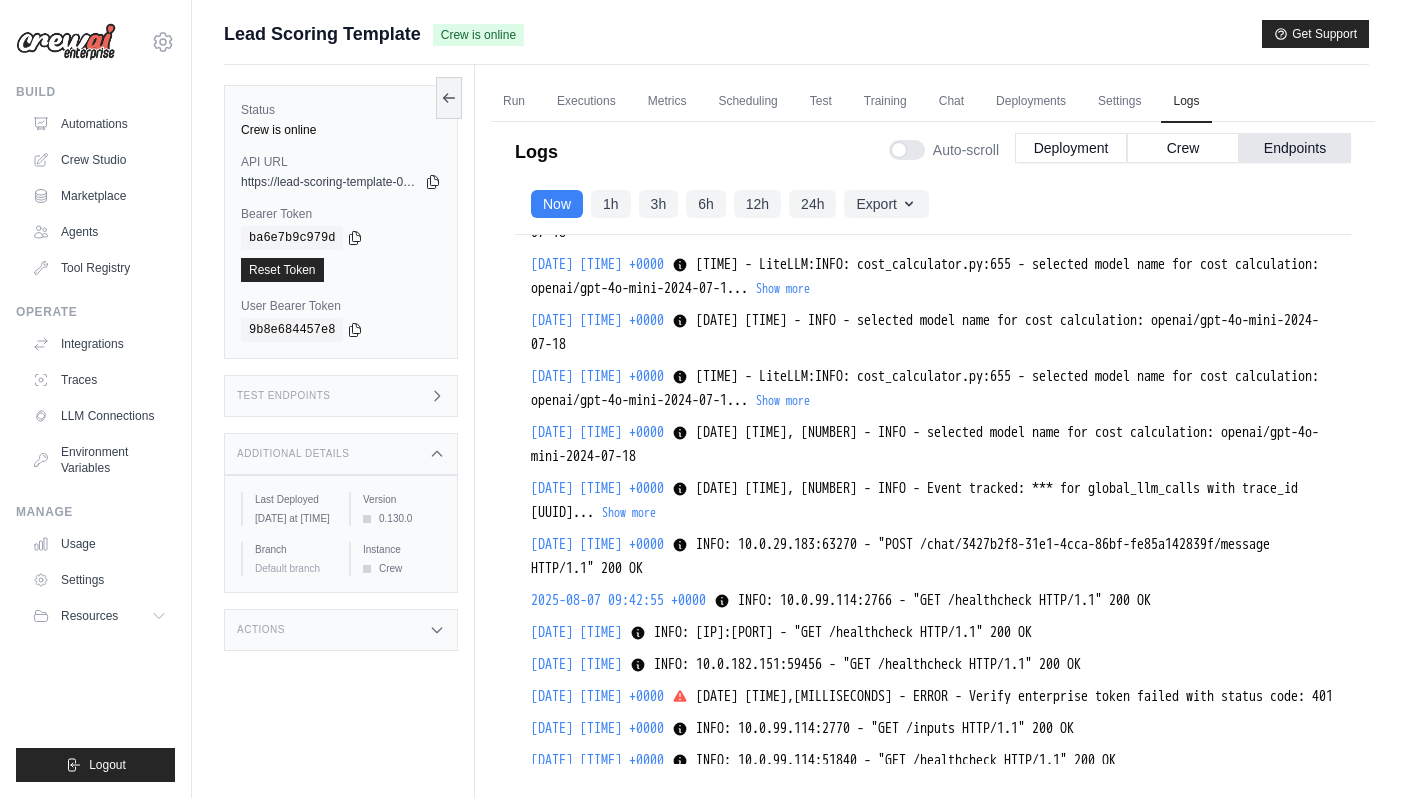 scroll, scrollTop: 51839, scrollLeft: 0, axis: vertical 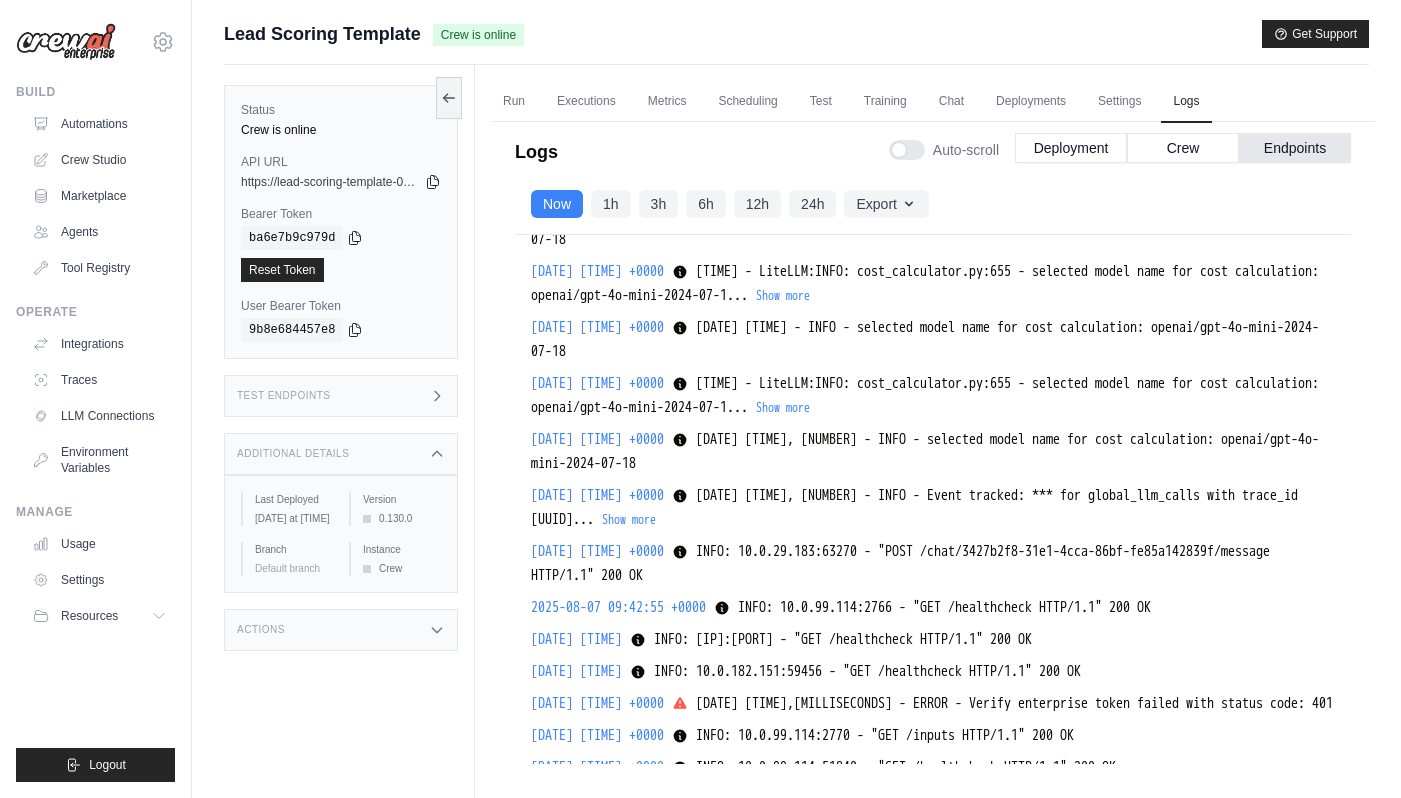 click at bounding box center (907, 150) 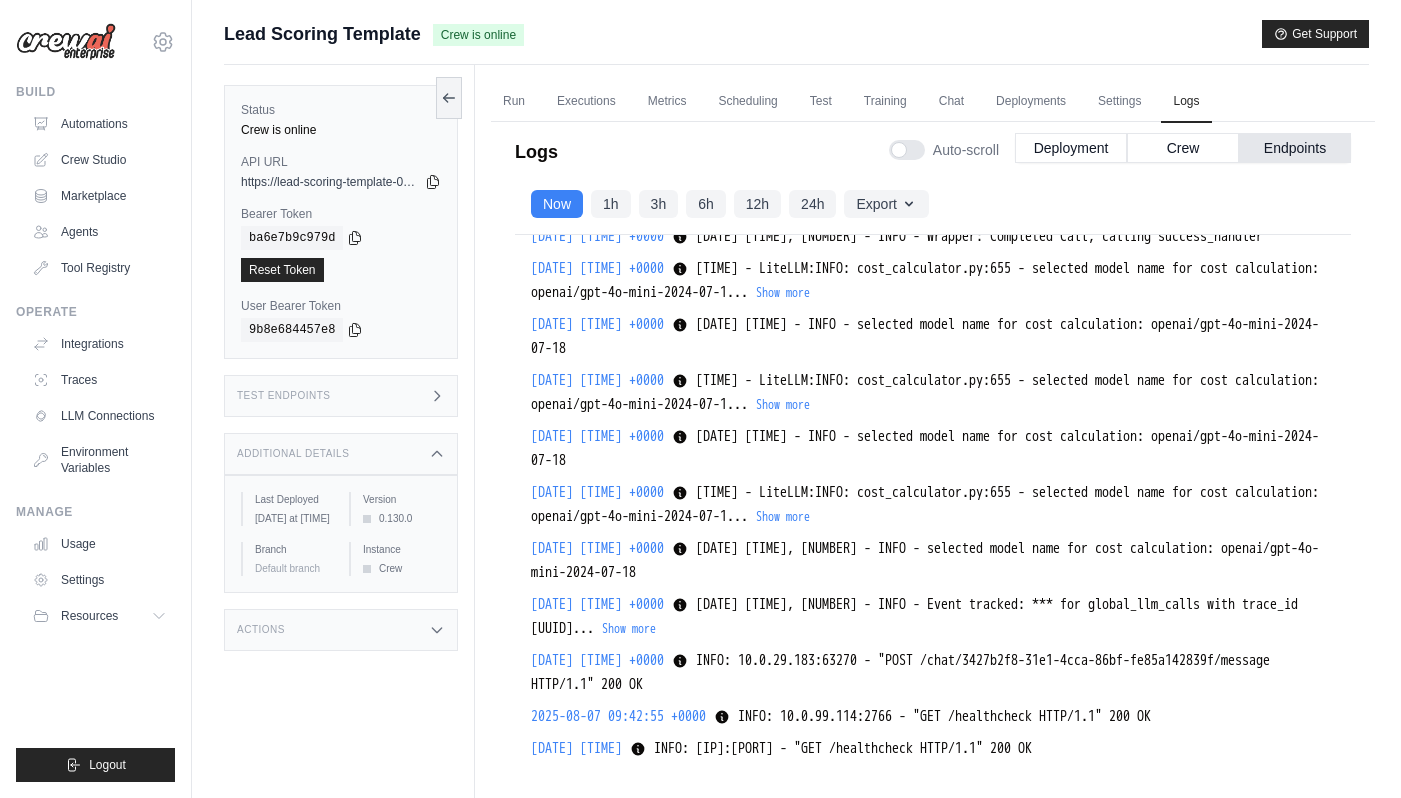 scroll, scrollTop: 51723, scrollLeft: 0, axis: vertical 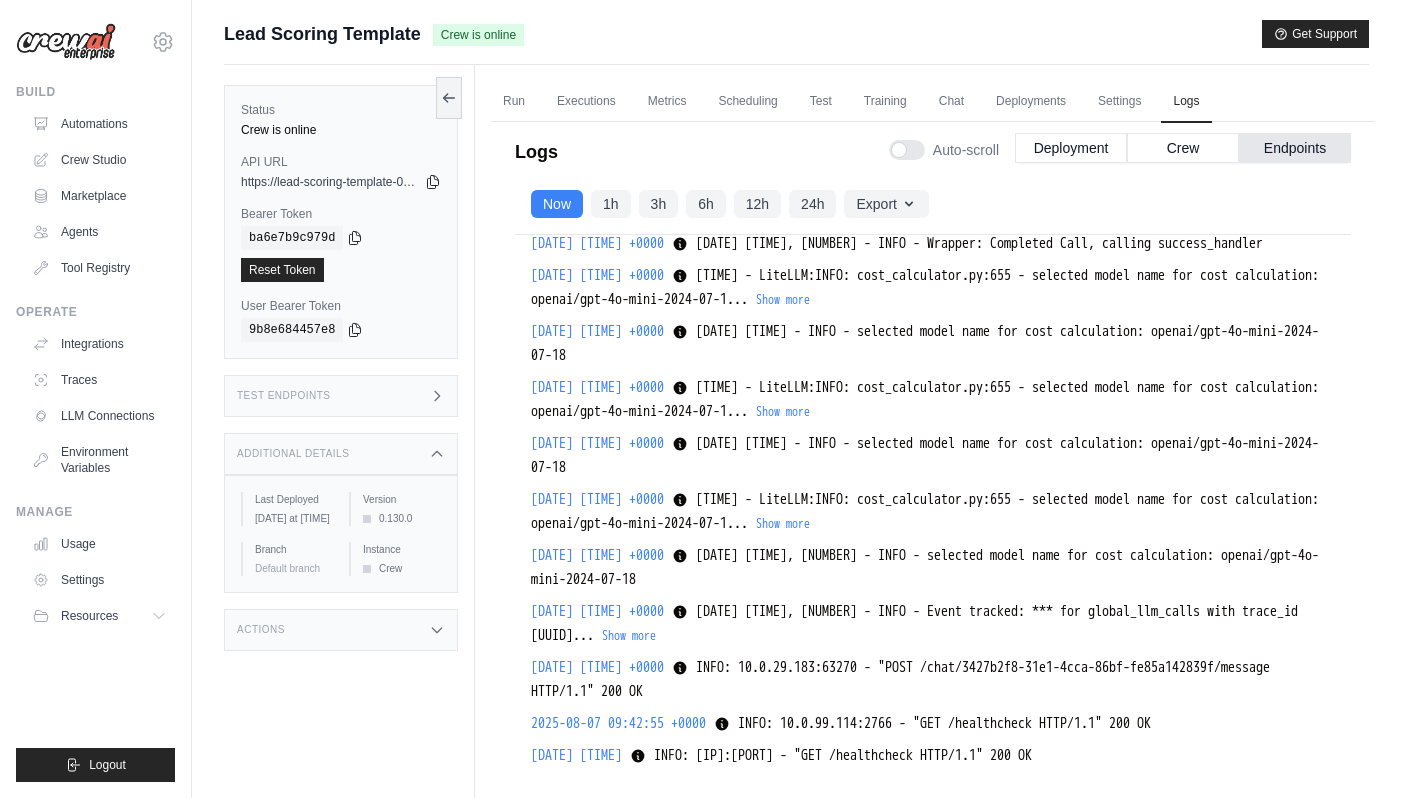 click on "Show more" at bounding box center (874, -1245) 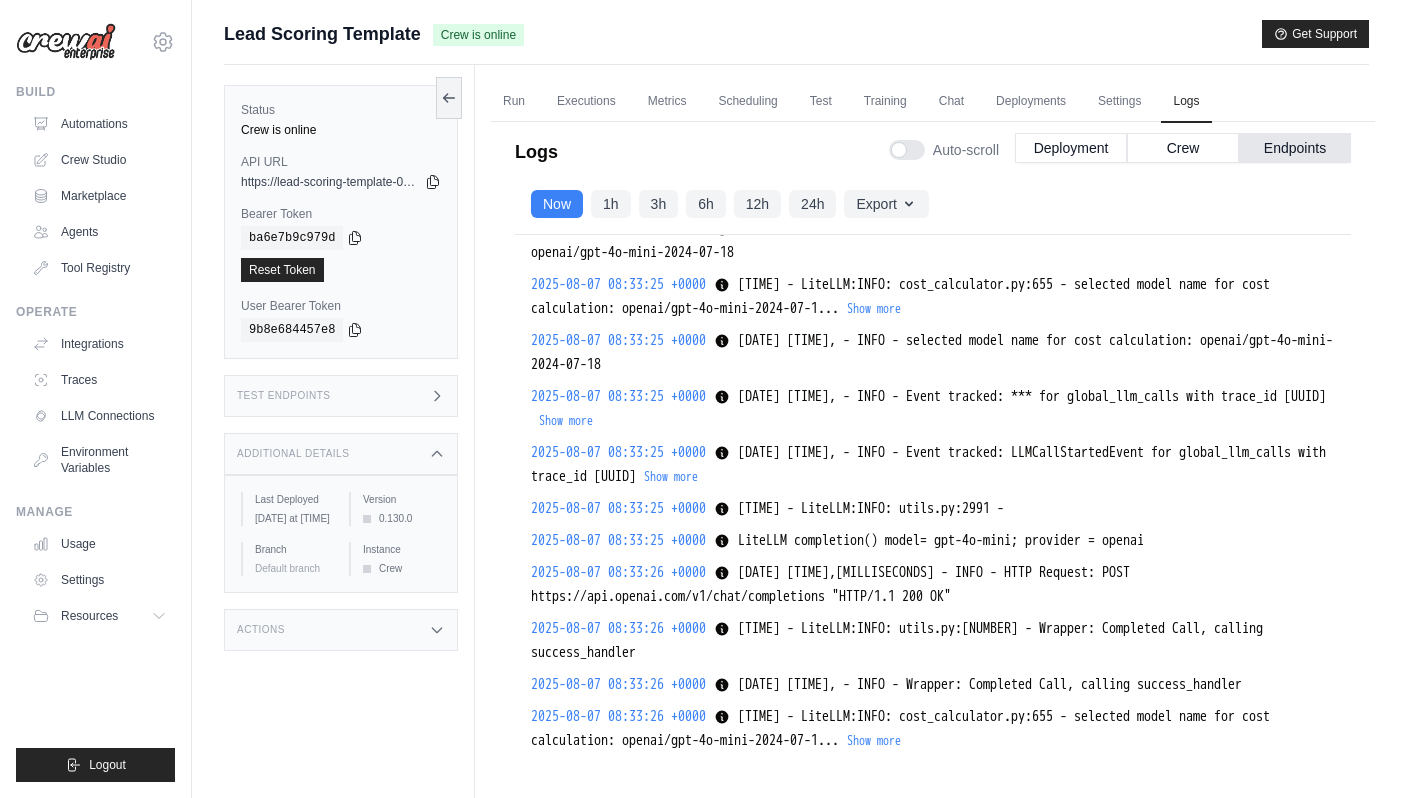 scroll, scrollTop: 27431, scrollLeft: 0, axis: vertical 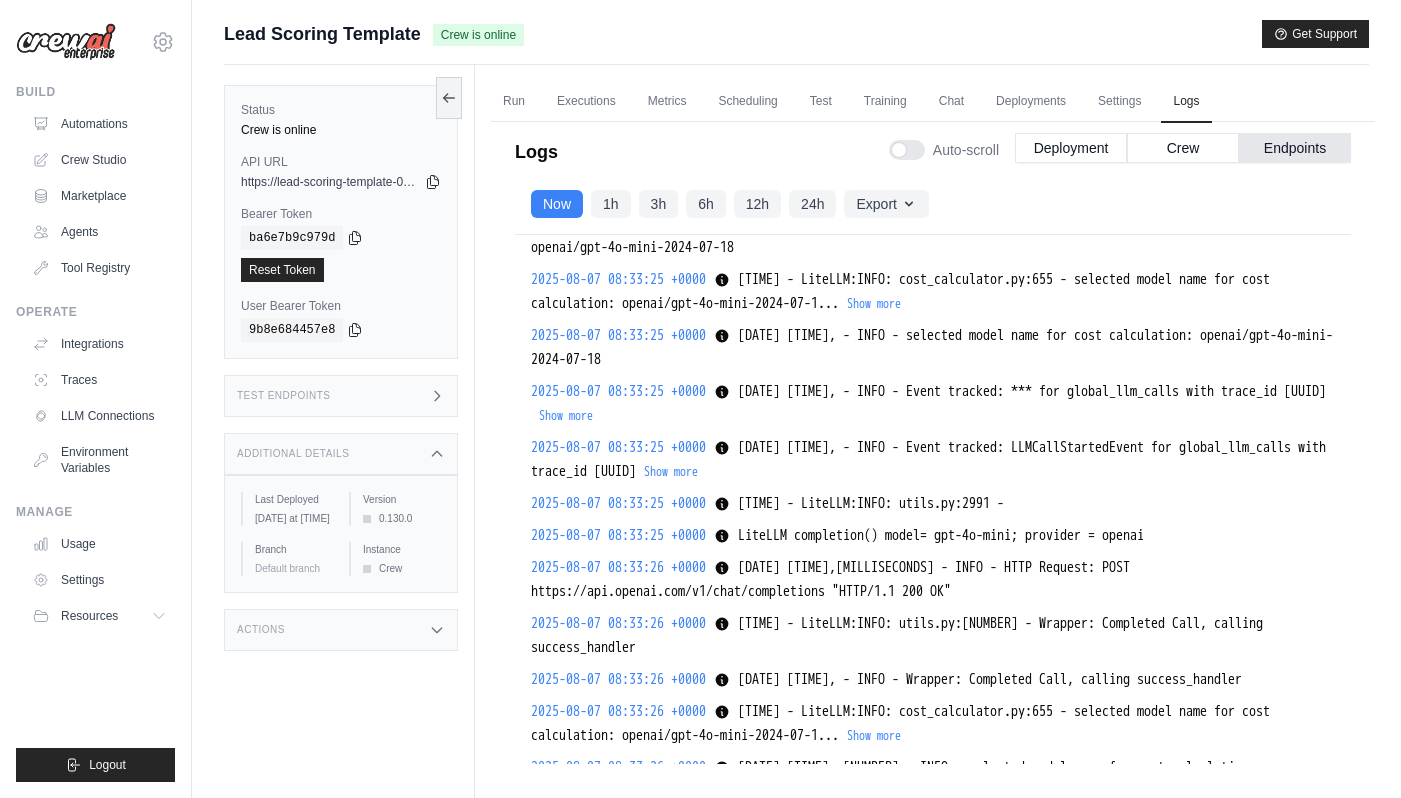 drag, startPoint x: 779, startPoint y: 400, endPoint x: 997, endPoint y: 479, distance: 231.8728 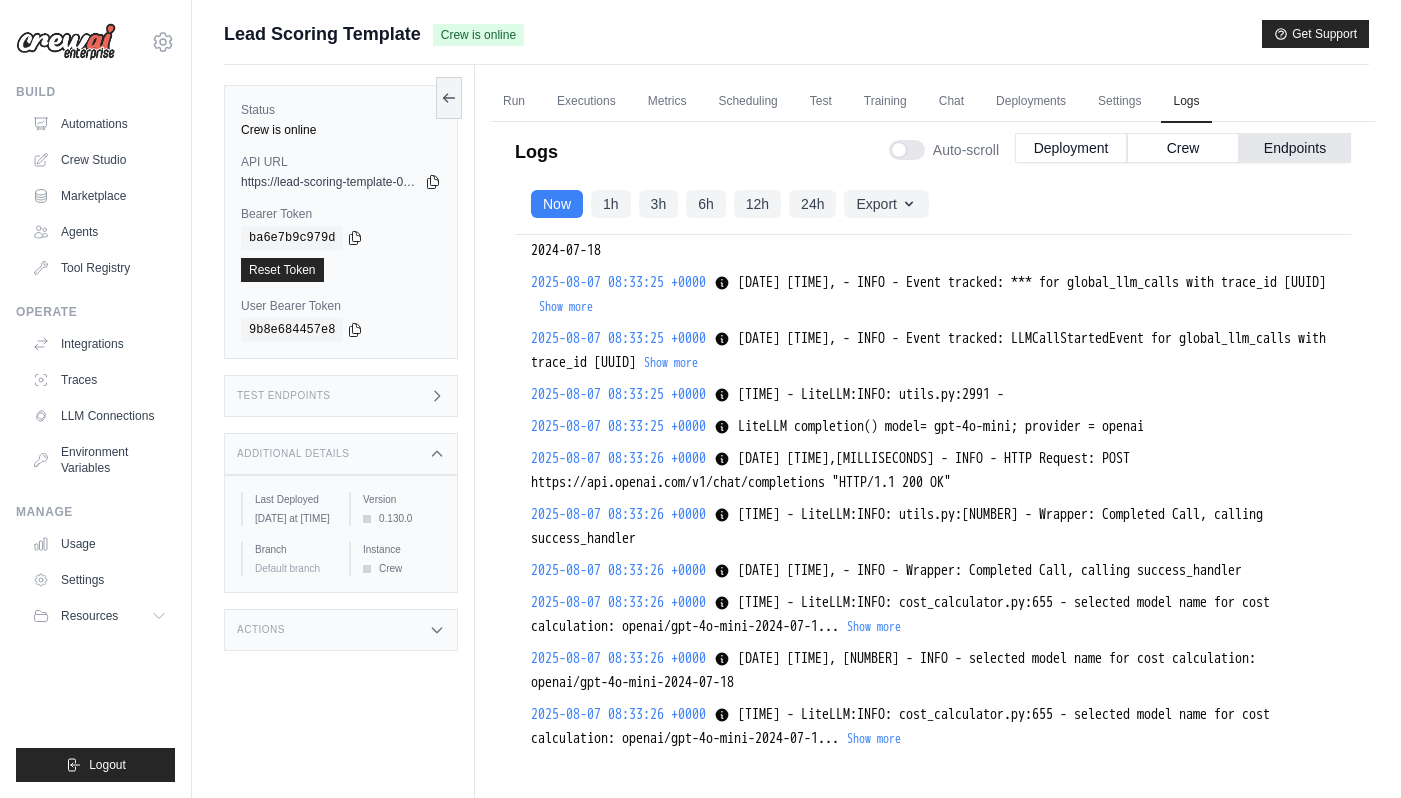 scroll, scrollTop: 27539, scrollLeft: 0, axis: vertical 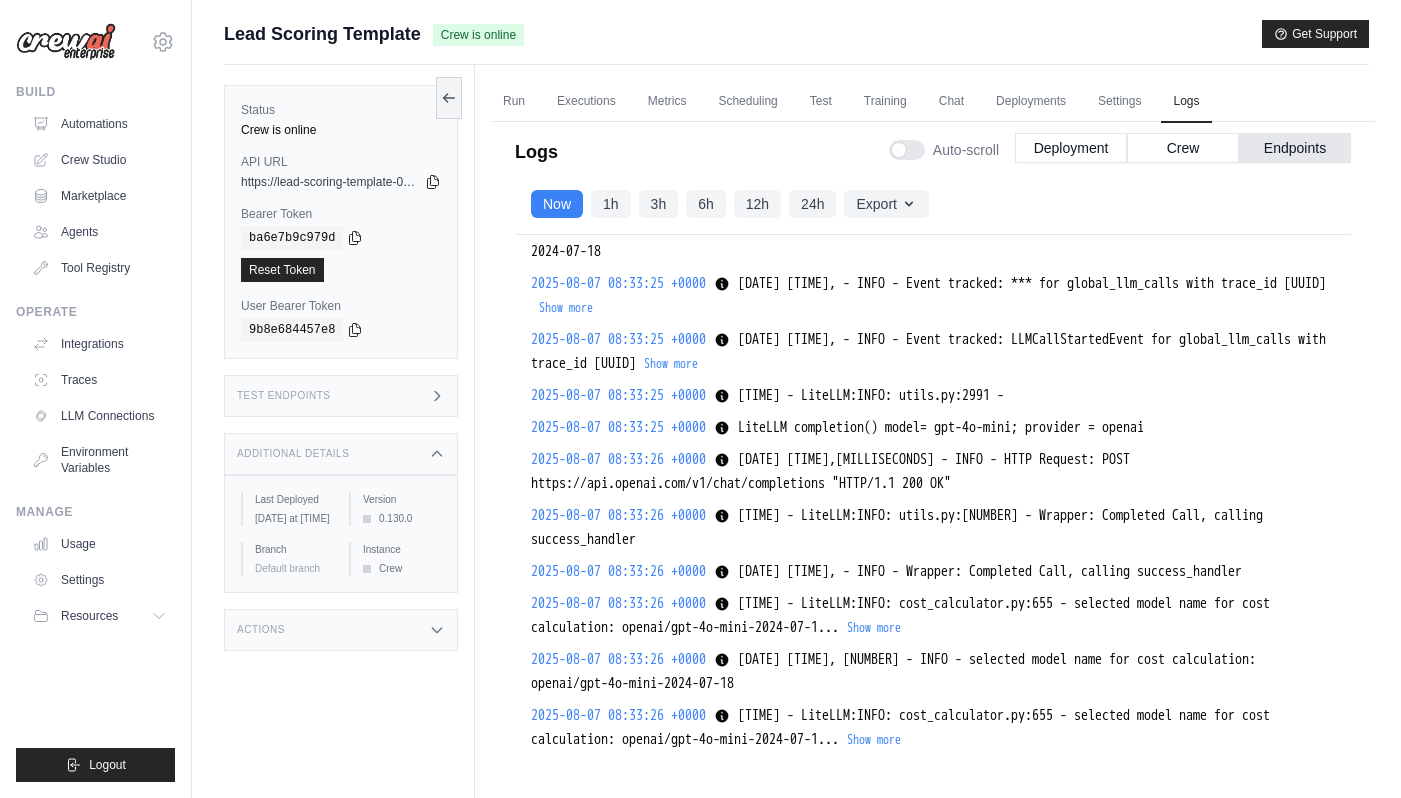 click on "[DATE] [TIME] - INFO - selected model name for cost calculation: openai/gpt-4o-mini-2024-07-18" at bounding box center [983, -493] 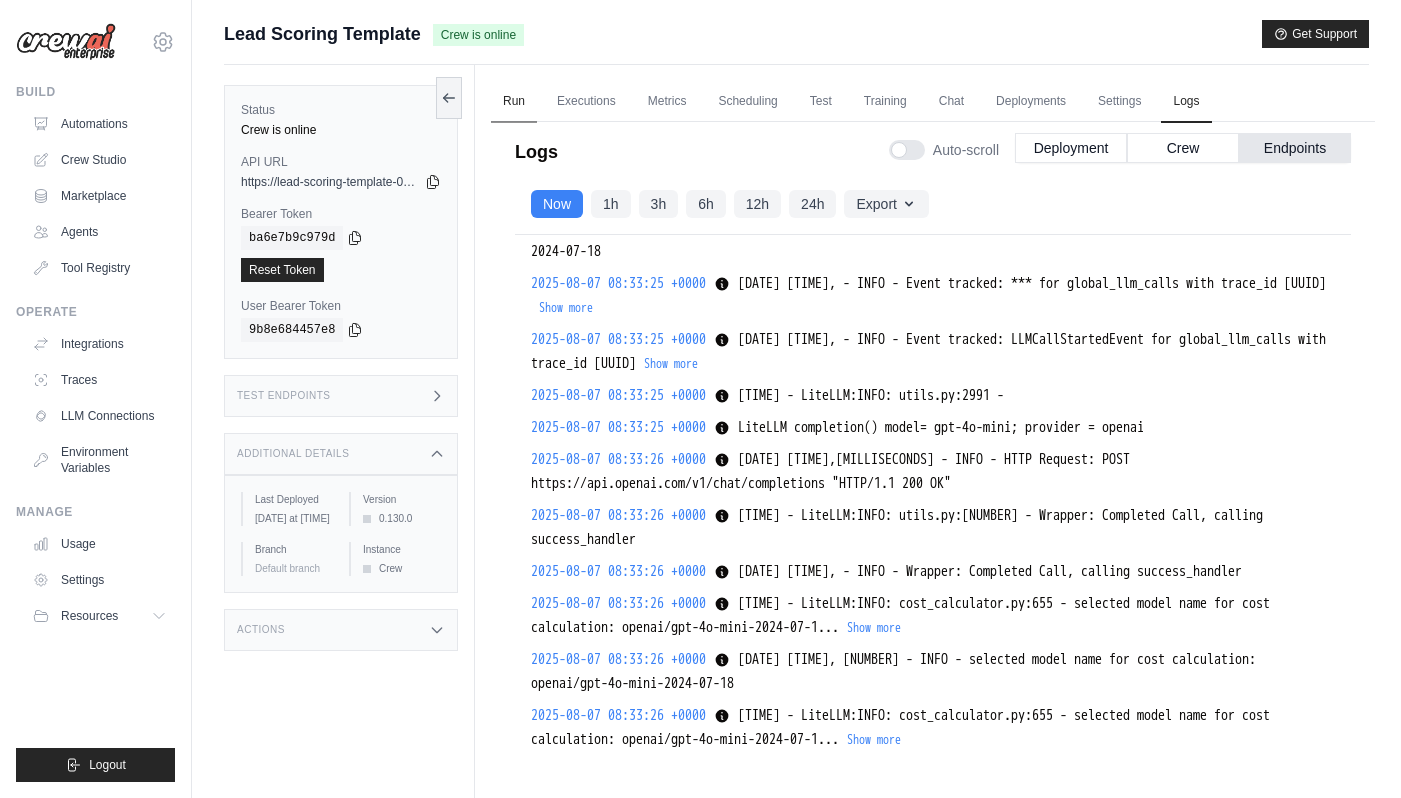 click on "Run" at bounding box center (514, 102) 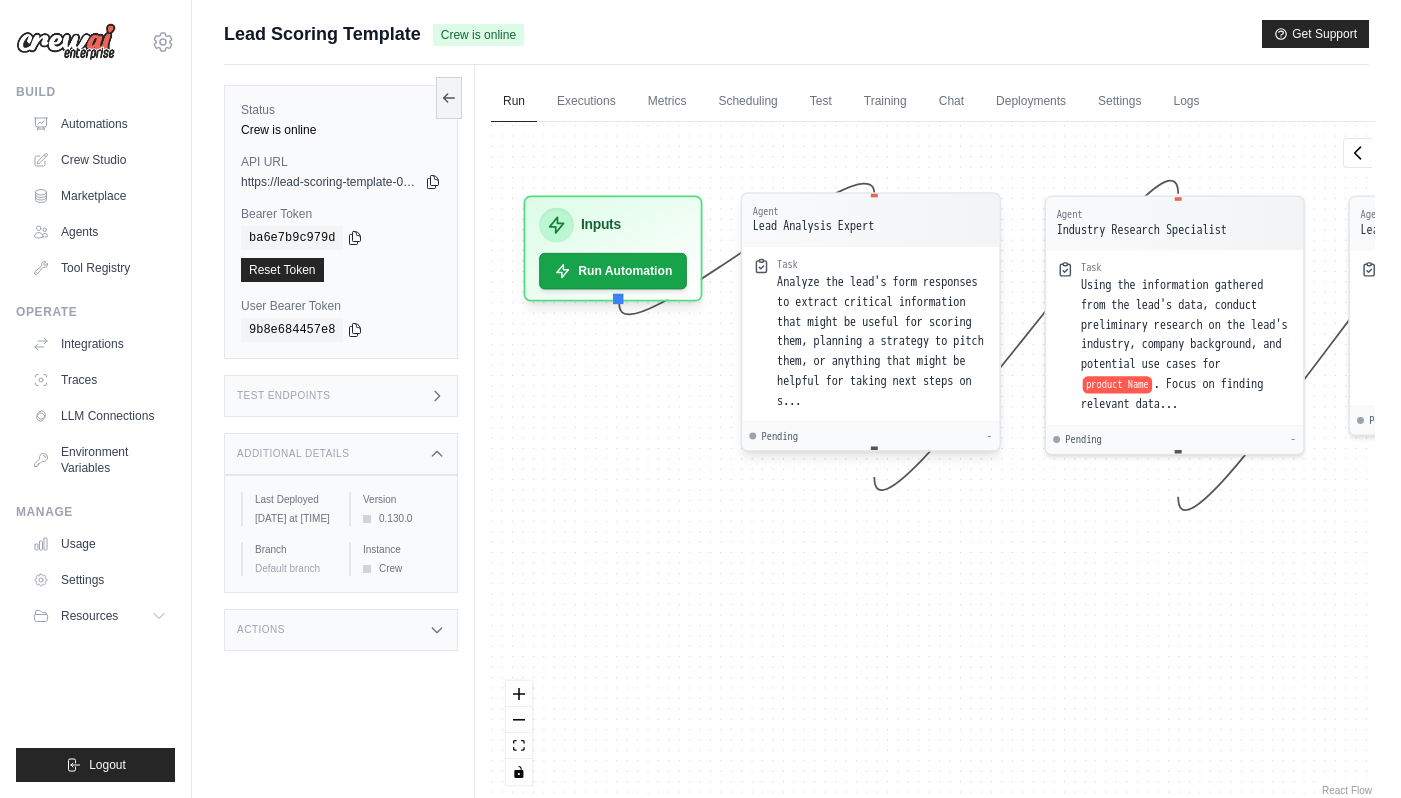 click on "Analyze the lead's form responses to extract critical information that might be useful for scoring them, planning a strategy to pitch them, or anything that might be helpful for taking next steps on s..." at bounding box center (880, 341) 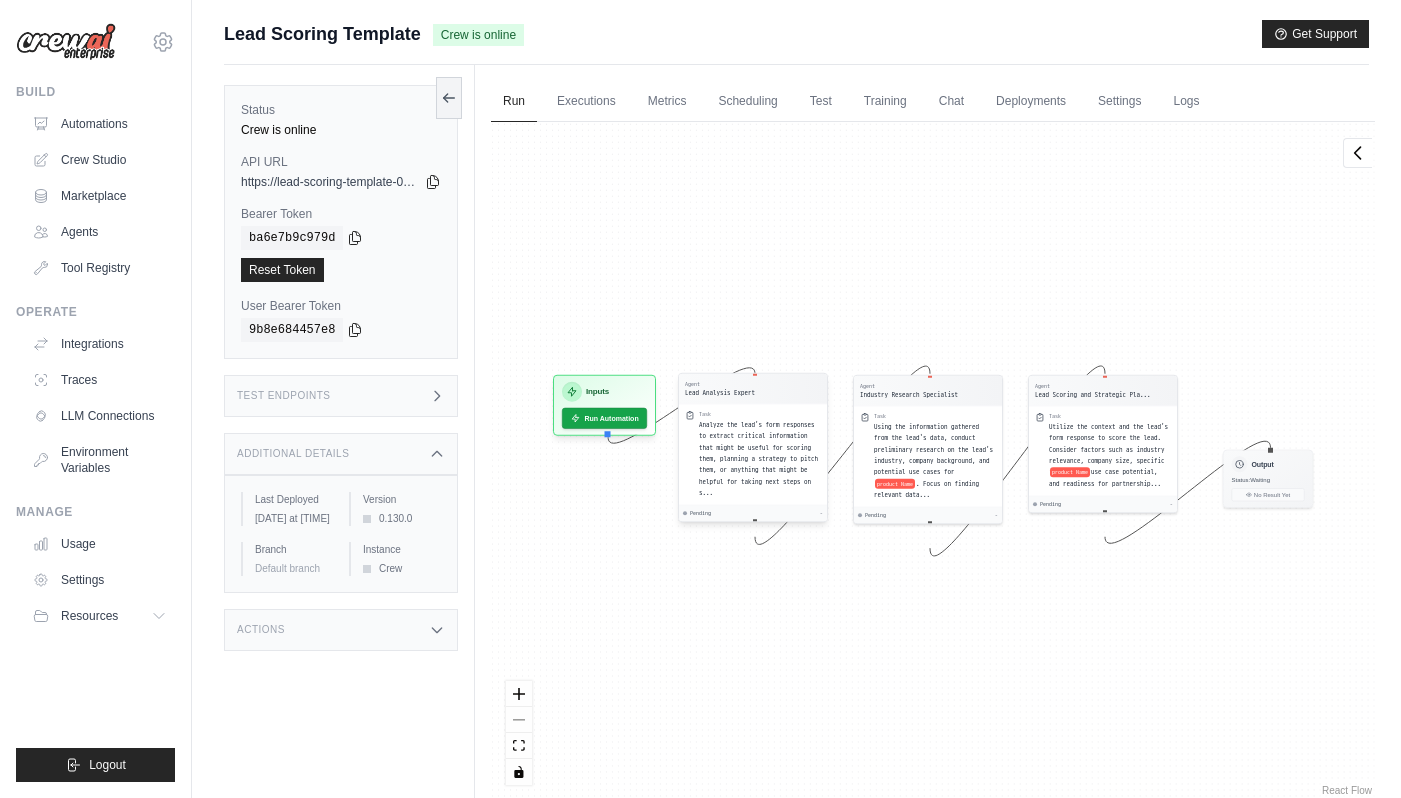 click on "Agent" at bounding box center [720, 384] 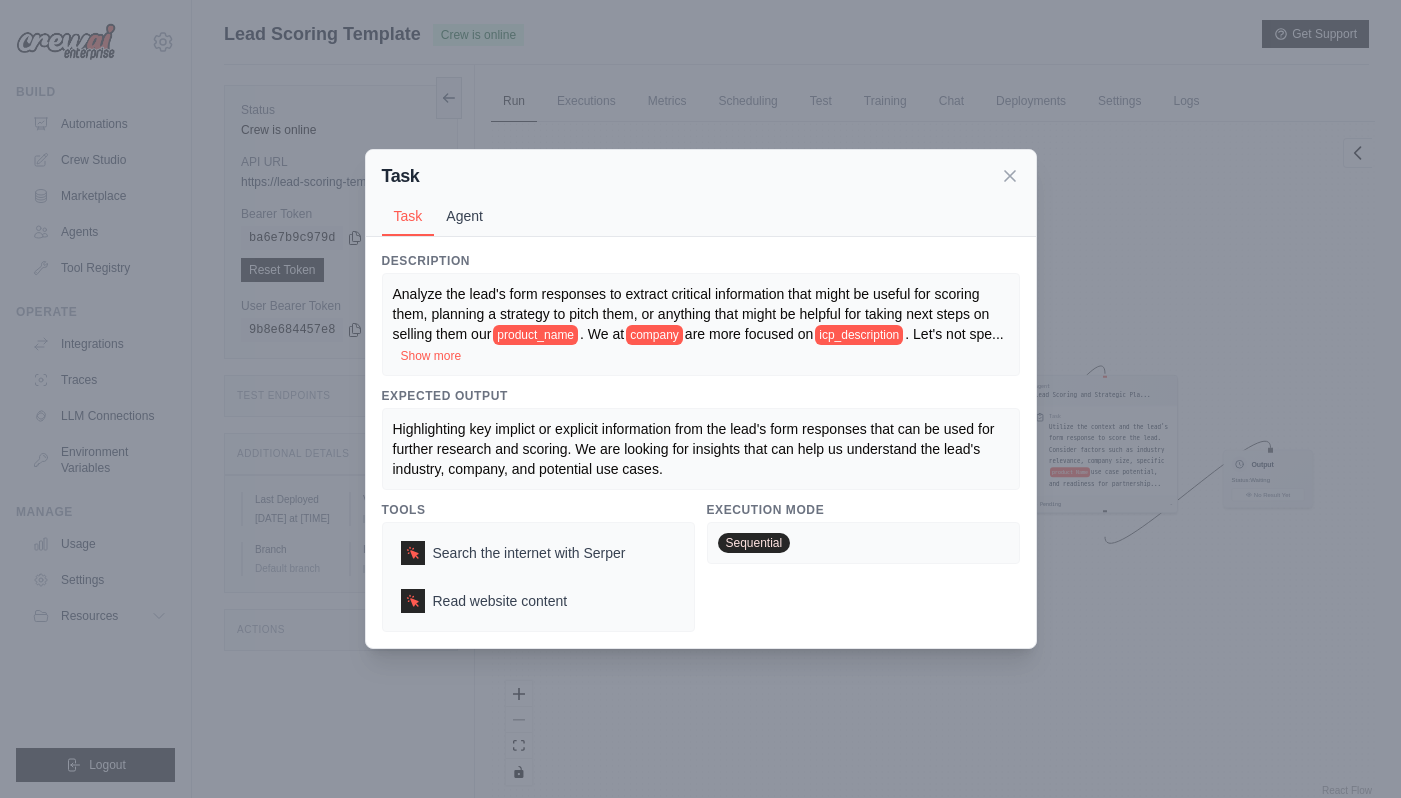 click on "Agent" at bounding box center [464, 216] 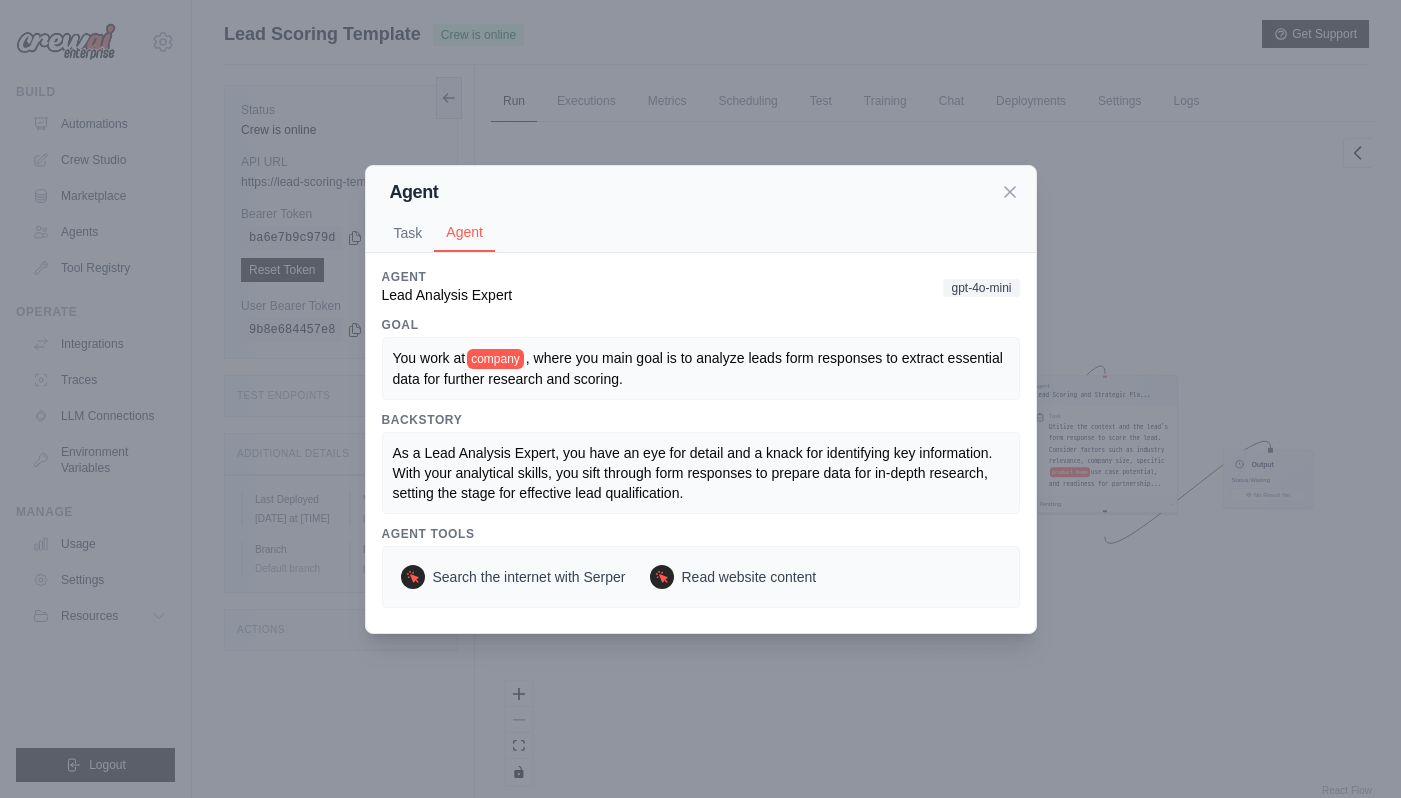 click on "Agent Task Agent" at bounding box center (701, 209) 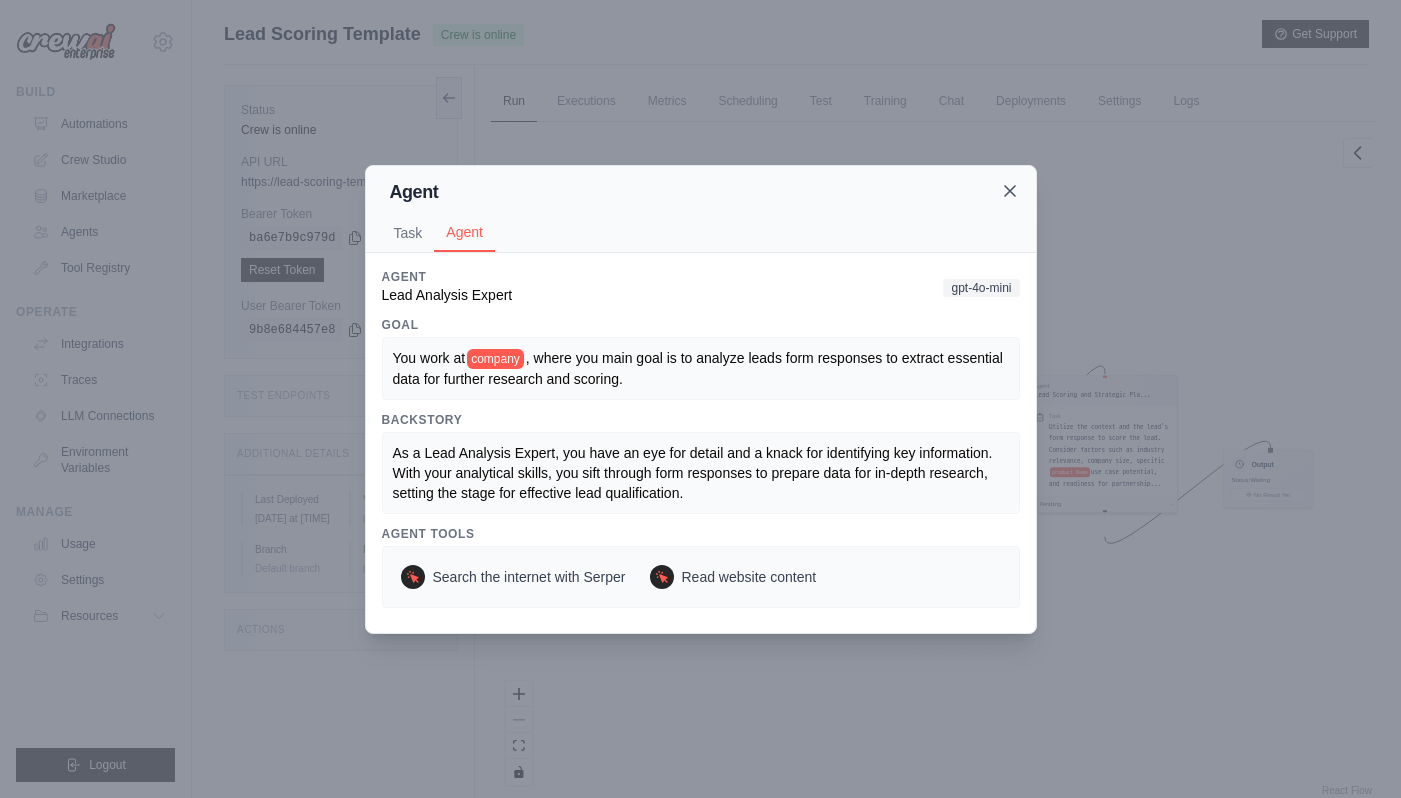 click 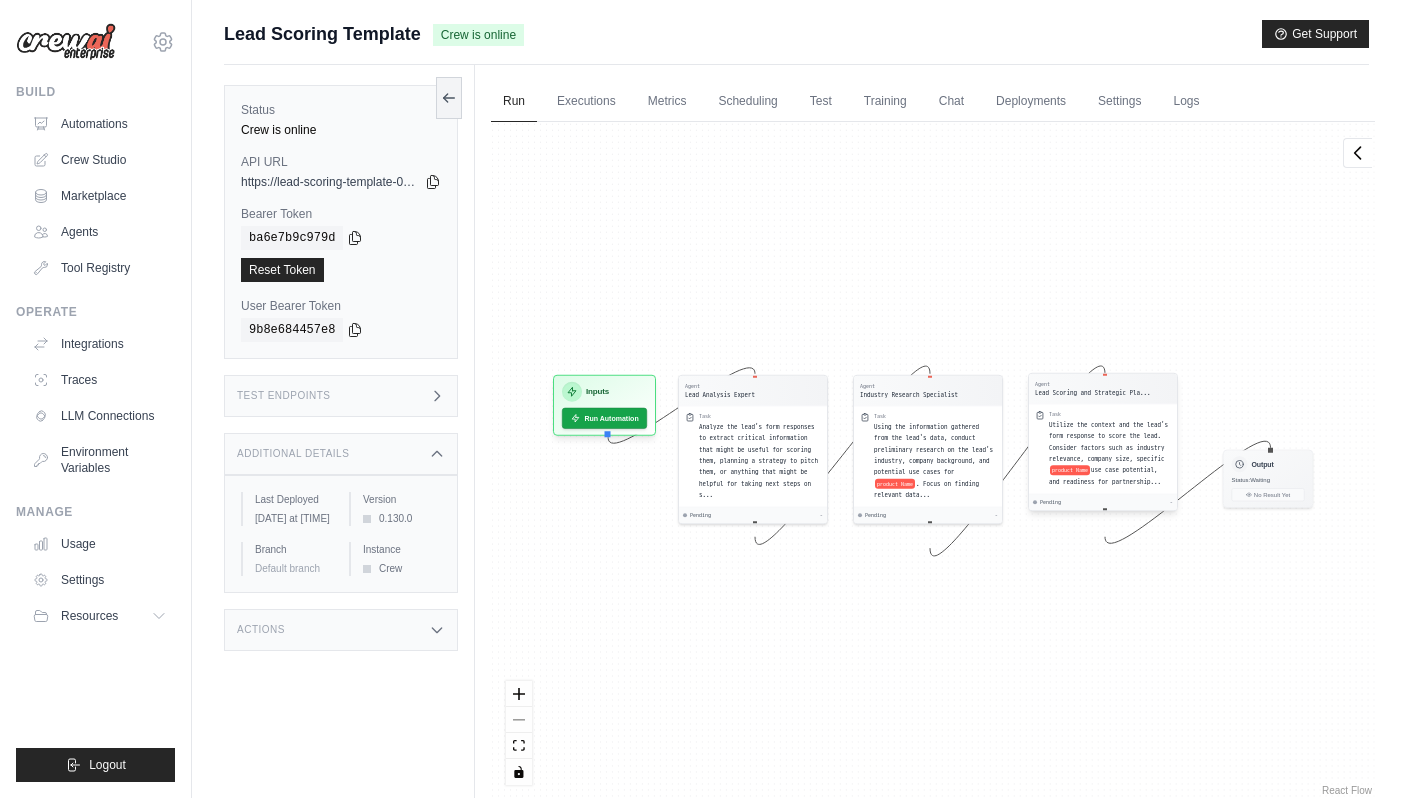click on "Utilize the context and the lead's form response to score the lead. Consider factors such as industry relevance, company size, specific" at bounding box center [1108, 441] 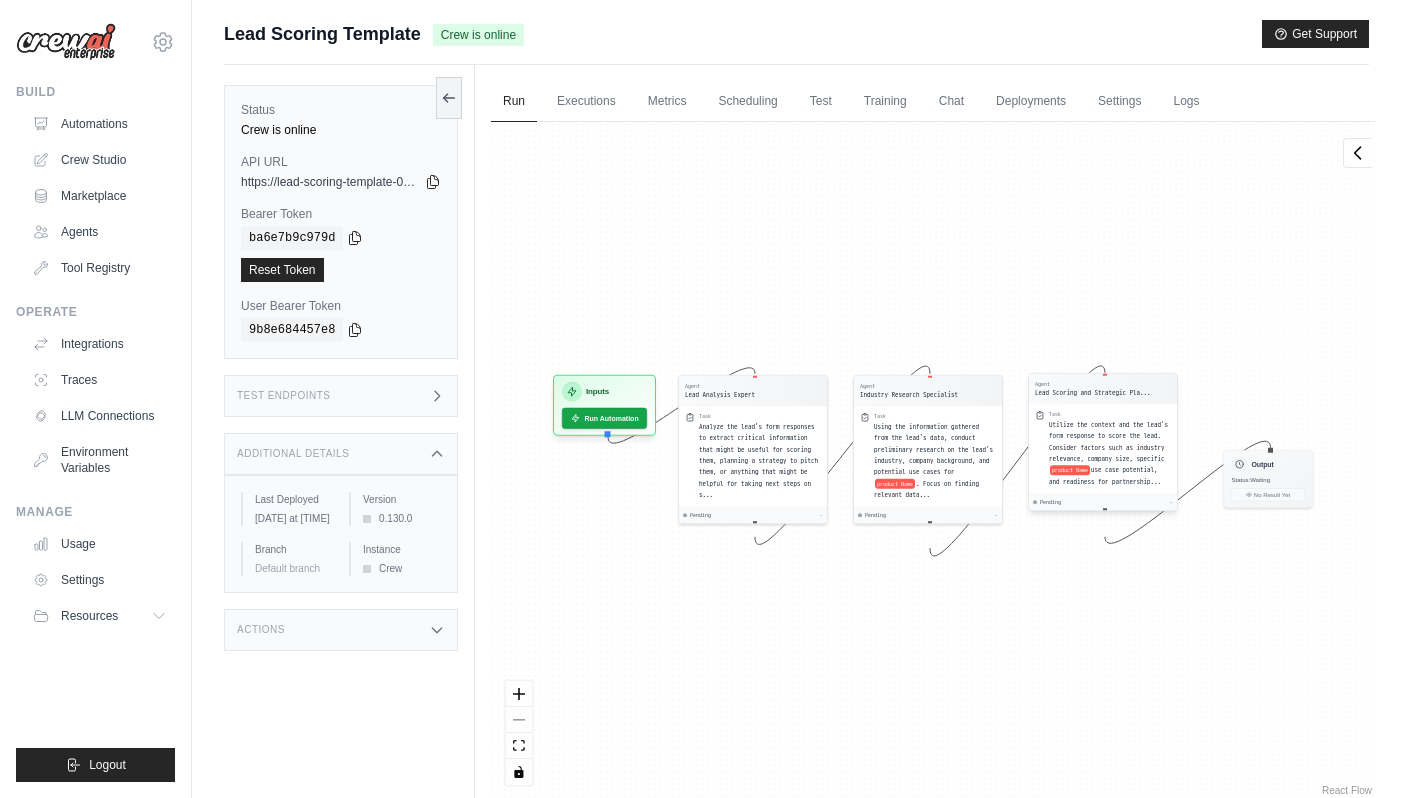 click on "Lead Scoring and Strategic Pla..." at bounding box center (1093, 393) 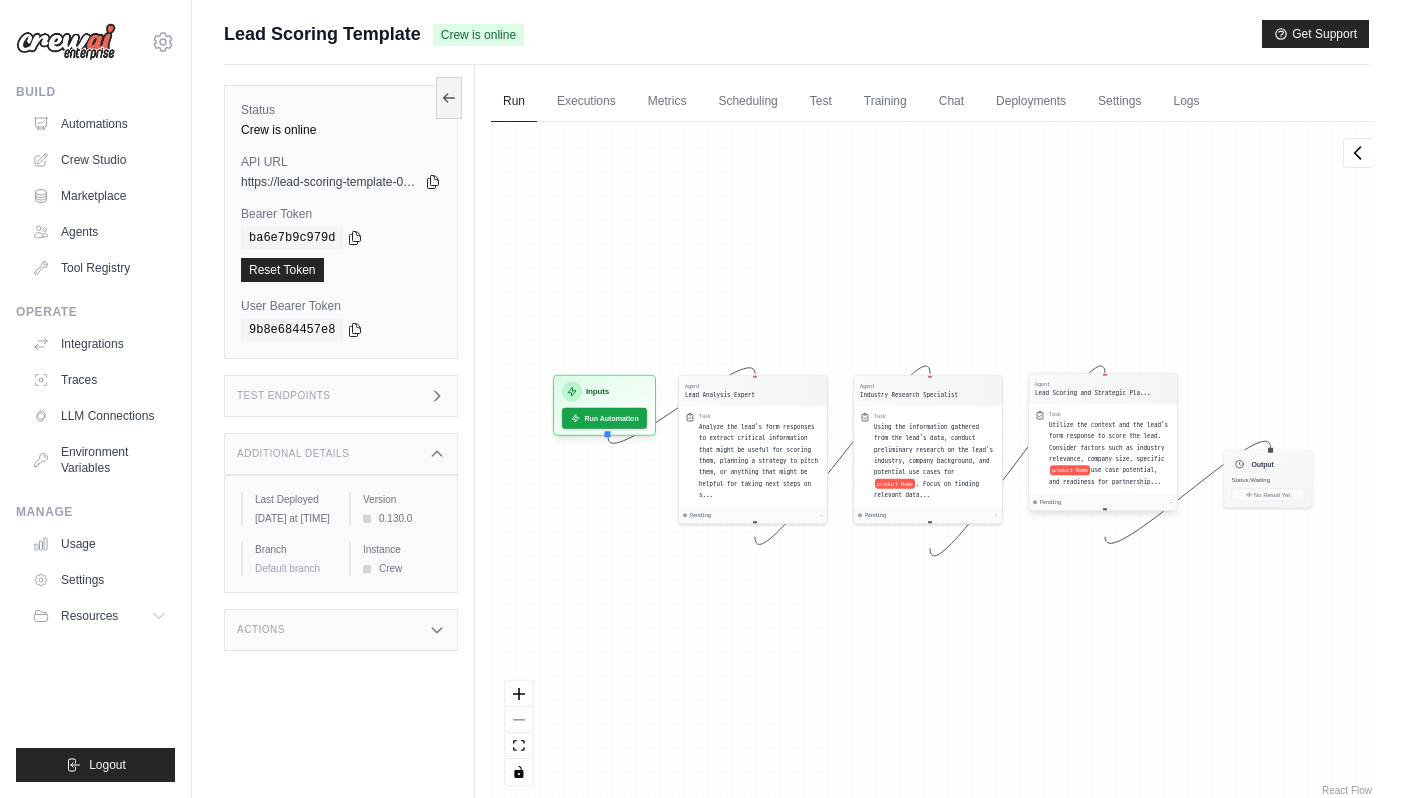 click on "Agent" at bounding box center (1093, 384) 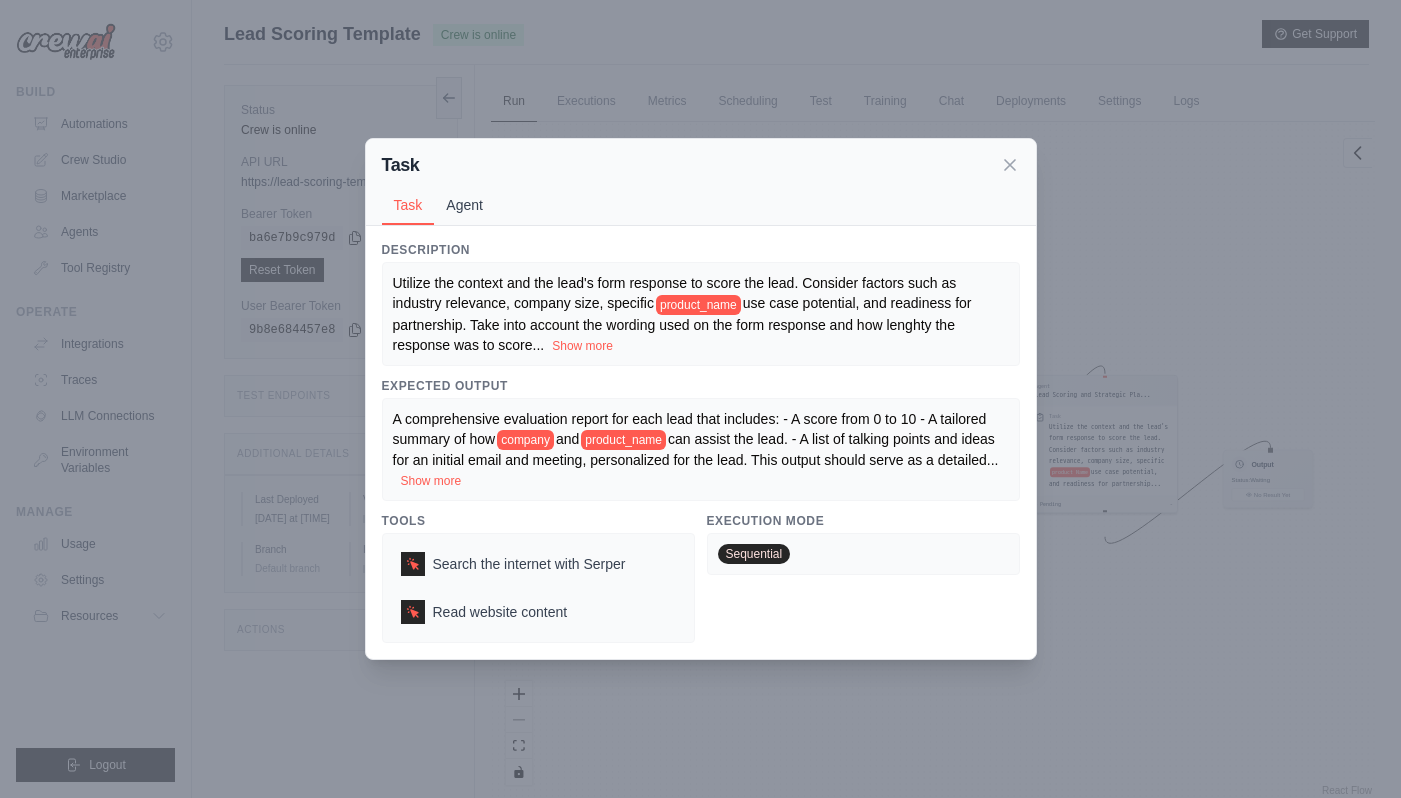 click on "Agent" at bounding box center [464, 205] 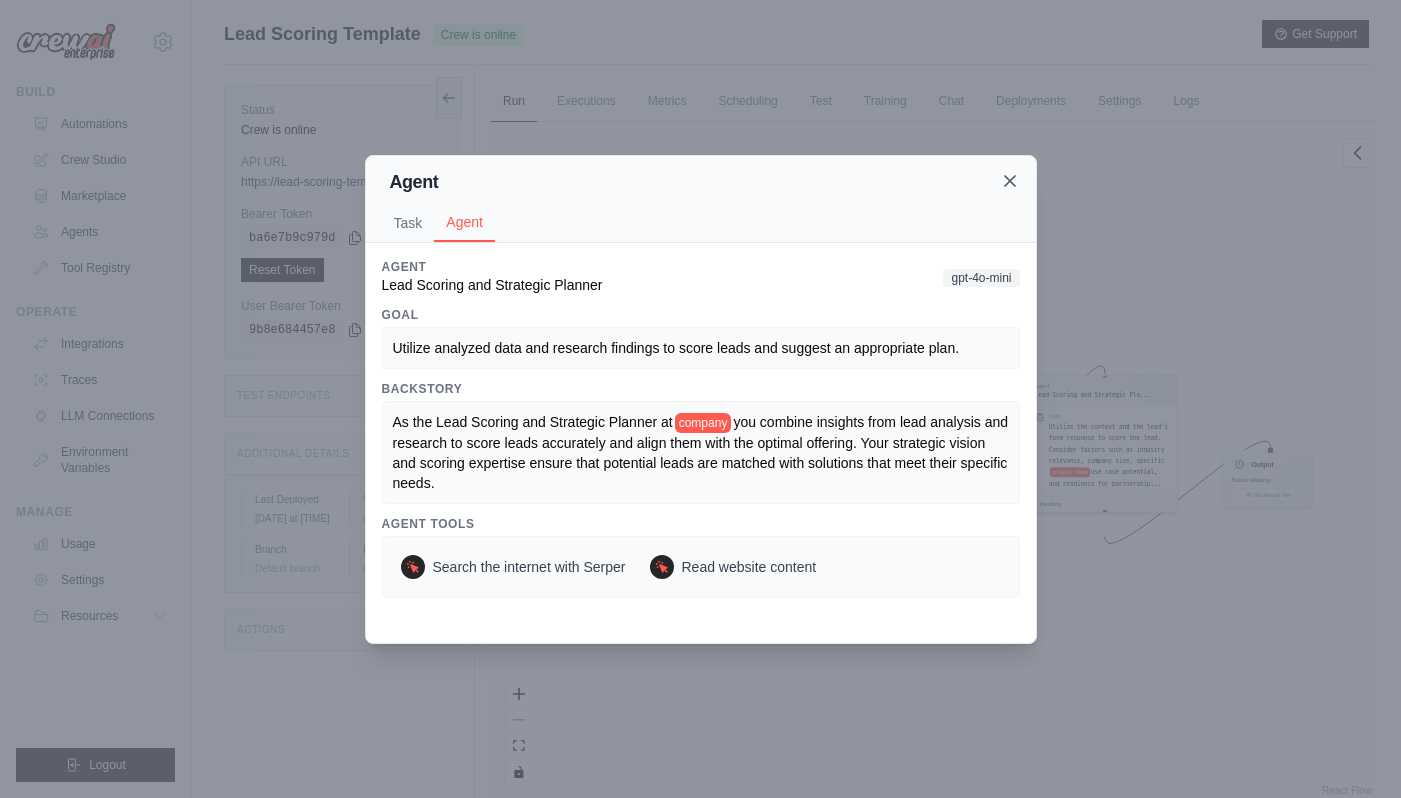 click 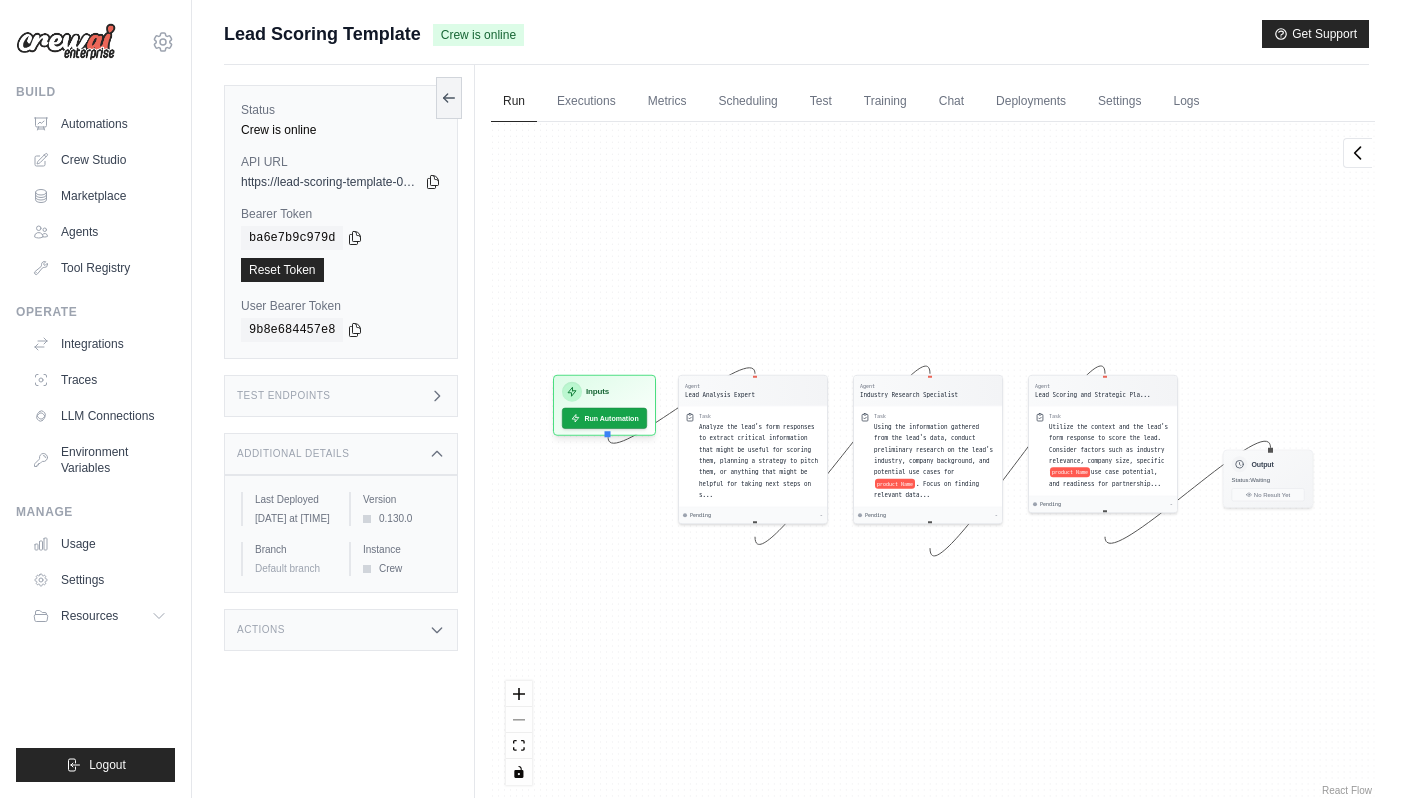 click on "Logs" at bounding box center [1186, 102] 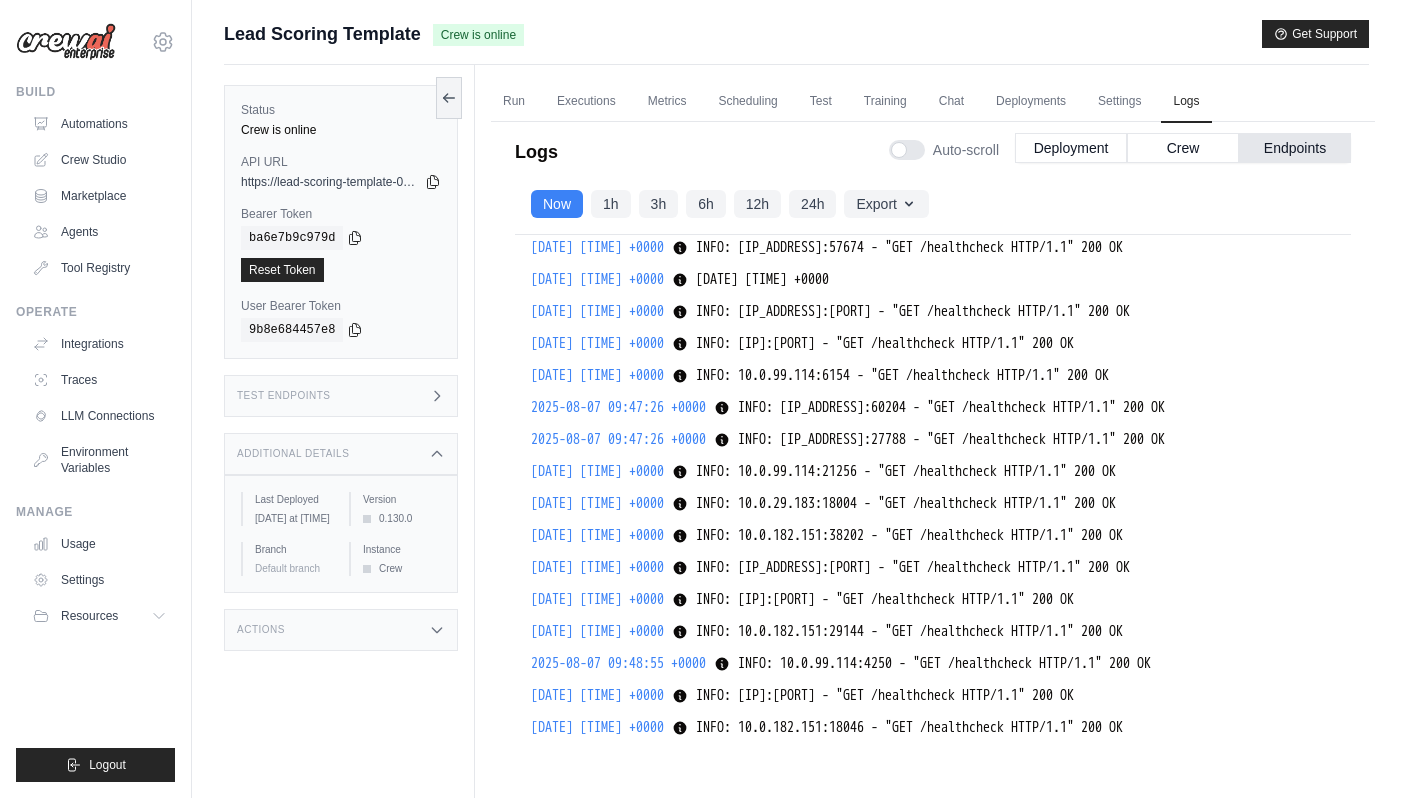 scroll, scrollTop: 55246, scrollLeft: 0, axis: vertical 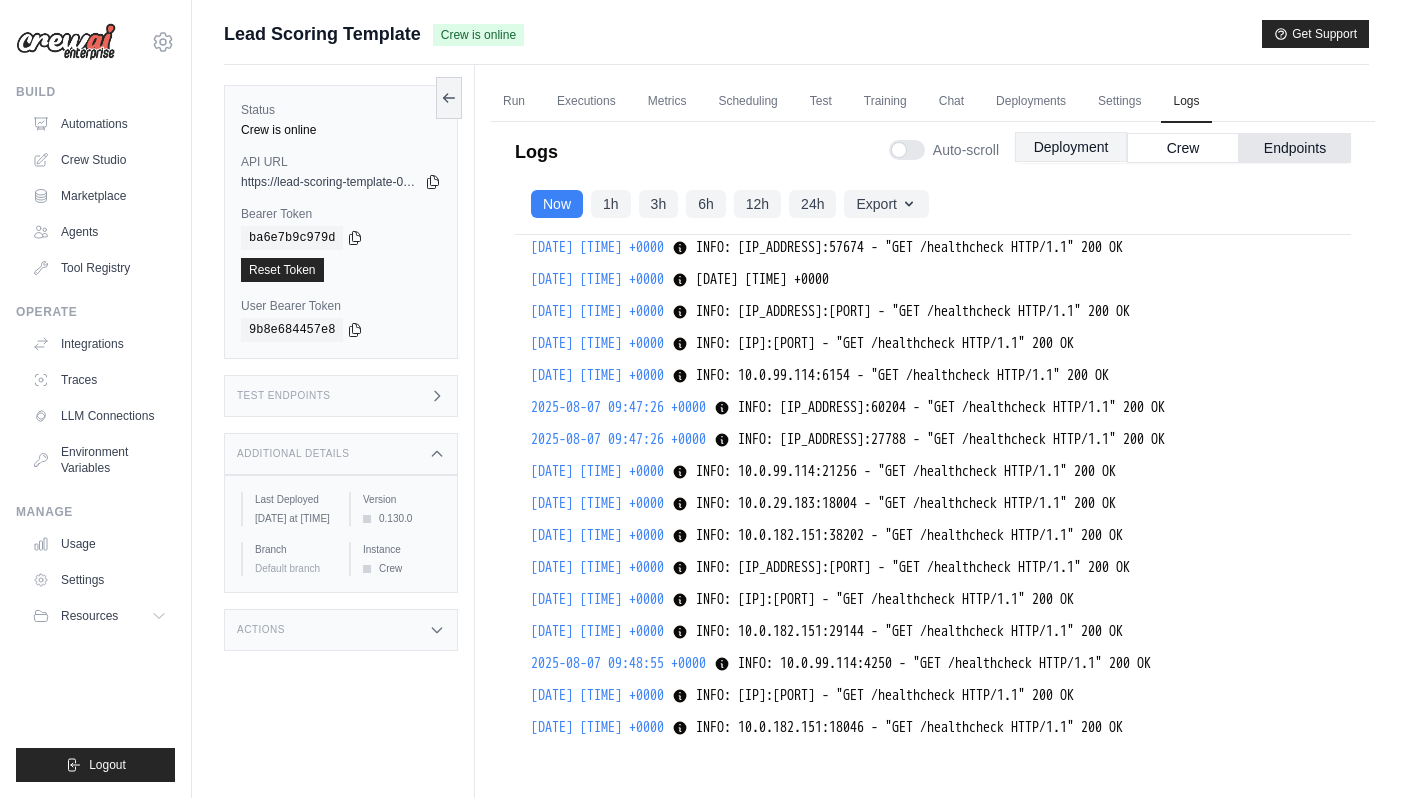 click on "Deployment" at bounding box center [1071, 147] 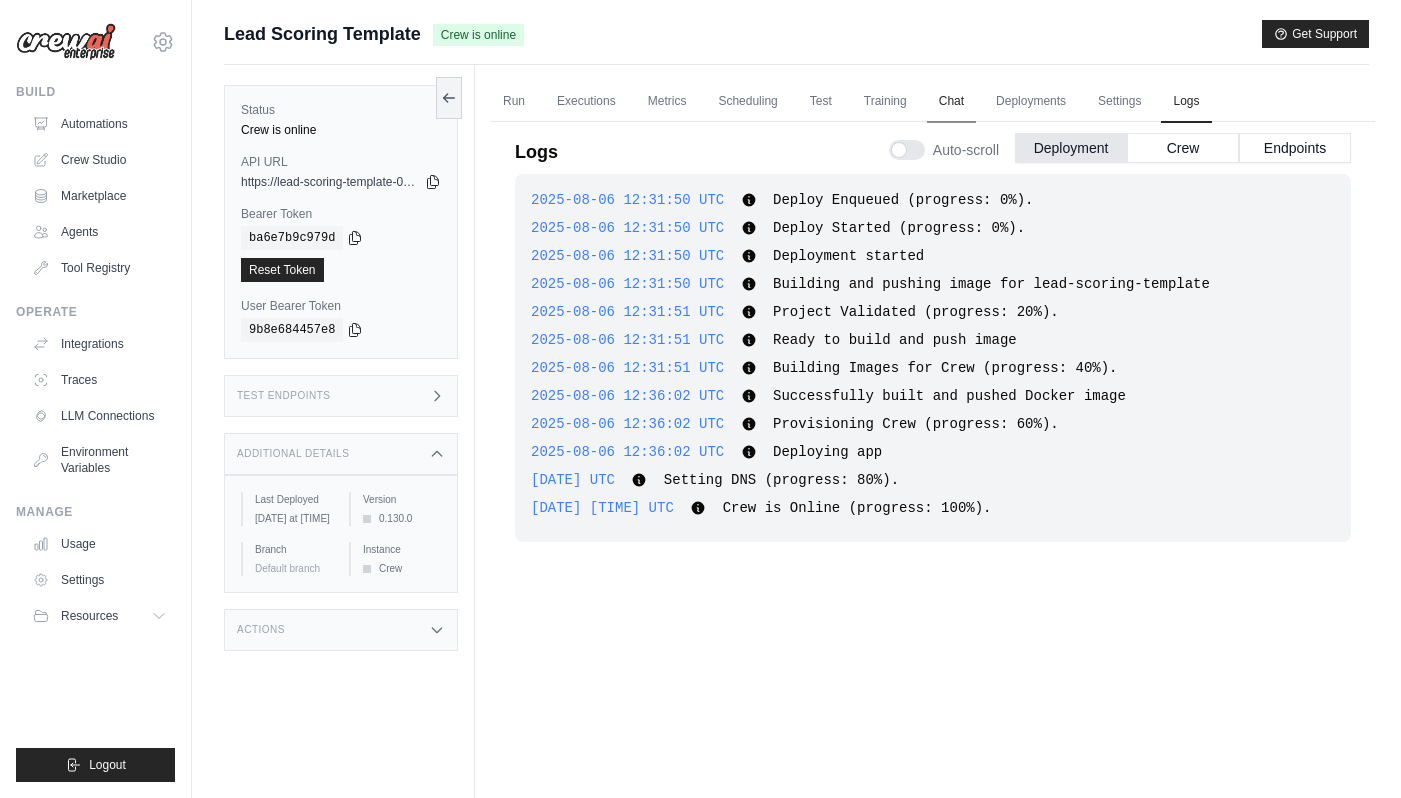 click on "Chat" at bounding box center [951, 102] 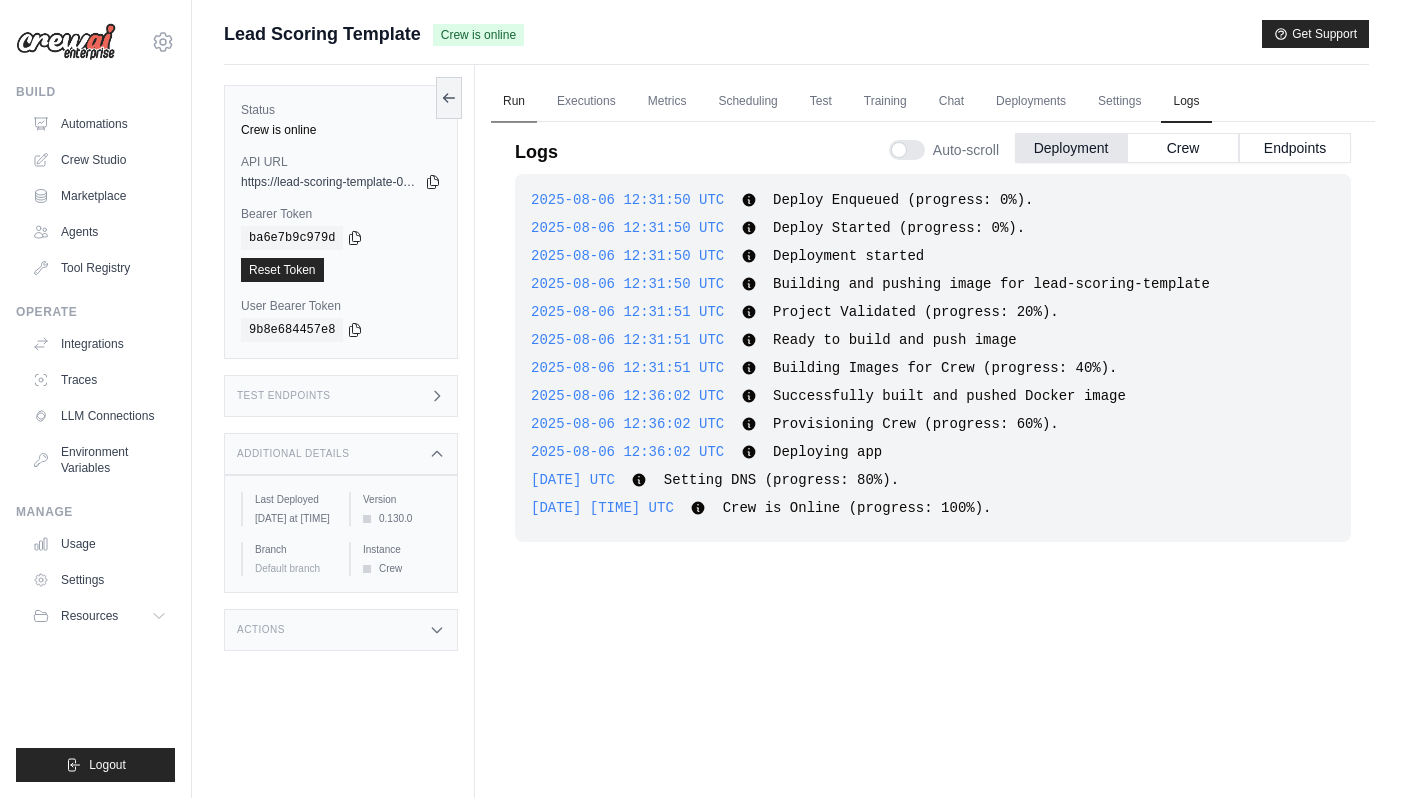 click on "Run" at bounding box center (514, 102) 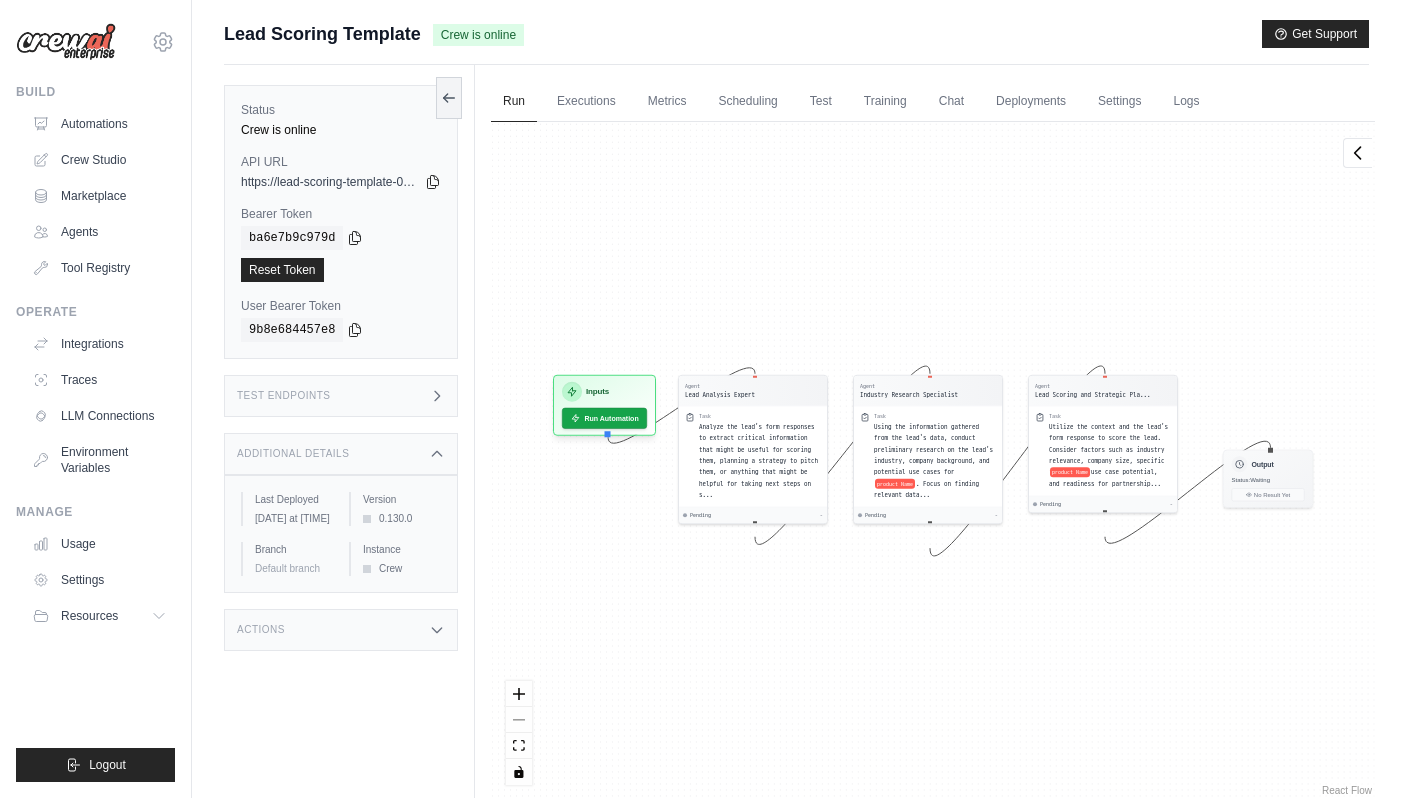 click 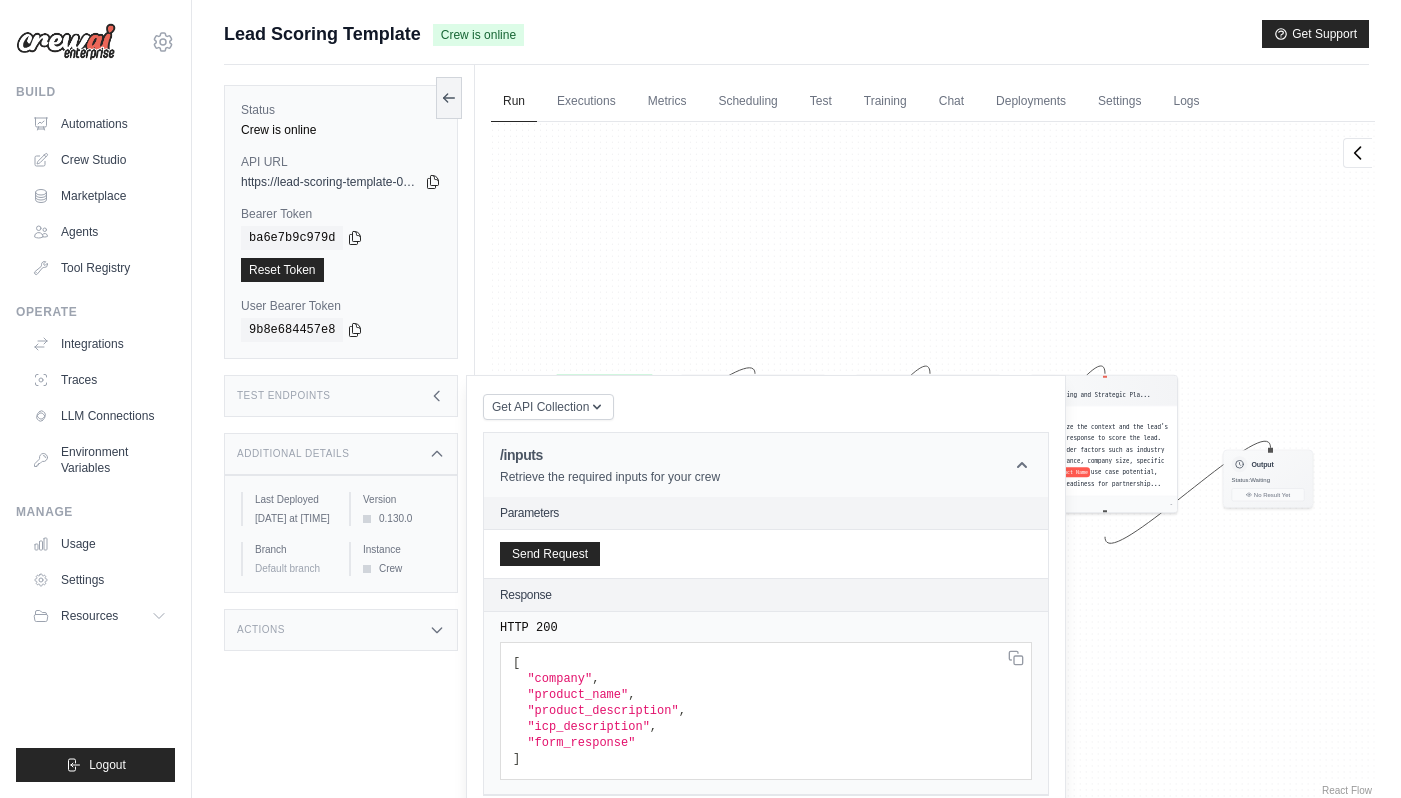 click on "/inputs
Retrieve the required inputs for your crew" at bounding box center [766, 465] 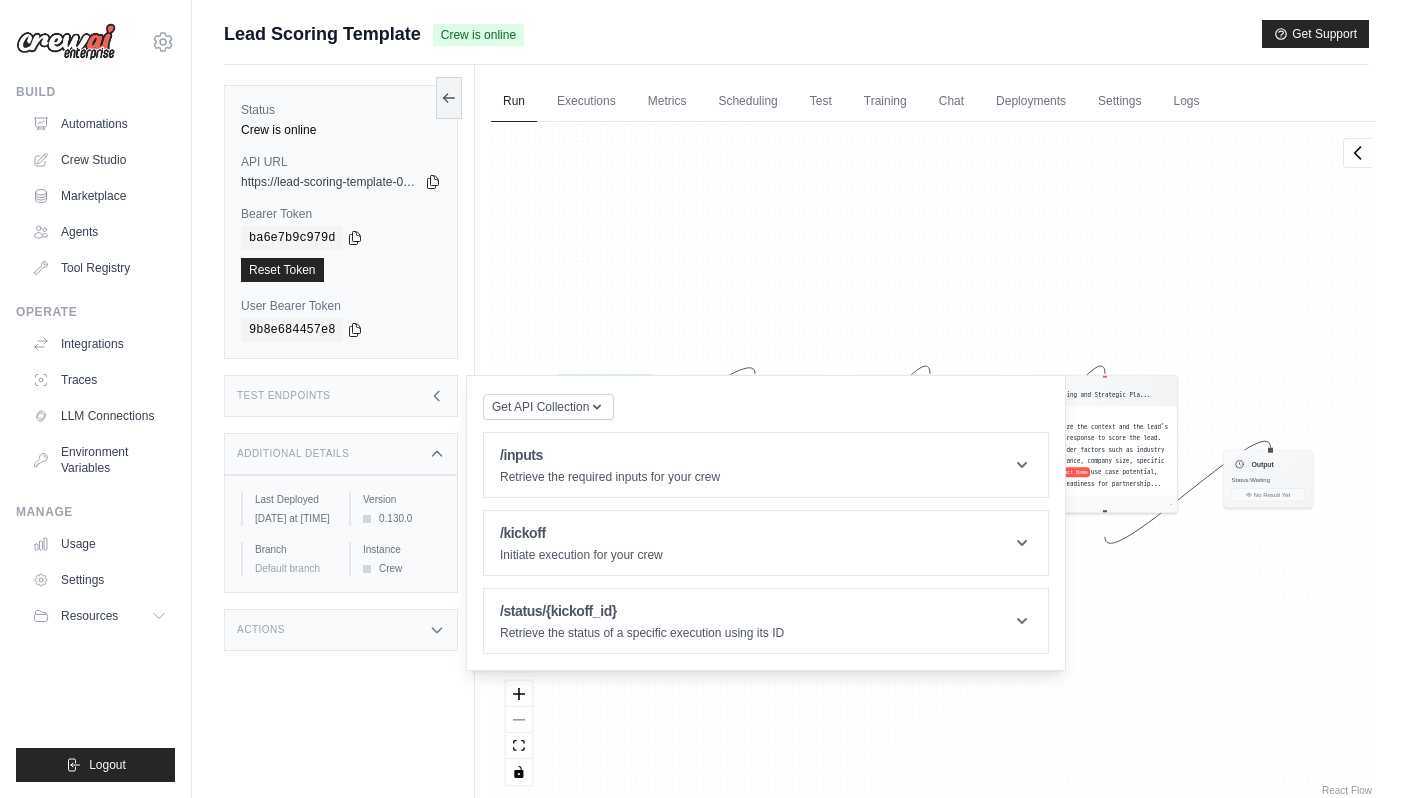 click on "Agent Lead Analysis Expert
Task Analyze the lead's form responses to extract critical information that might be useful for scoring them, planning a strategy to pitch them, or anything that might be helpful for taking next steps on s... Pending - Agent Industry Research Specialist
Task Using the information gathered from the lead's data, conduct preliminary research on the lead's industry, company background, and potential use cases for  product Name . Focus on finding relevant data... Pending - Agent Lead Scoring and Strategic Pla... Task Utilize the context and the lead's form response to score the lead. Consider factors such as industry relevance, company size, specific  product Name  use case potential, and readiness for partnership... Pending - Inputs Run Automation Output Status:  Waiting No Result Yet" at bounding box center (933, 461) 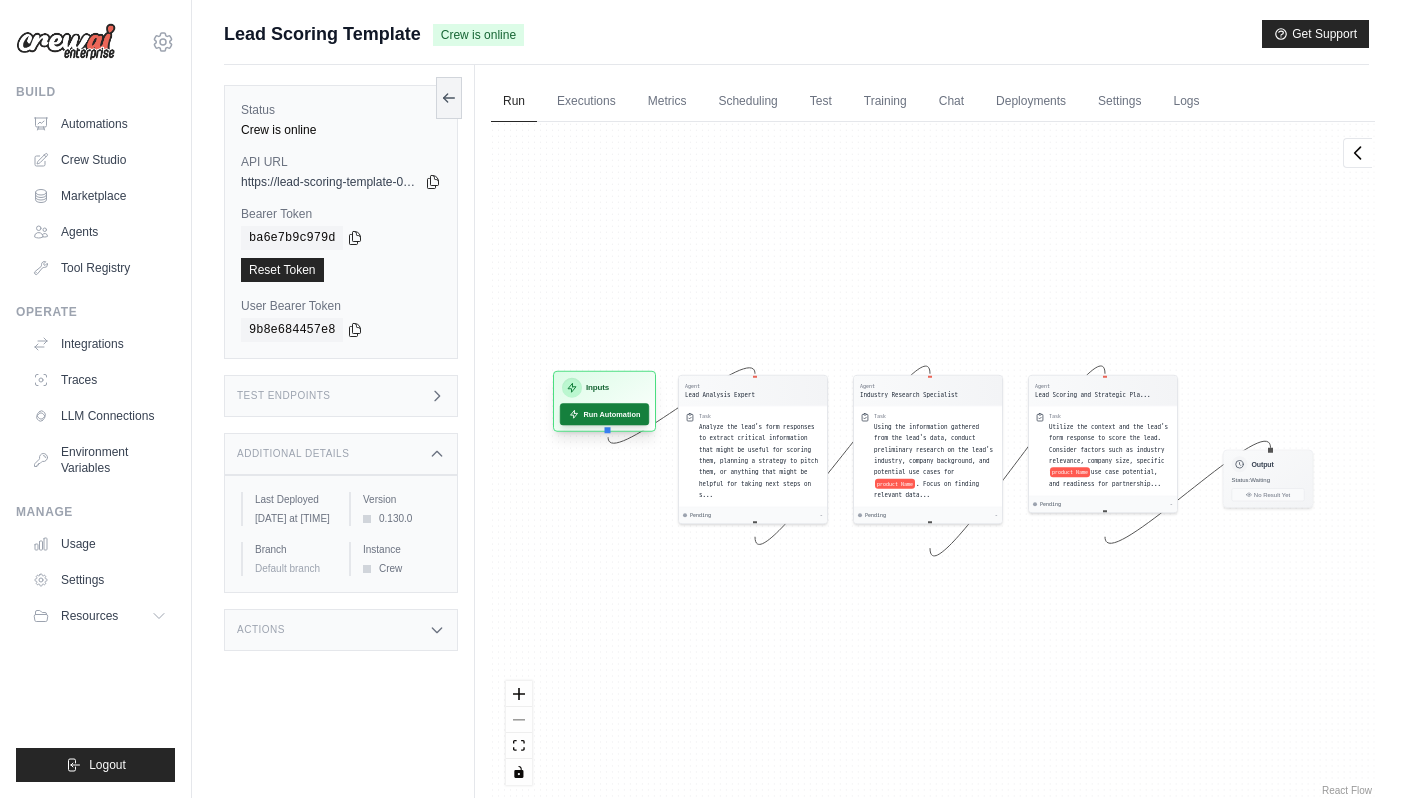 click on "Run Automation" at bounding box center (604, 414) 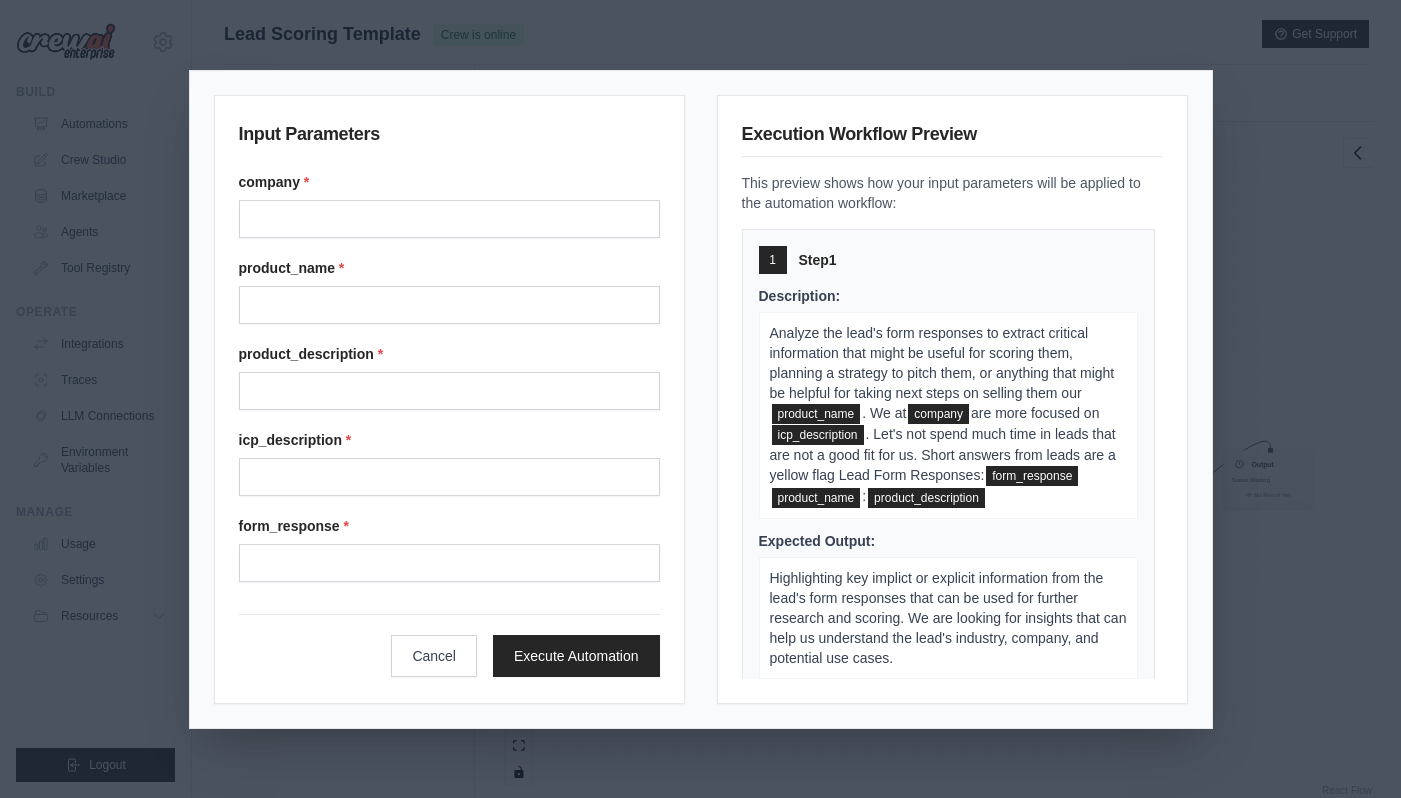 scroll, scrollTop: 232, scrollLeft: 0, axis: vertical 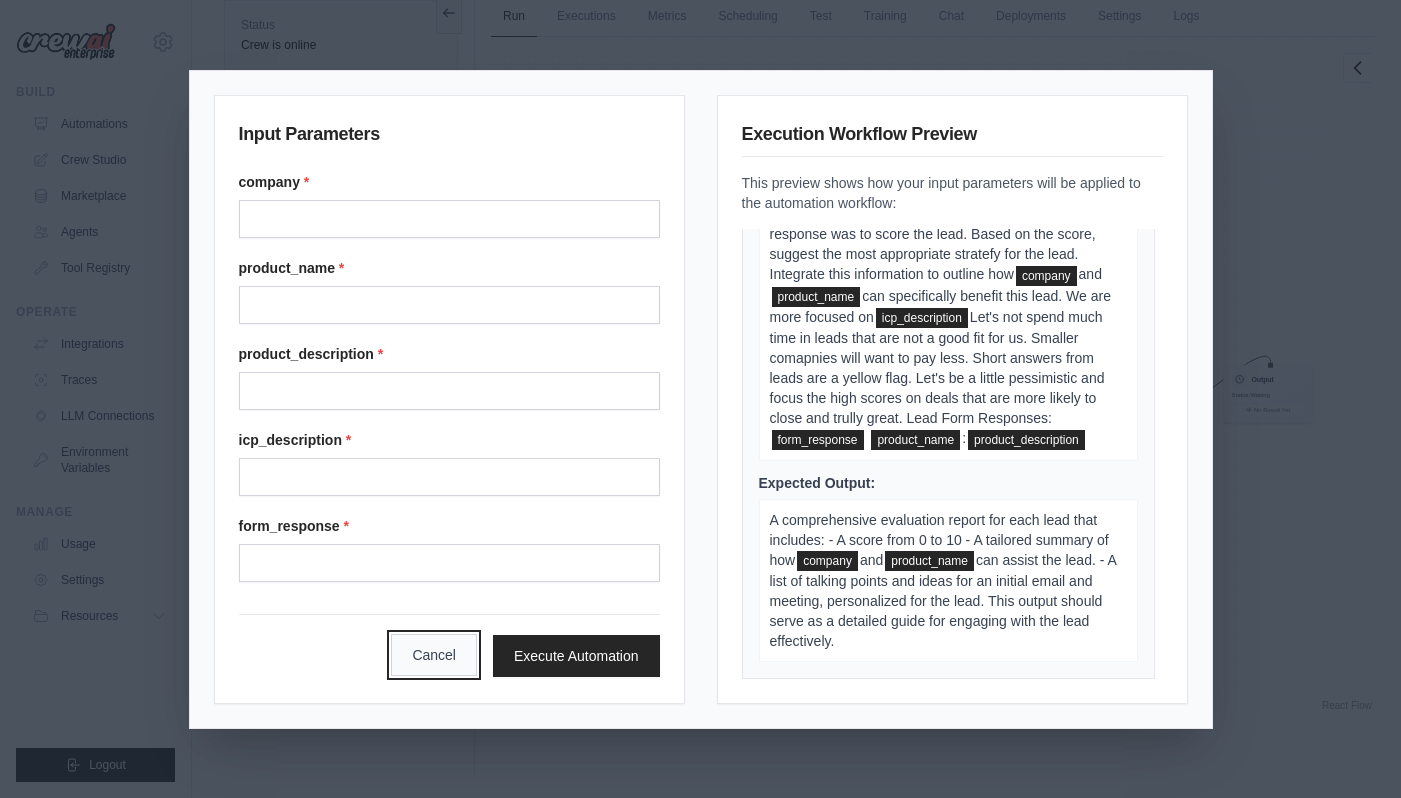 click on "Cancel" at bounding box center [434, 655] 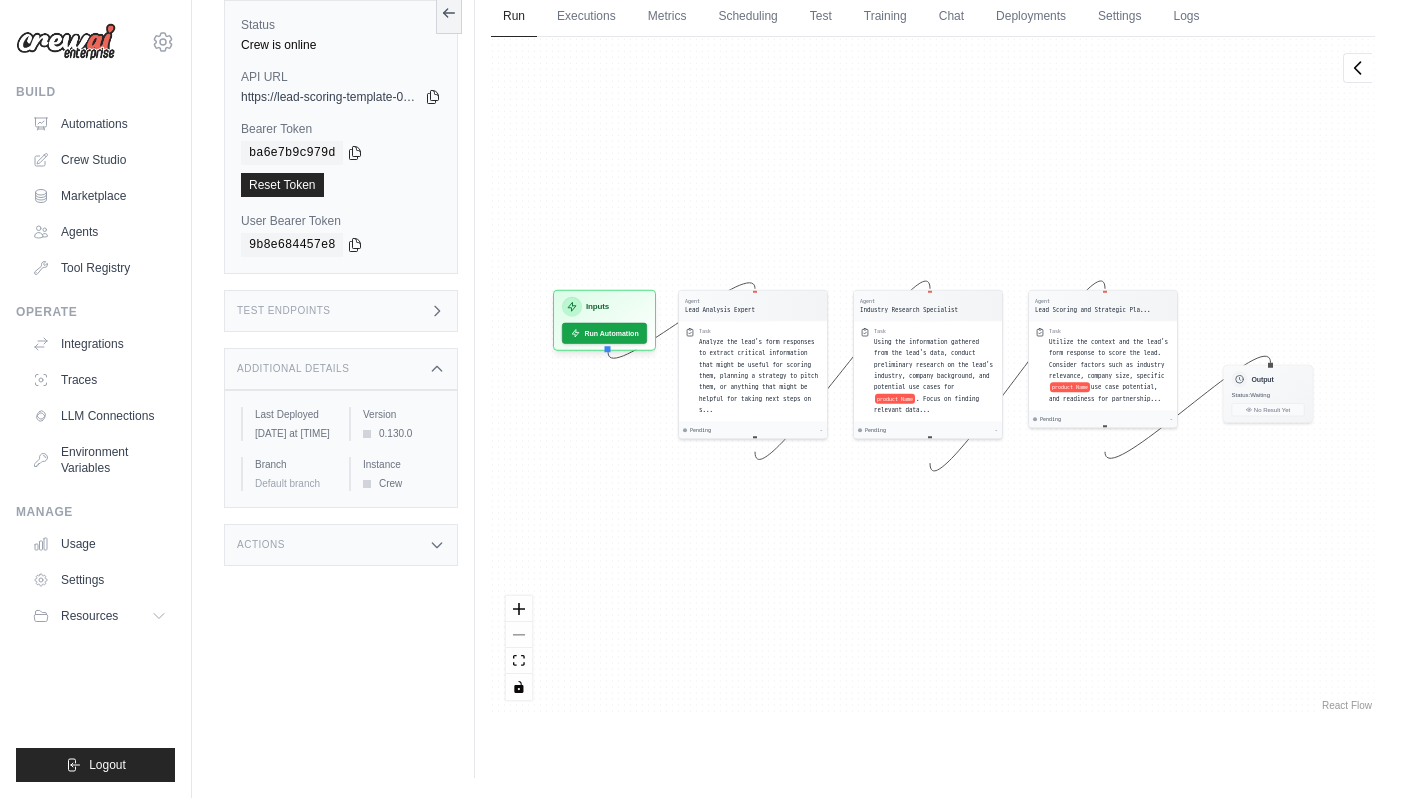 click on "Test Endpoints" at bounding box center (341, 311) 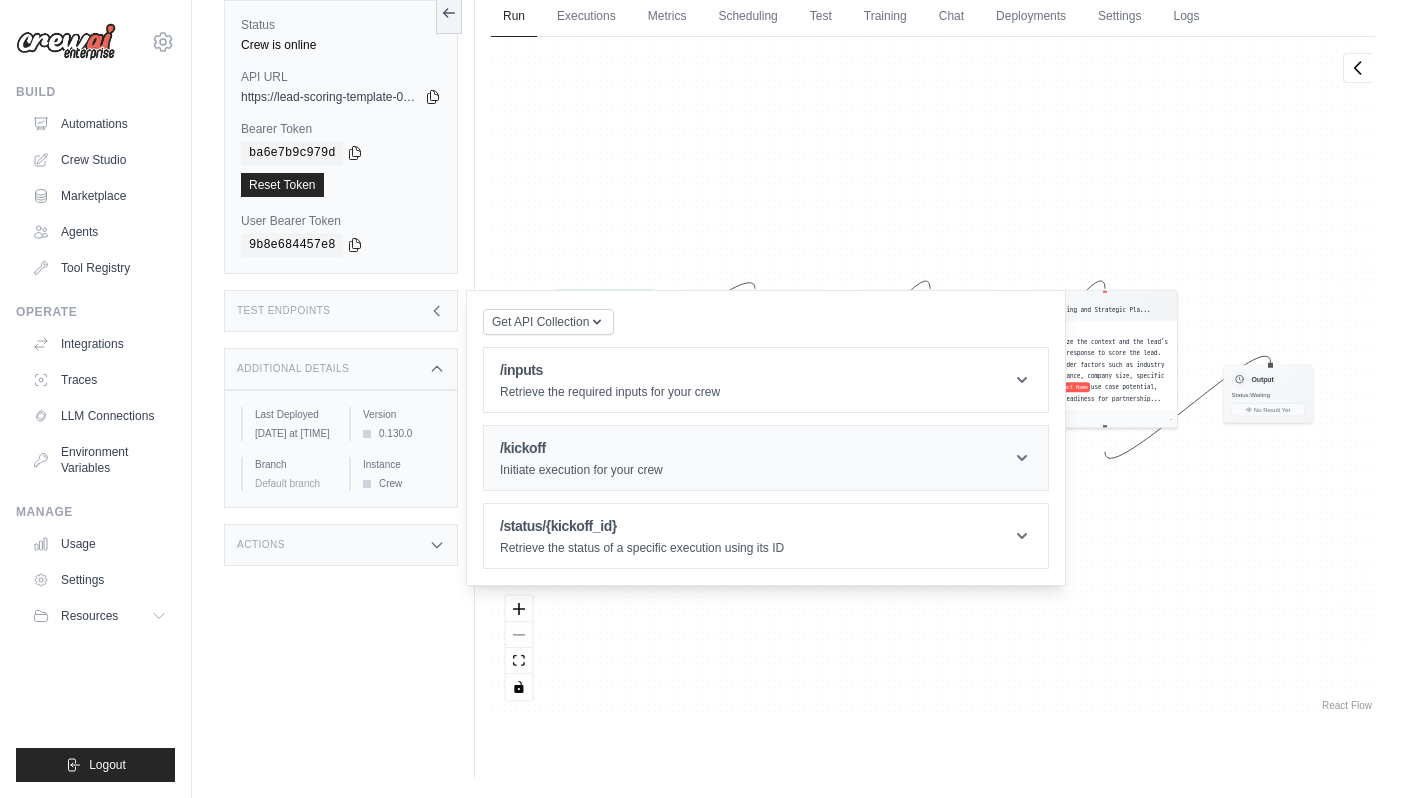 click on "/kickoff" at bounding box center [581, 448] 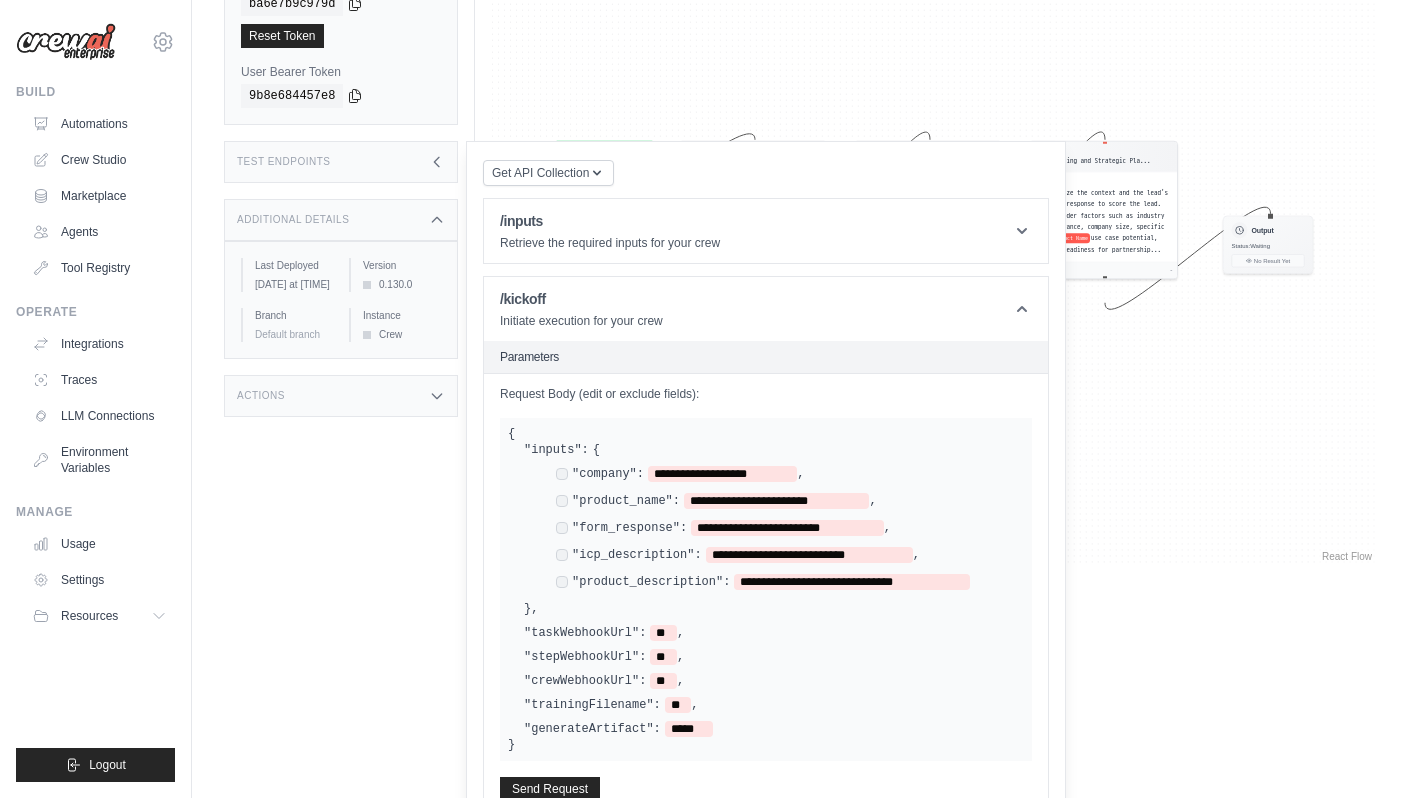 scroll, scrollTop: 0, scrollLeft: 0, axis: both 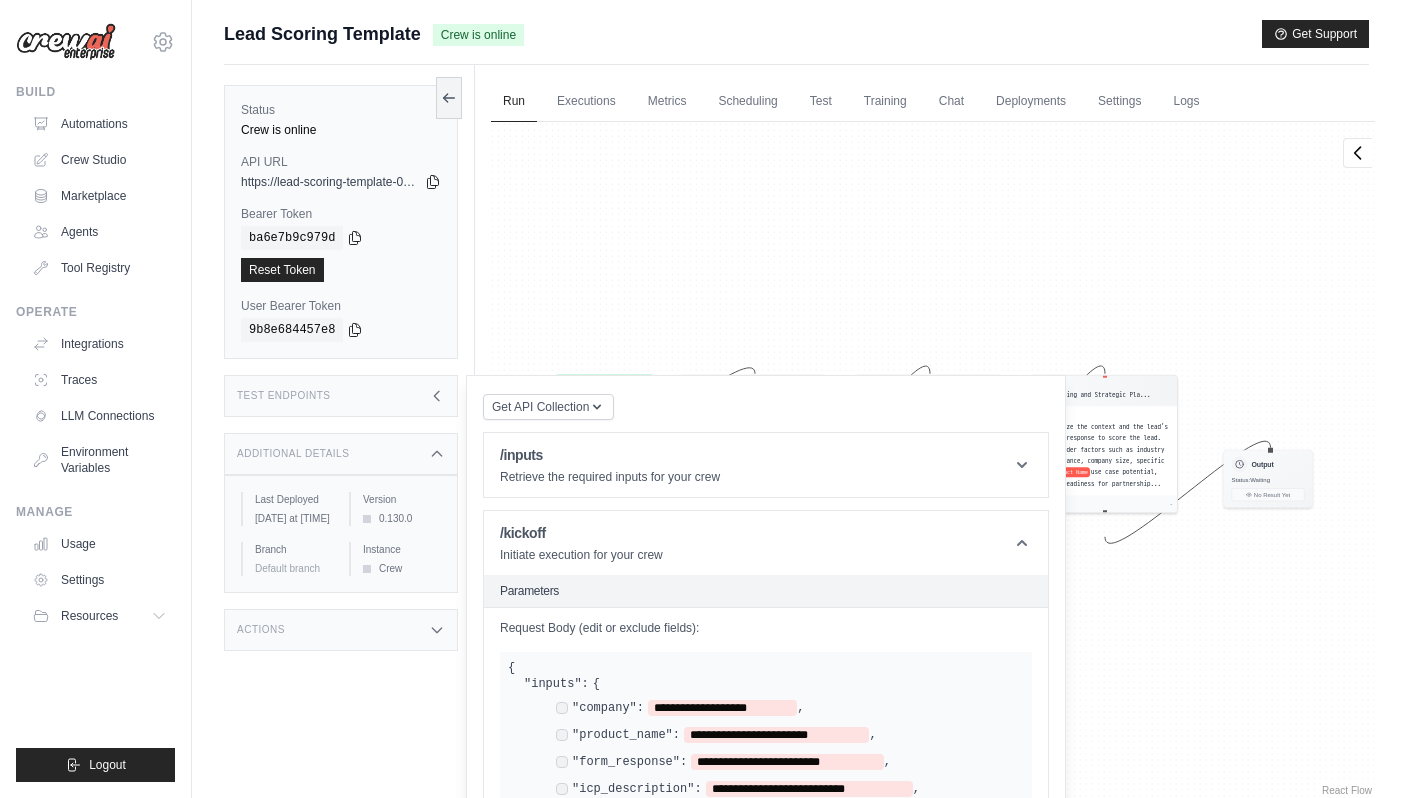 click on "Agent Lead Analysis Expert
Task Analyze the lead's form responses to extract critical information that might be useful for scoring them, planning a strategy to pitch them, or anything that might be helpful for taking next steps on s... Pending - Agent Industry Research Specialist
Task Using the information gathered from the lead's data, conduct preliminary research on the lead's industry, company background, and potential use cases for  product Name . Focus on finding relevant data... Pending - Agent Lead Scoring and Strategic Pla... Task Utilize the context and the lead's form response to score the lead. Consider factors such as industry relevance, company size, specific  product Name  use case potential, and readiness for partnership... Pending - Inputs Run Automation Output Status:  Waiting No Result Yet" at bounding box center [933, 461] 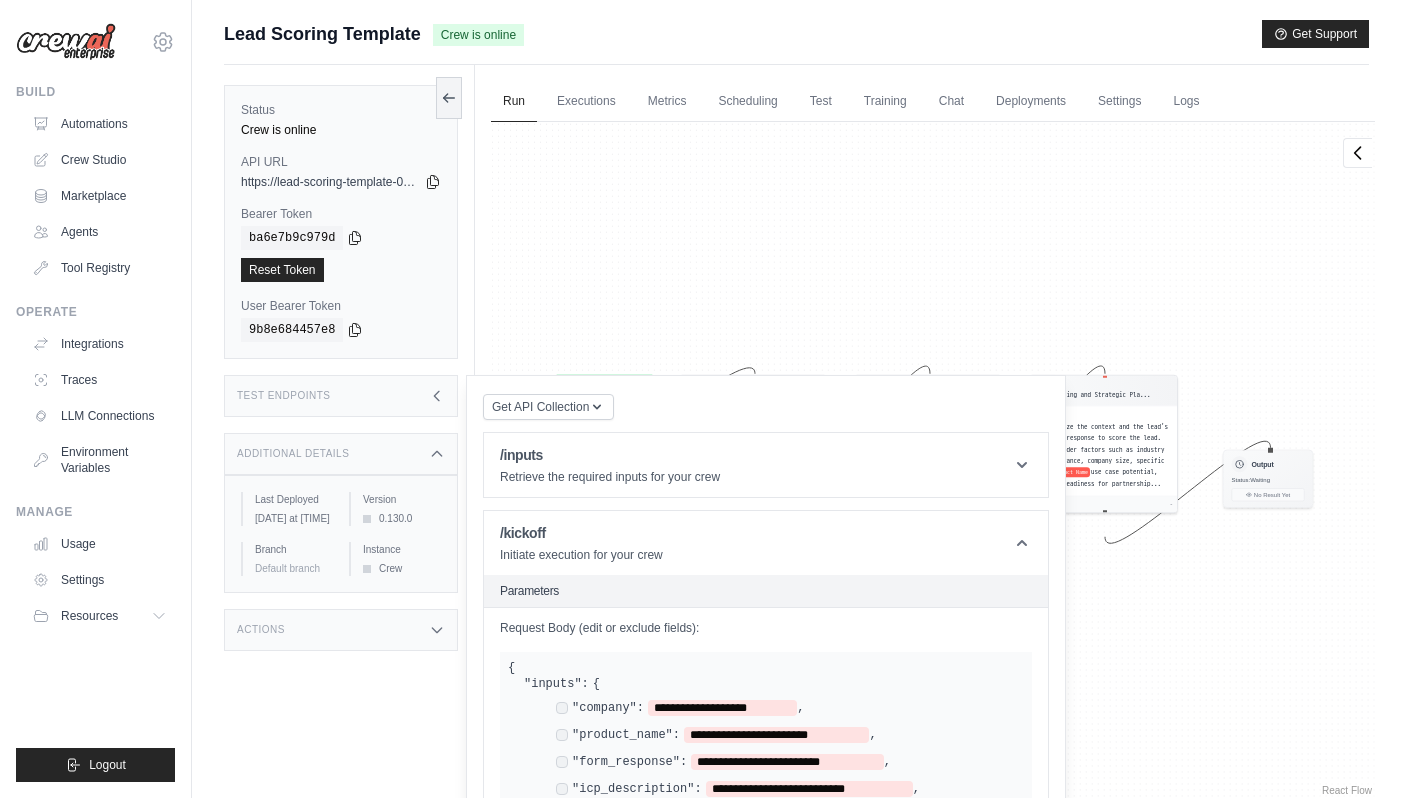 click on "Agent Lead Analysis Expert
Task Analyze the lead's form responses to extract critical information that might be useful for scoring them, planning a strategy to pitch them, or anything that might be helpful for taking next steps on s... Pending - Agent Industry Research Specialist
Task Using the information gathered from the lead's data, conduct preliminary research on the lead's industry, company background, and potential use cases for  product Name . Focus on finding relevant data... Pending - Agent Lead Scoring and Strategic Pla... Task Utilize the context and the lead's form response to score the lead. Consider factors such as industry relevance, company size, specific  product Name  use case potential, and readiness for partnership... Pending - Inputs Run Automation Output Status:  Waiting No Result Yet" at bounding box center (933, 461) 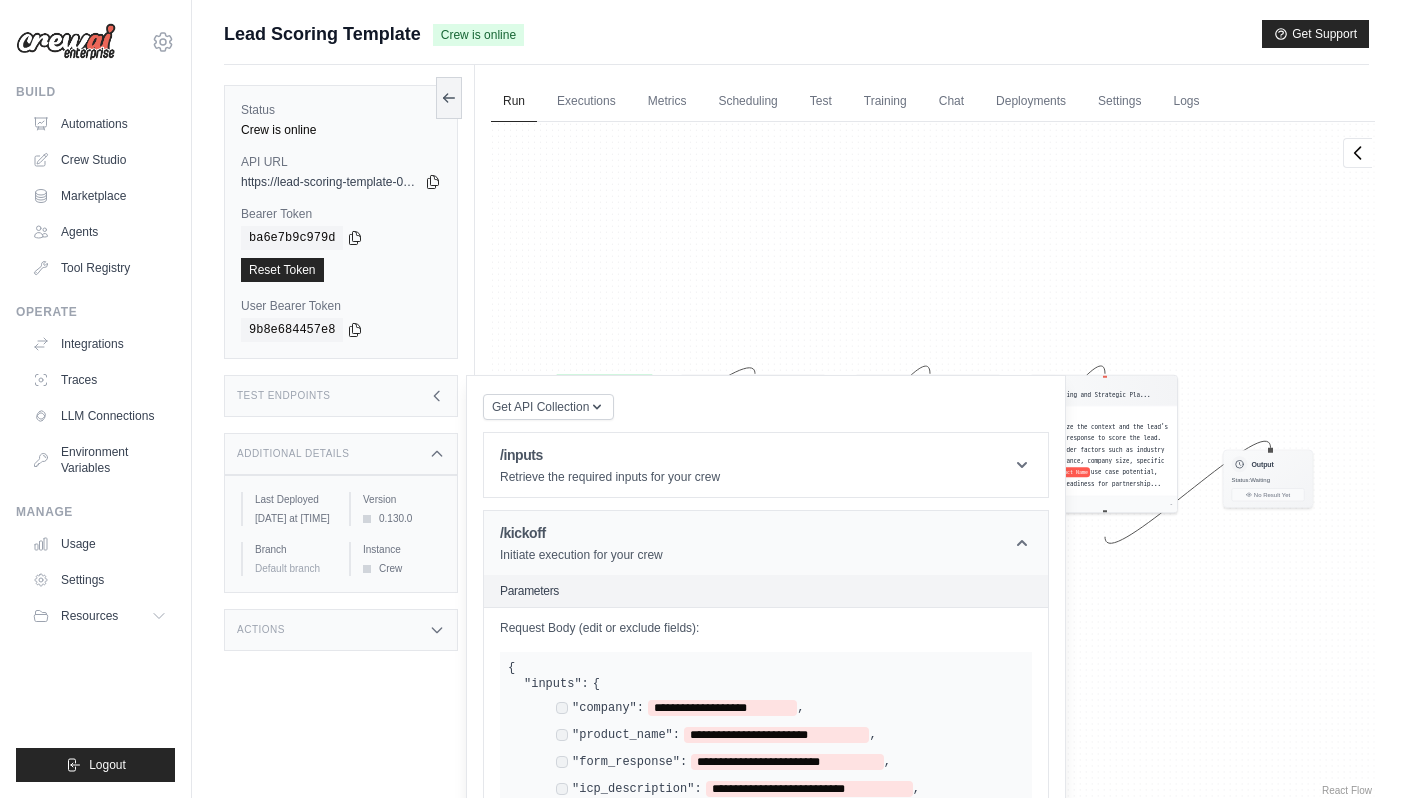 click 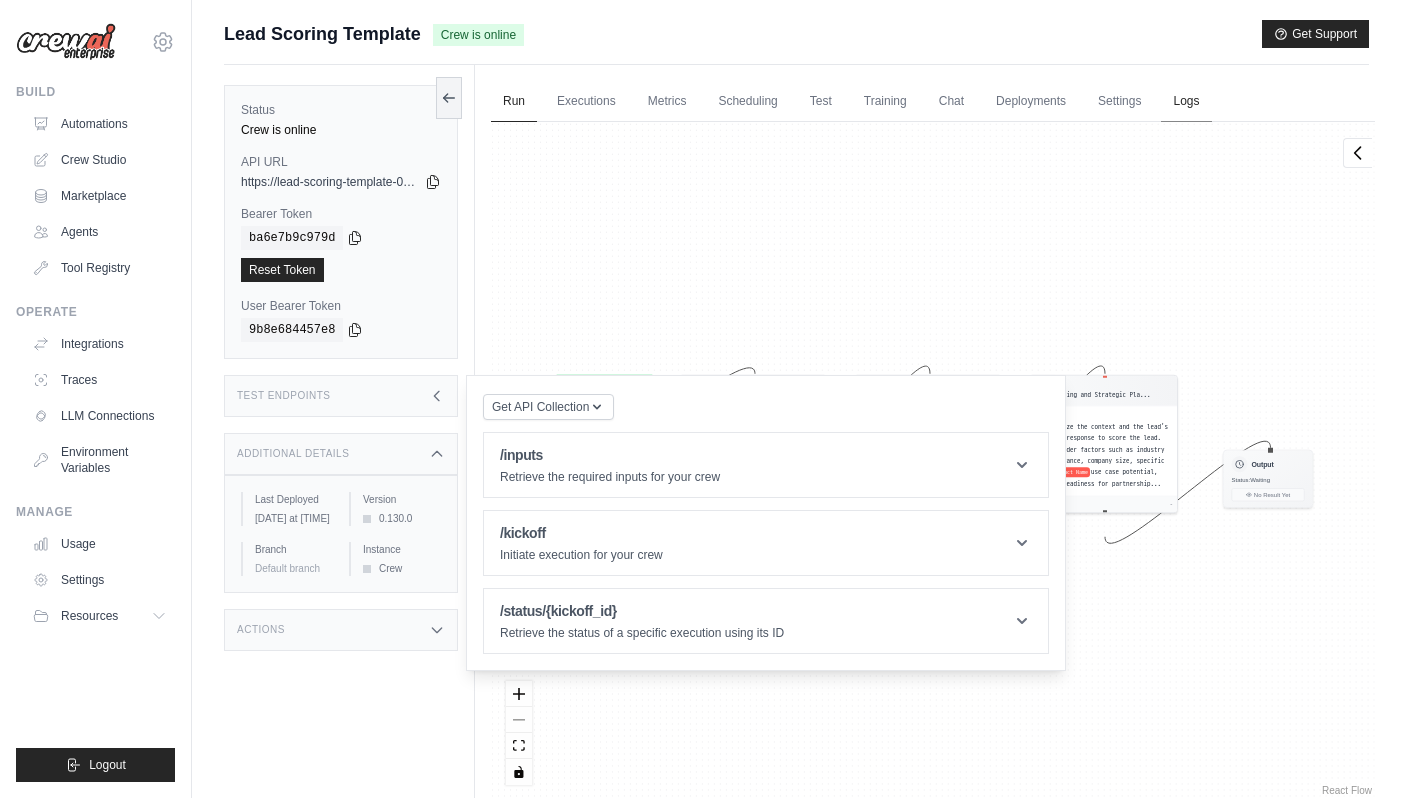 click on "Logs" at bounding box center (1186, 102) 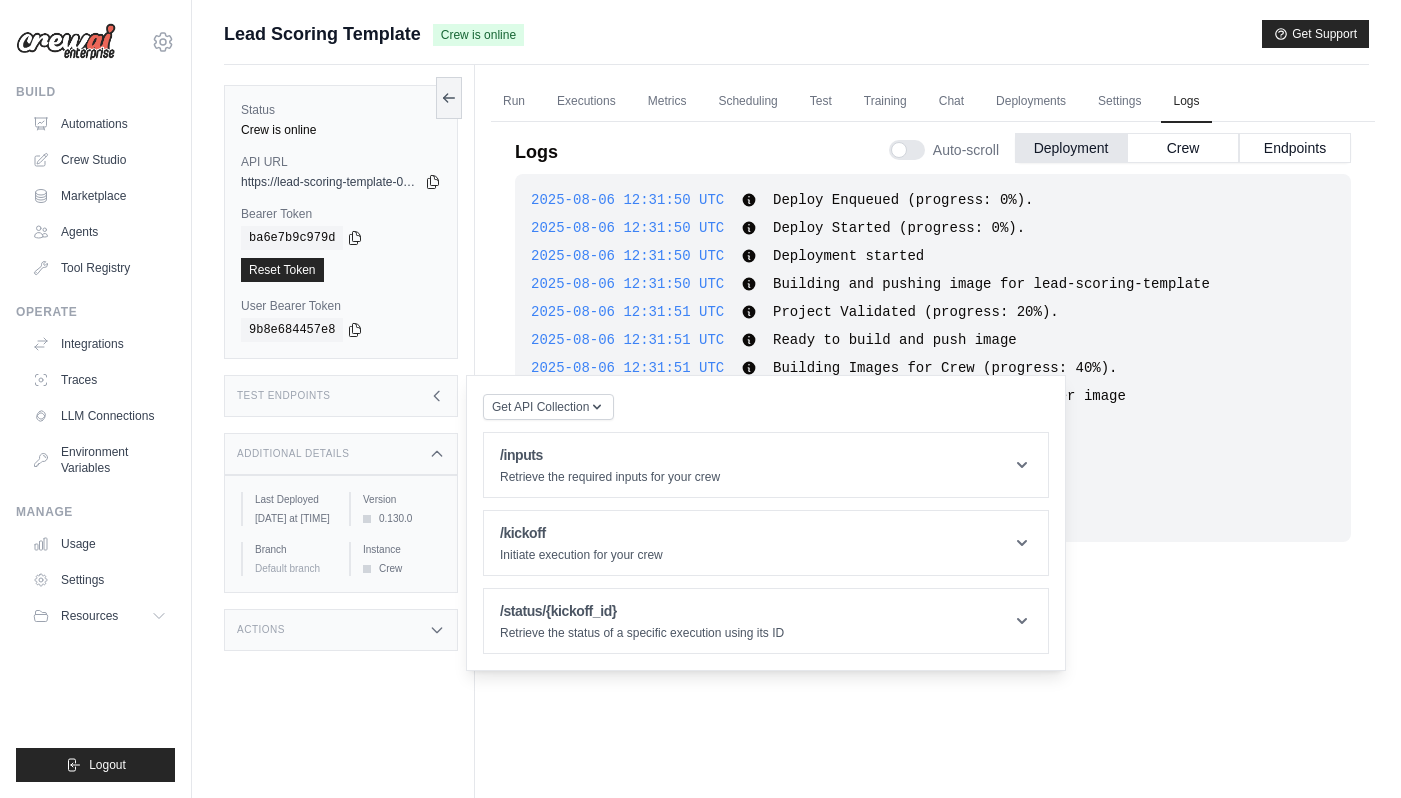 click 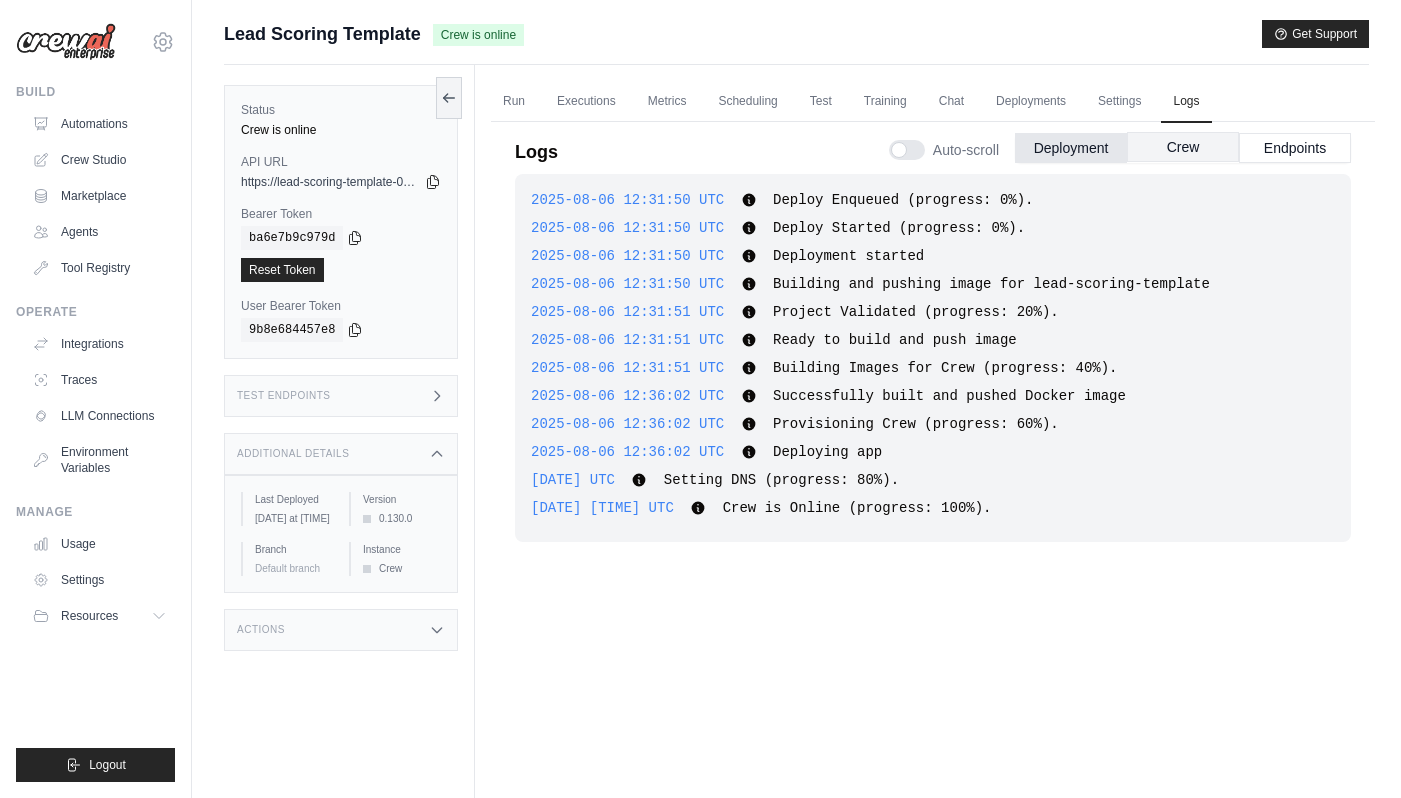 click on "Crew" at bounding box center [1183, 147] 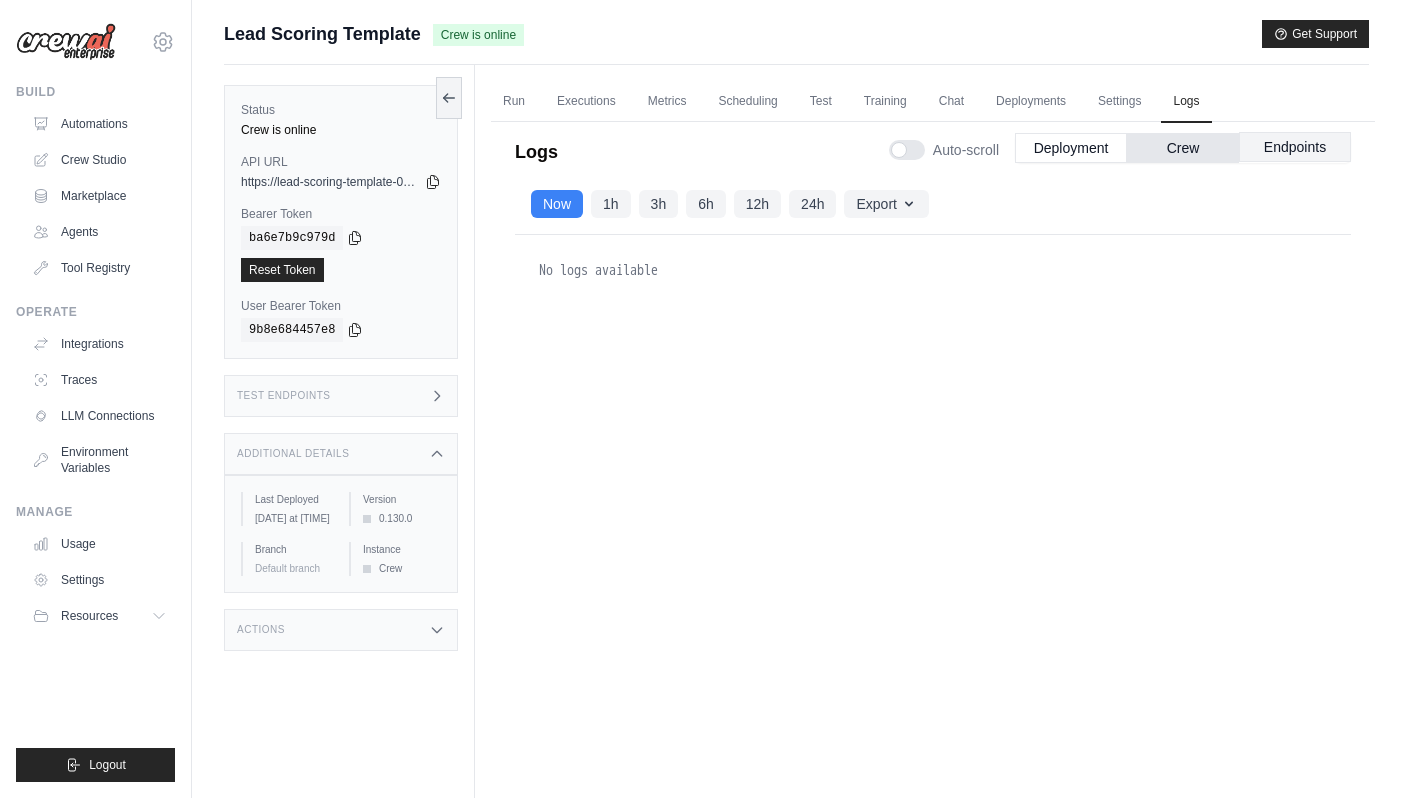 click on "Endpoints" at bounding box center [1295, 147] 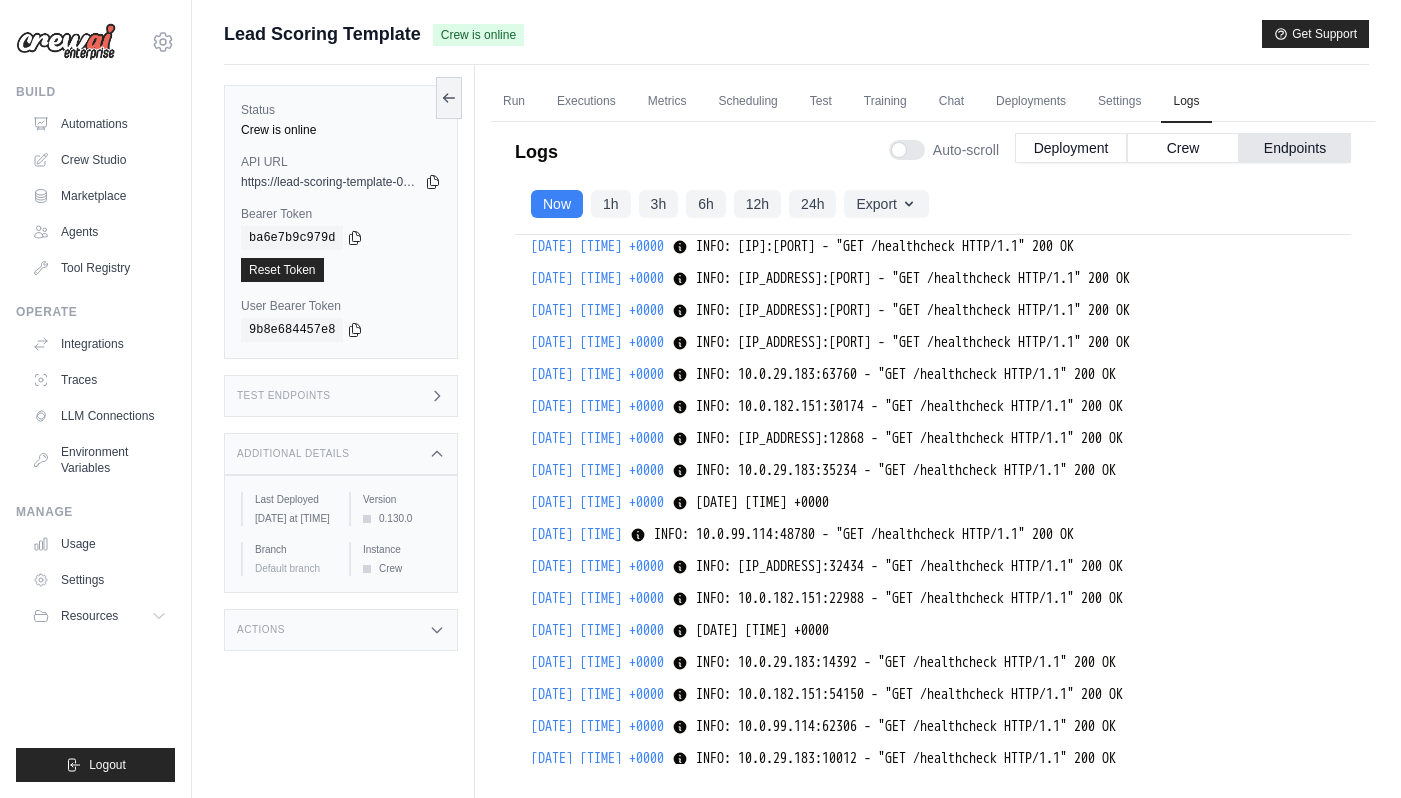 scroll, scrollTop: 85, scrollLeft: 0, axis: vertical 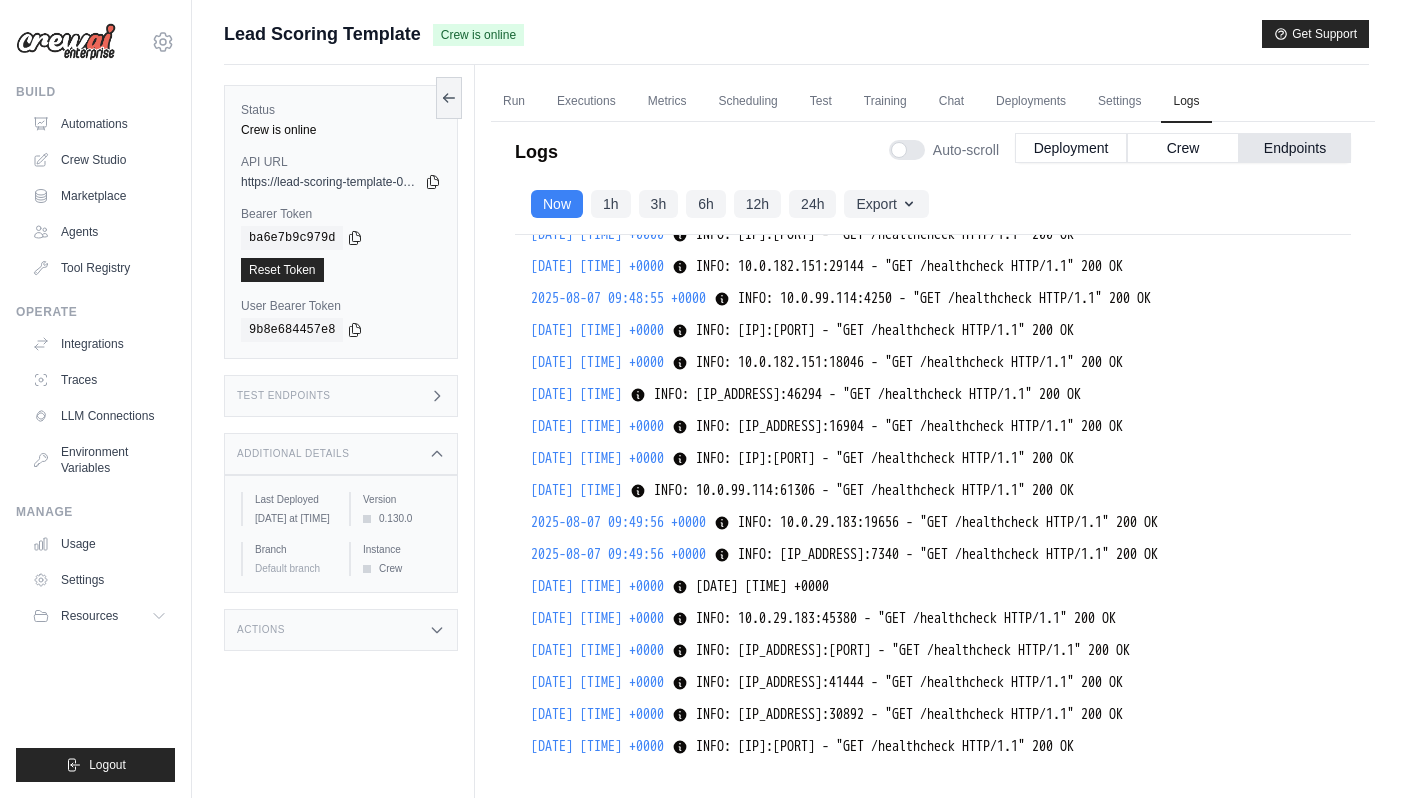 drag, startPoint x: 866, startPoint y: 452, endPoint x: 1118, endPoint y: 443, distance: 252.16066 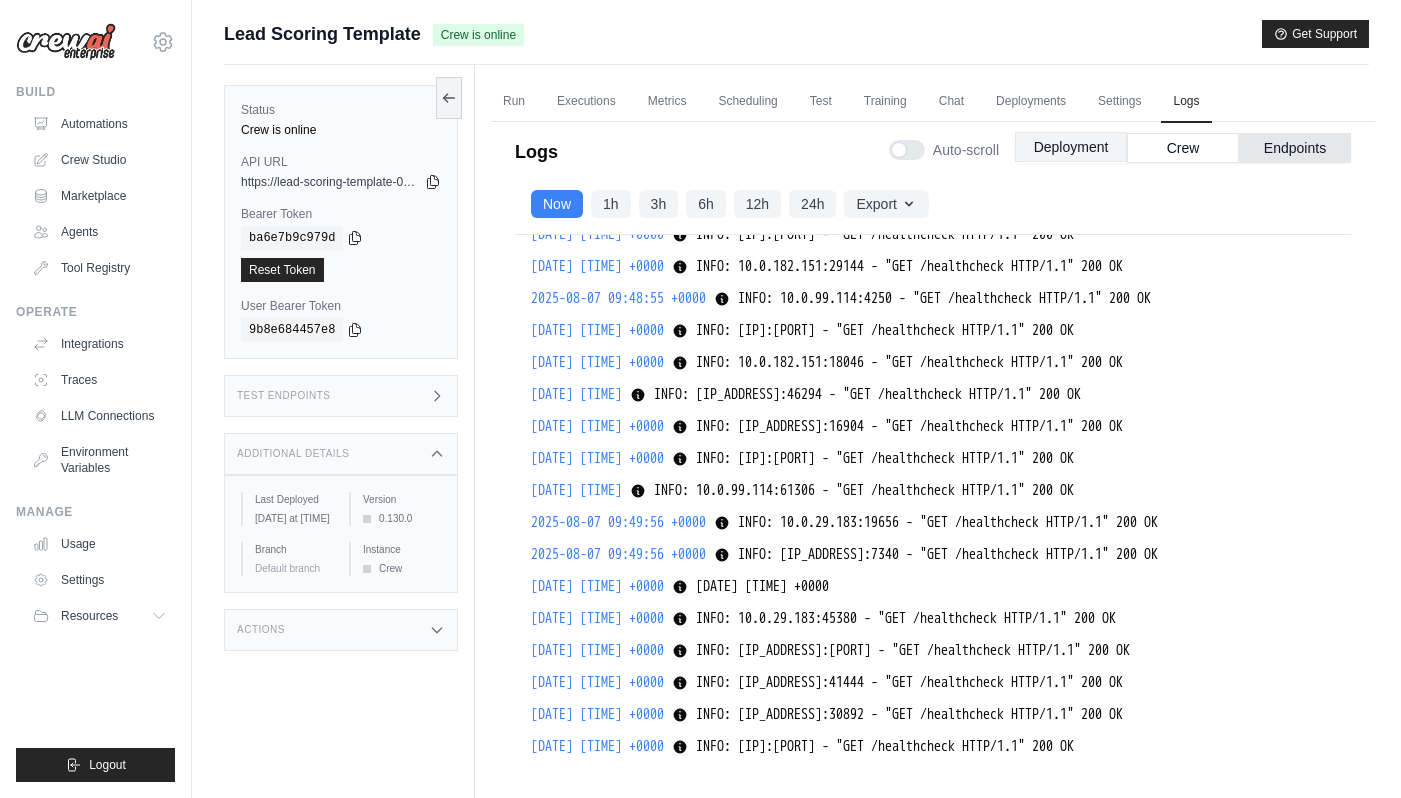 click on "Deployment" at bounding box center [1071, 147] 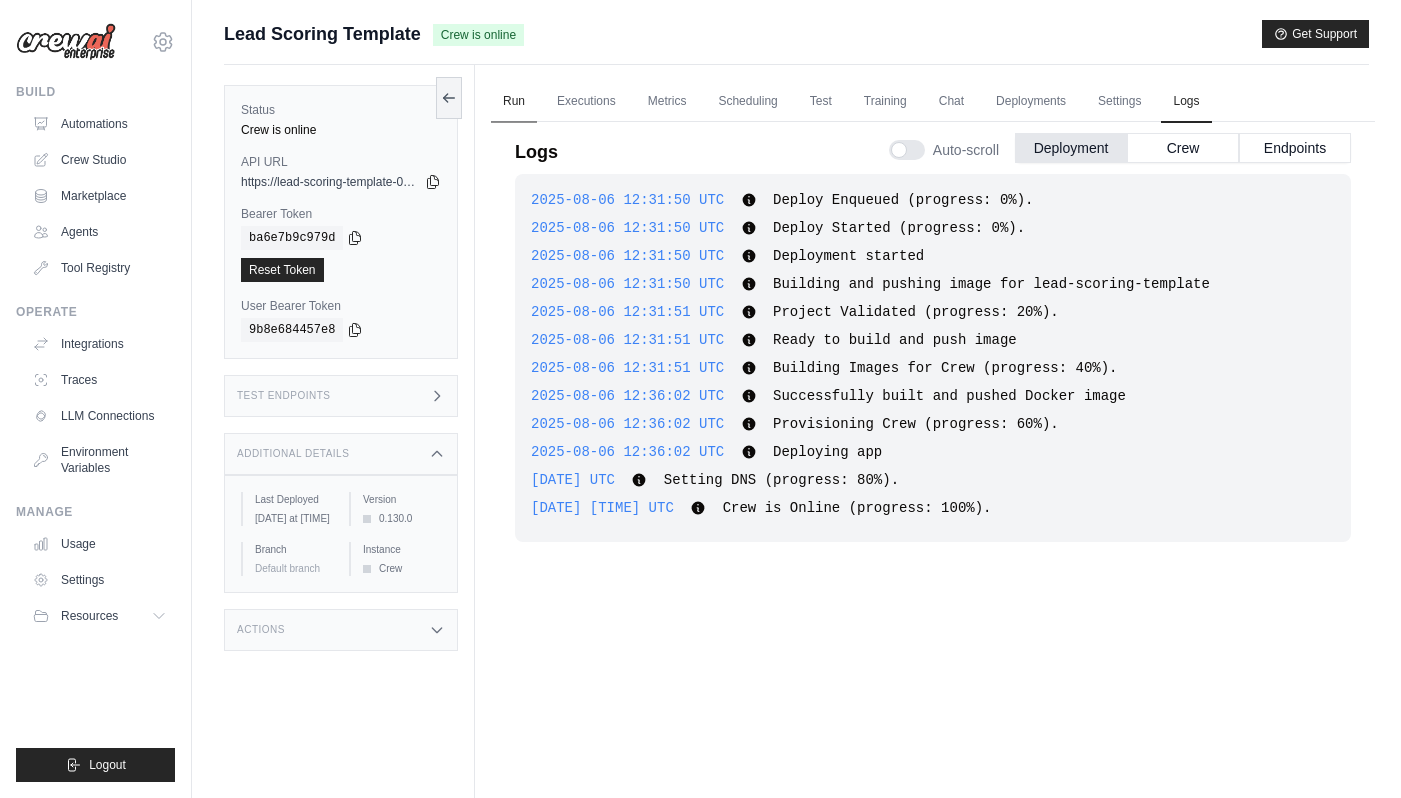 click on "Run" at bounding box center [514, 102] 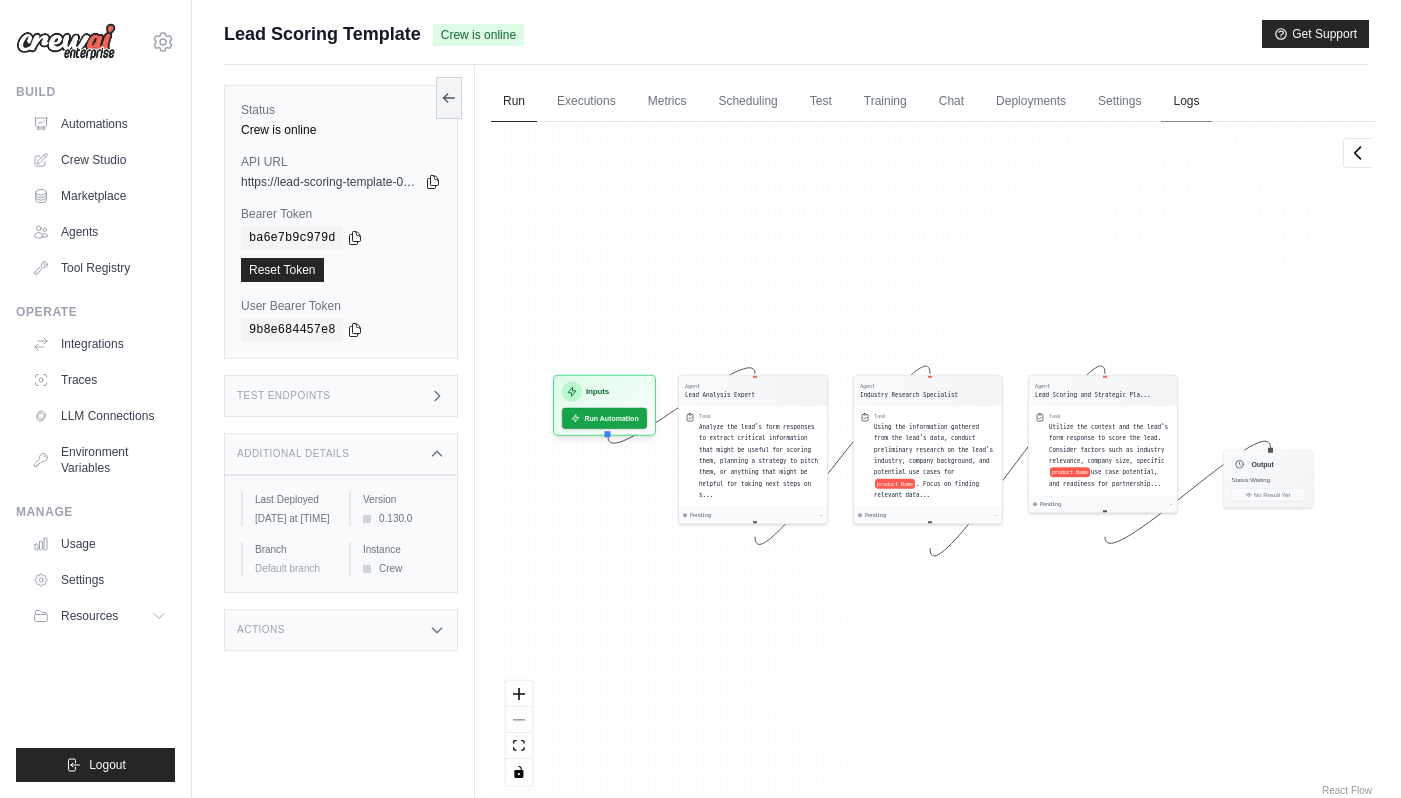 click on "Logs" at bounding box center [1186, 102] 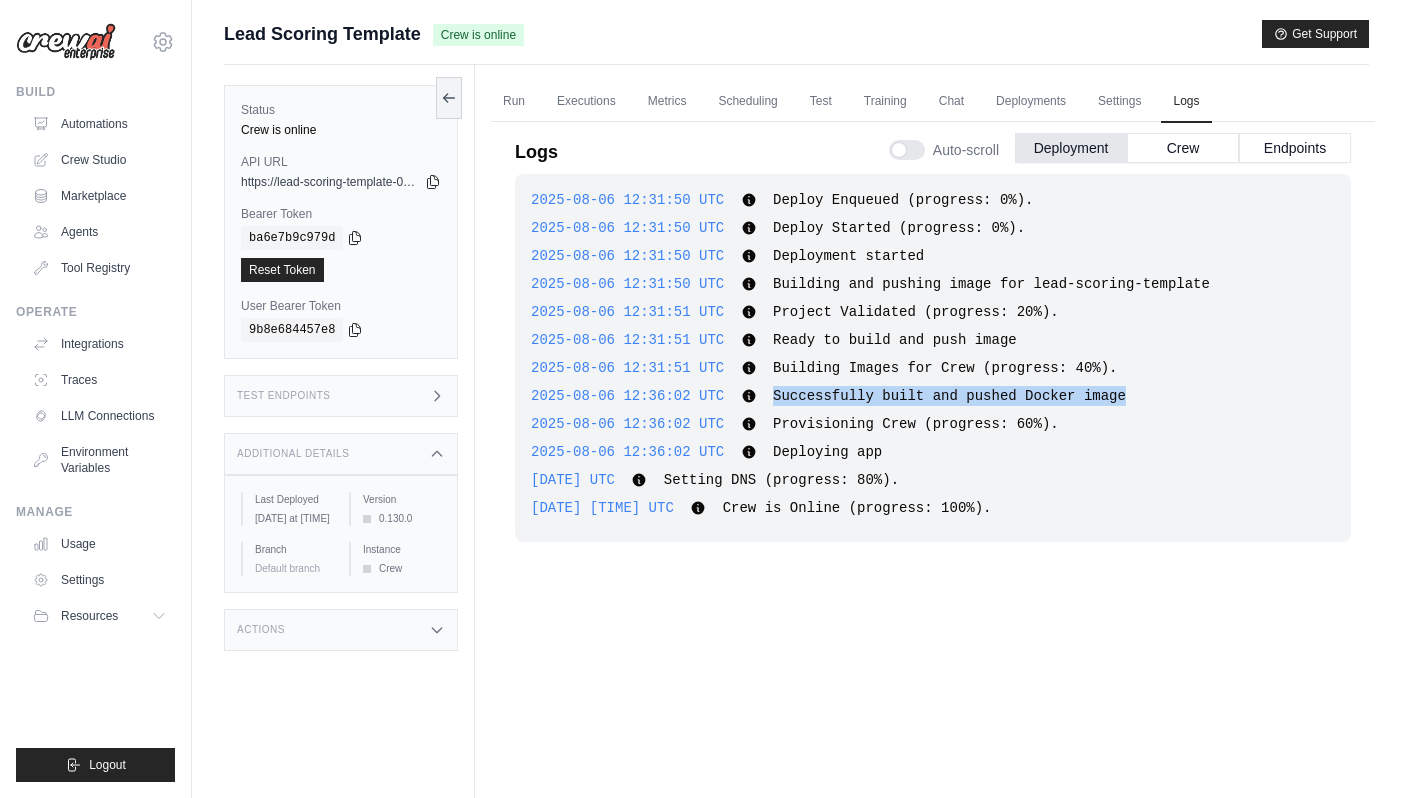 drag, startPoint x: 777, startPoint y: 398, endPoint x: 1125, endPoint y: 388, distance: 348.14365 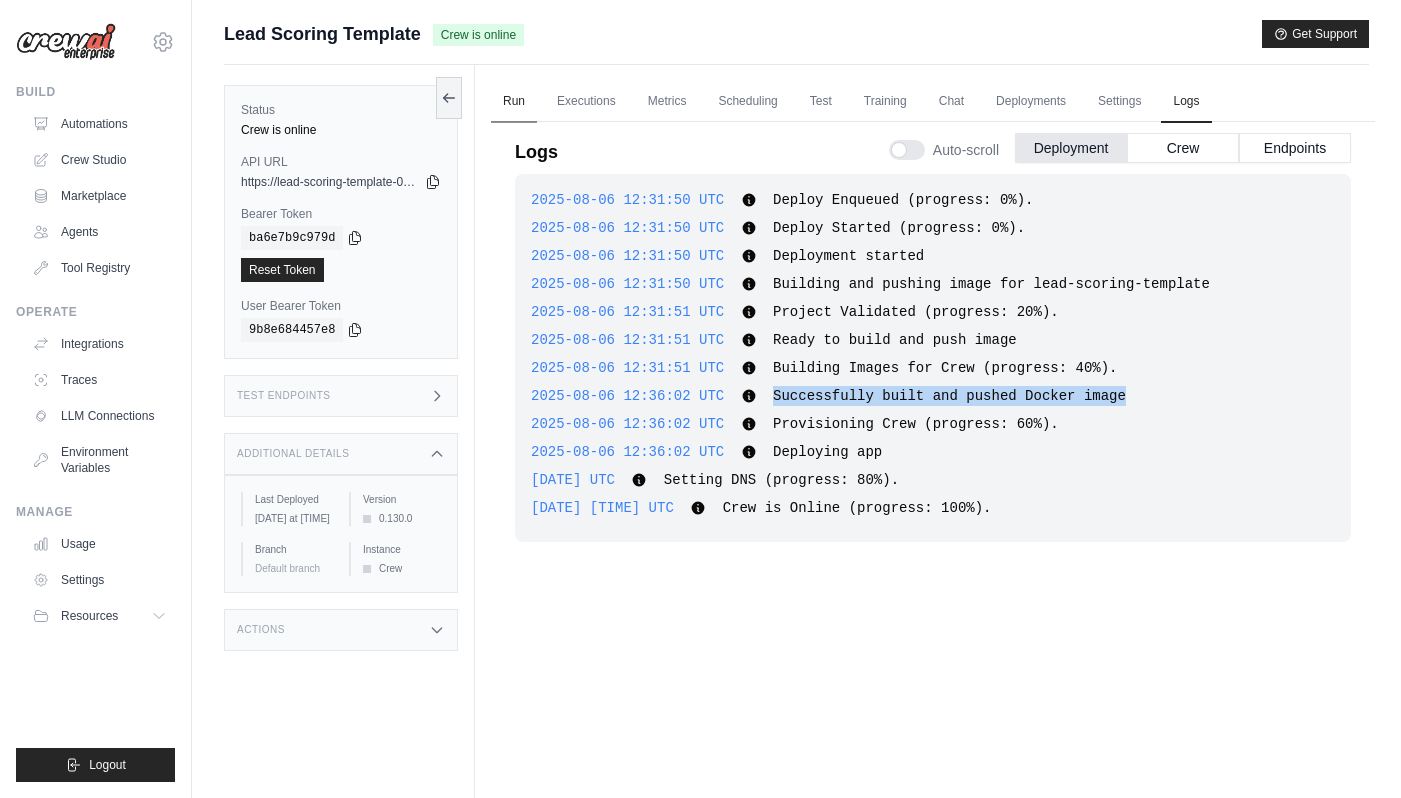click on "Run" at bounding box center [514, 102] 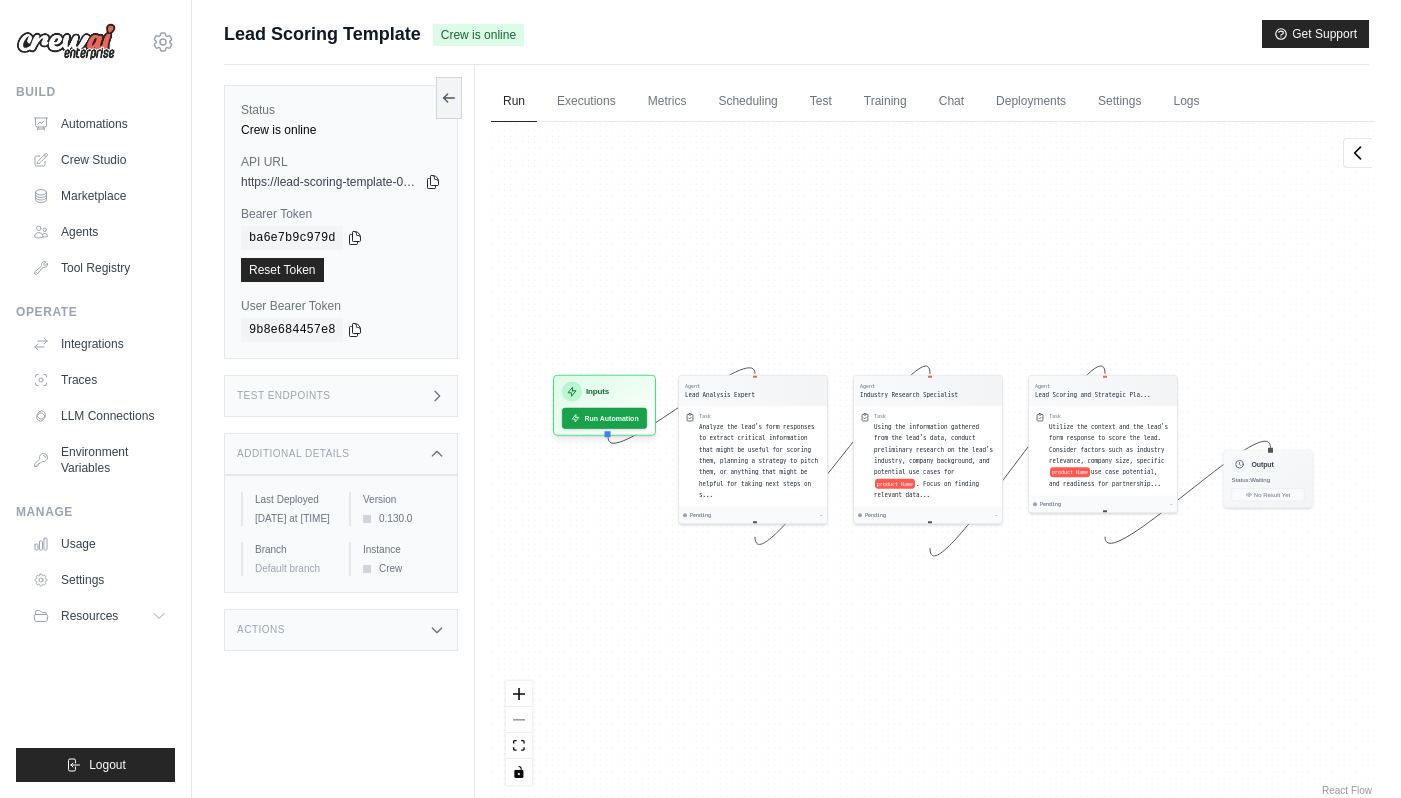 click on "Test Endpoints" at bounding box center [341, 396] 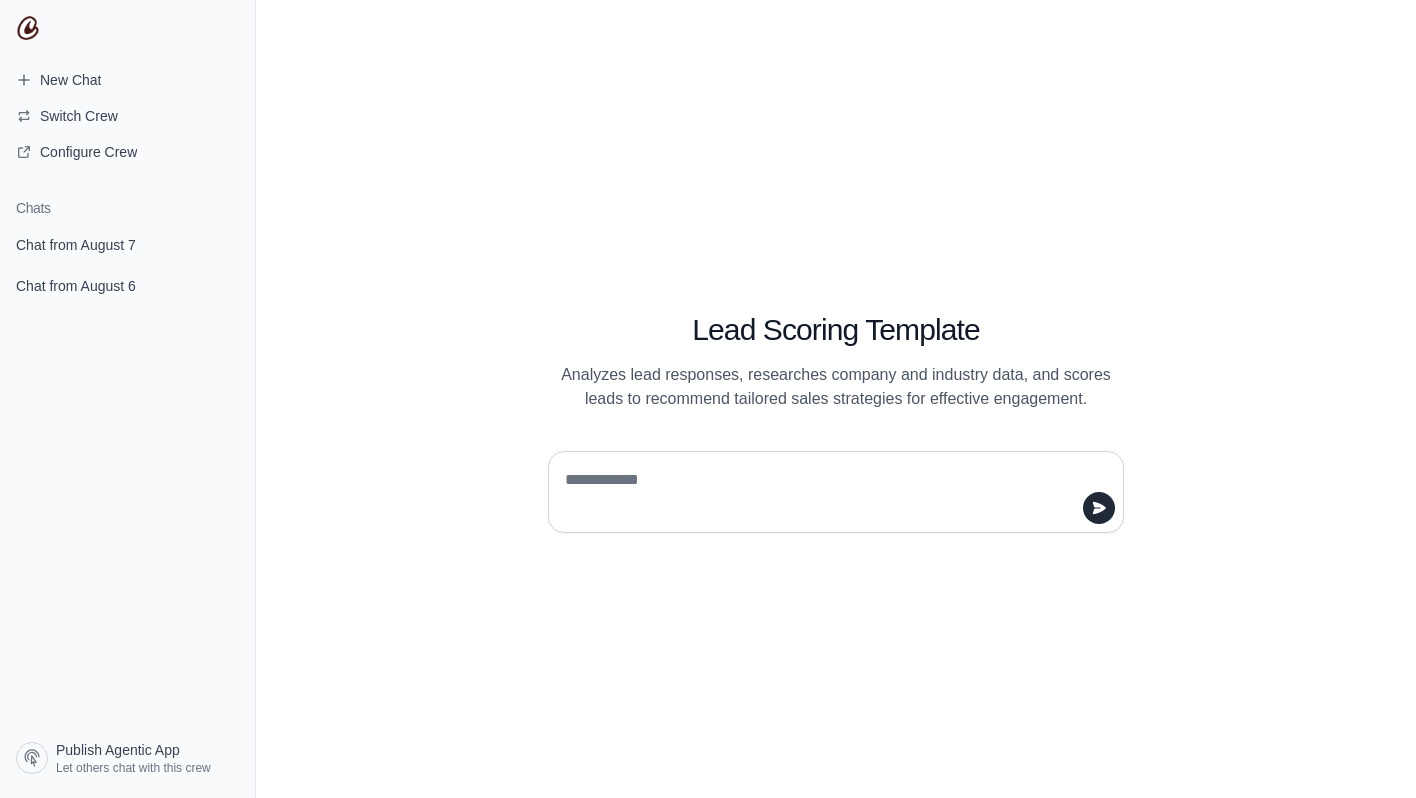 scroll, scrollTop: 0, scrollLeft: 0, axis: both 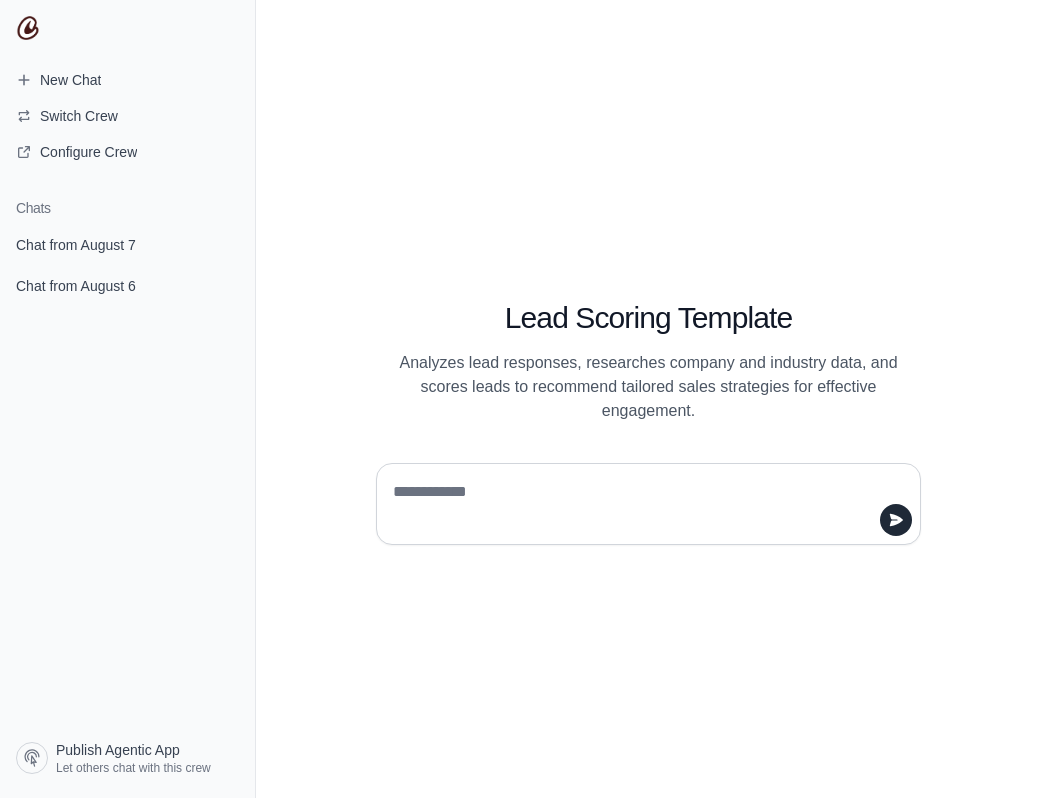 click at bounding box center [648, 496] 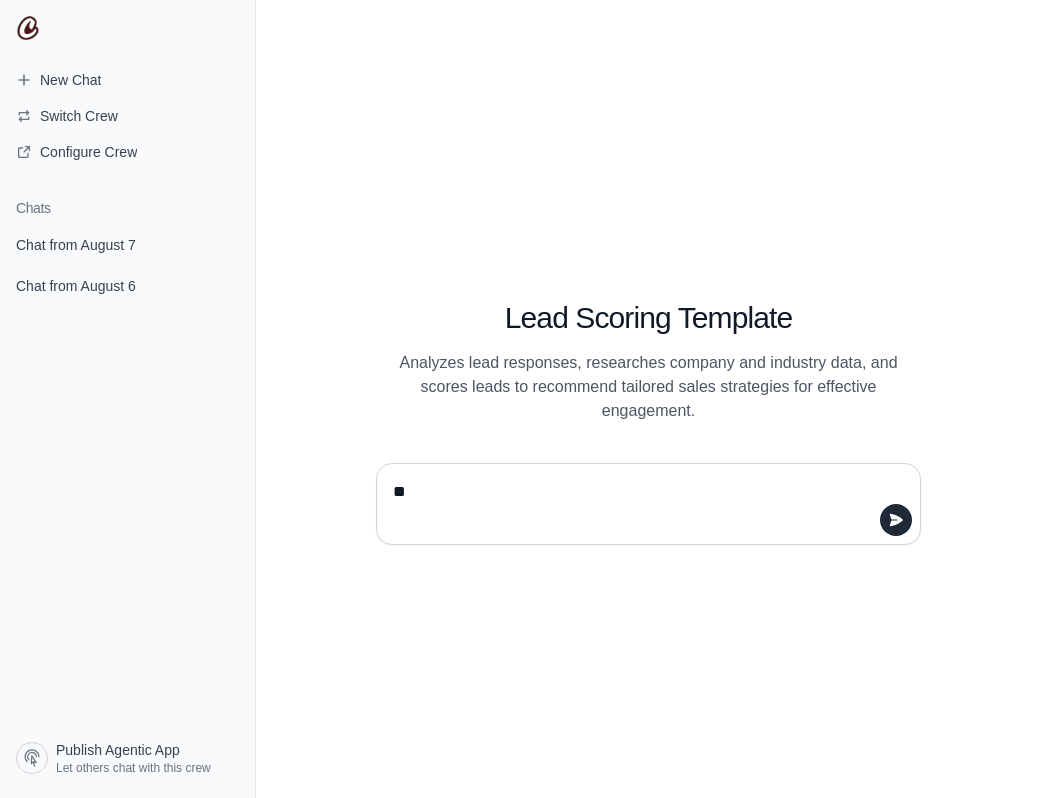 type on "*" 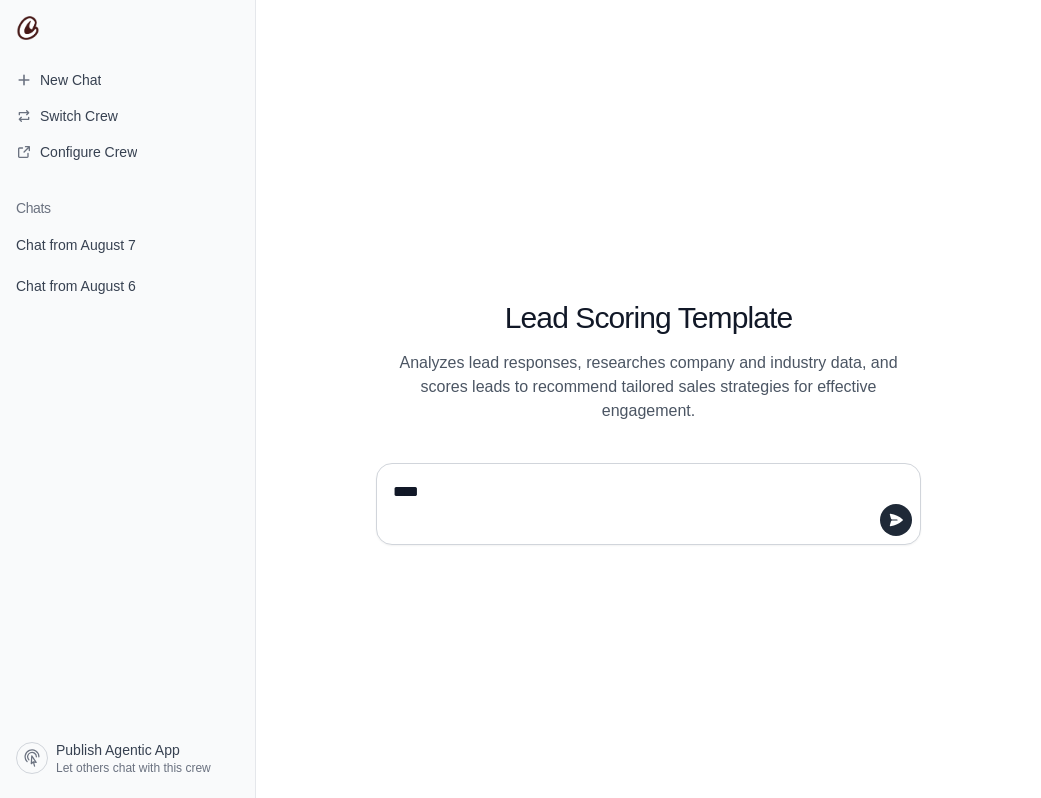 type on "****" 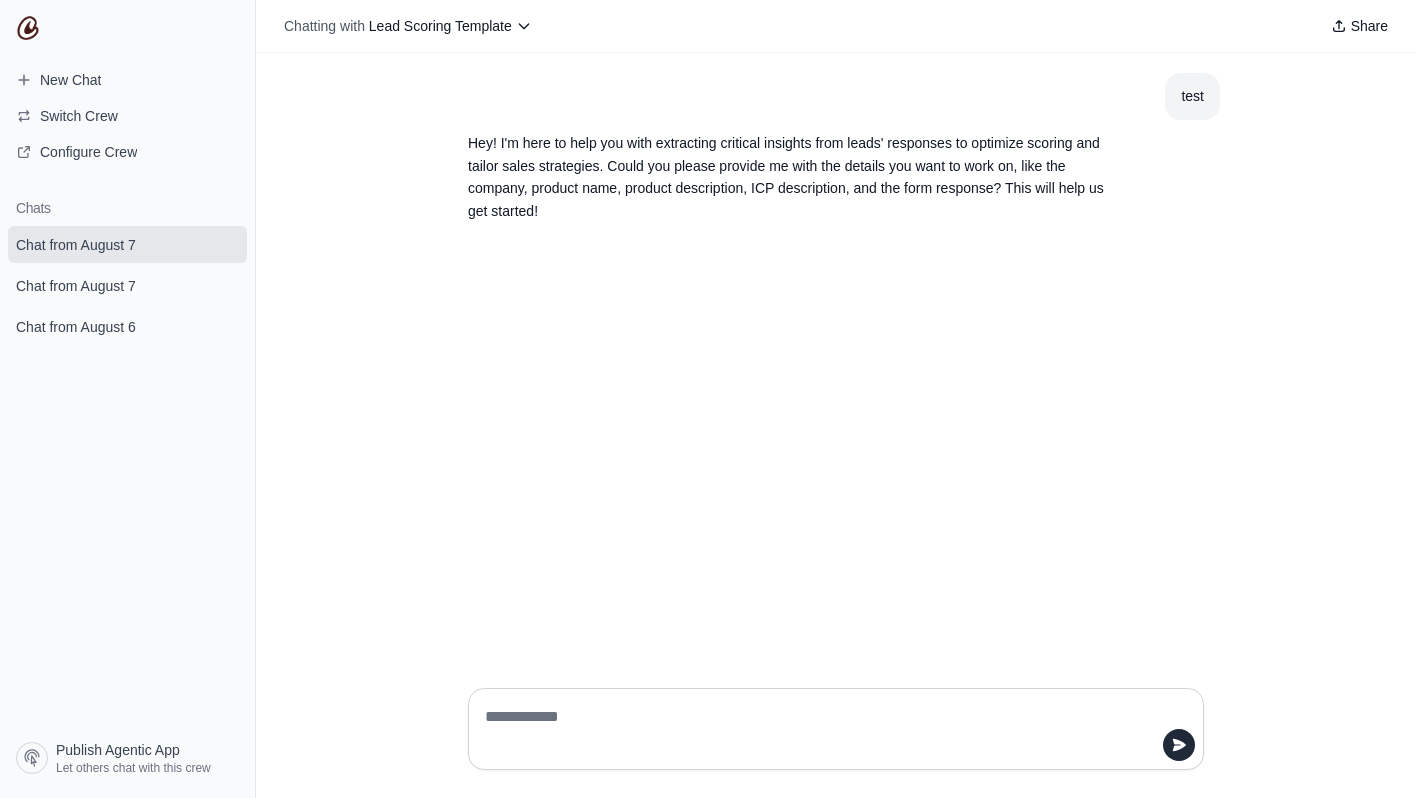 click at bounding box center (836, 729) 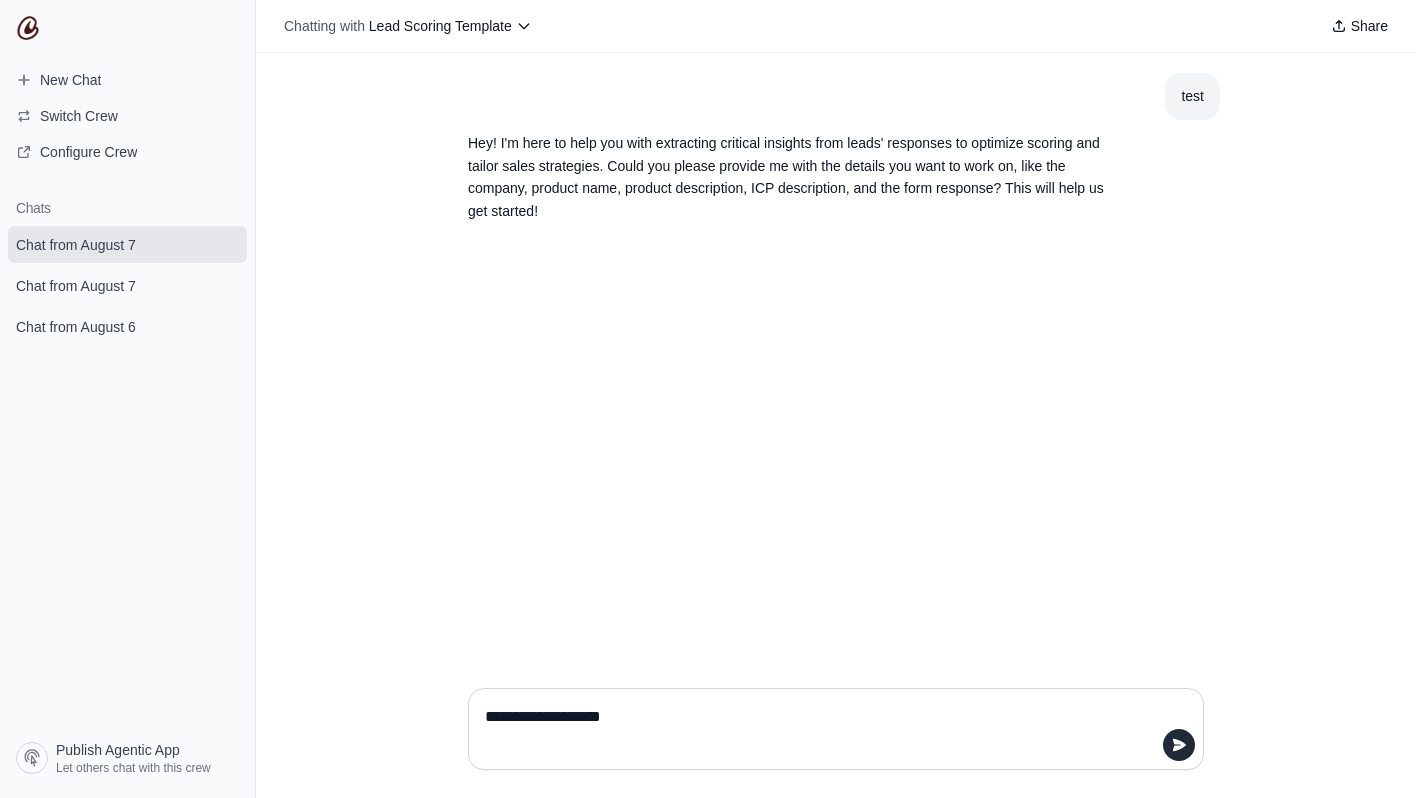 type on "**********" 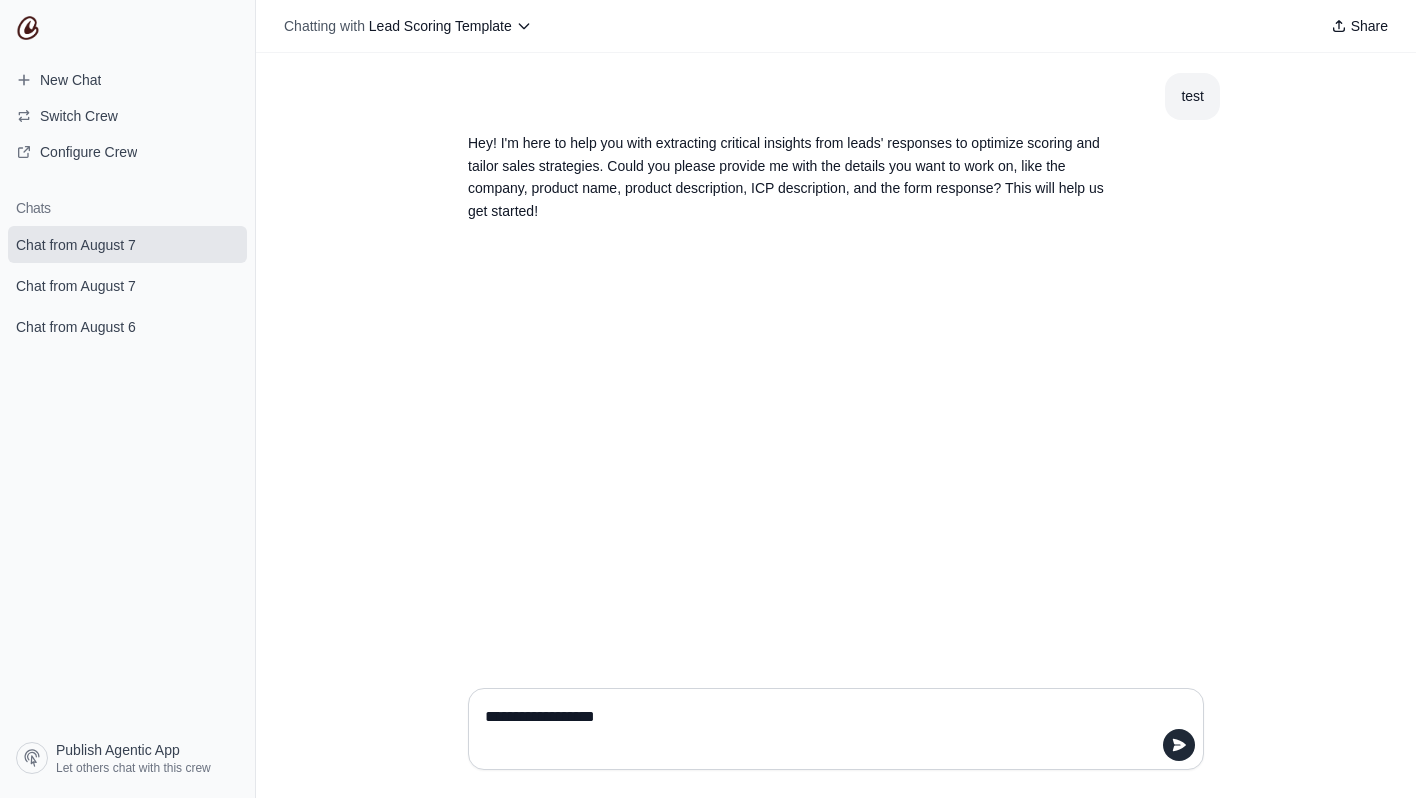 type 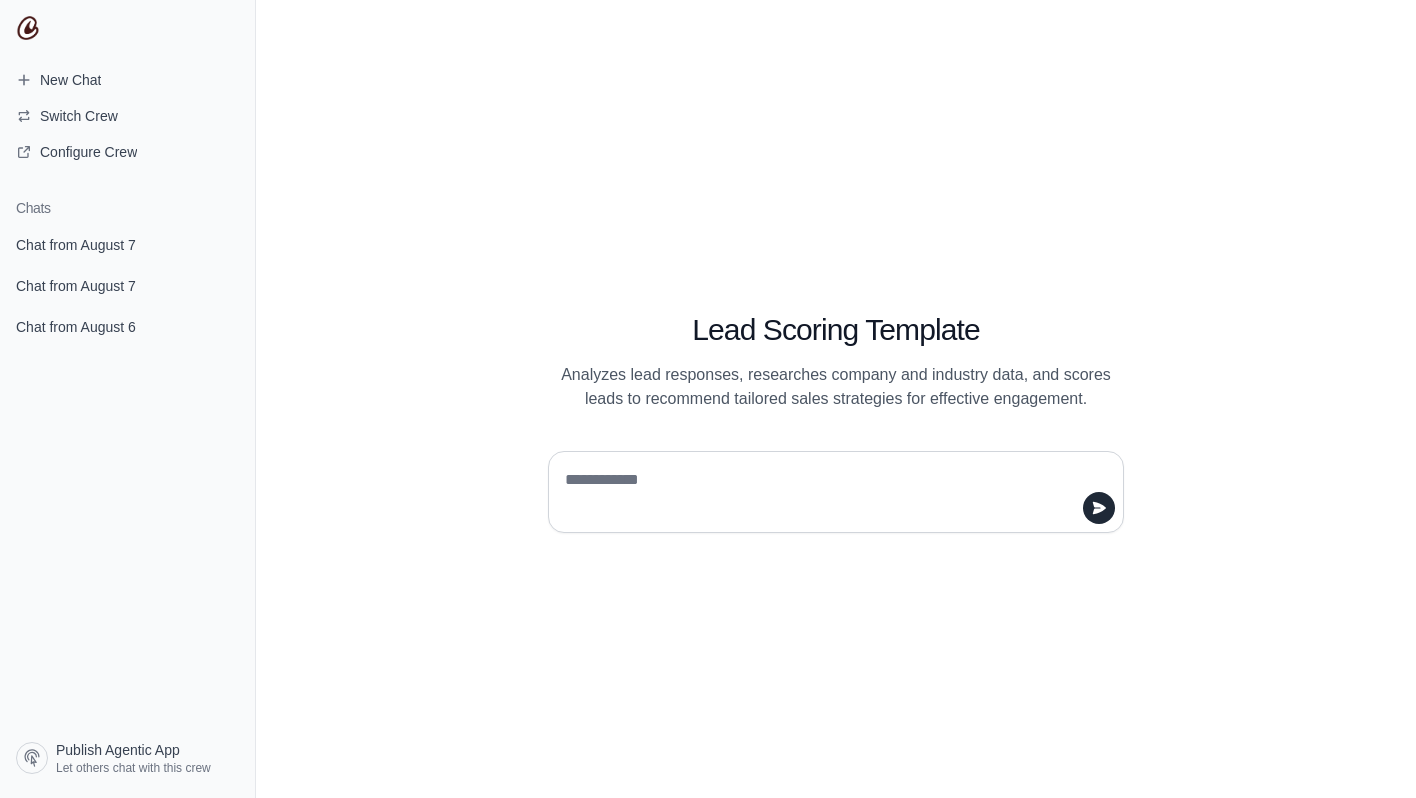 scroll, scrollTop: 0, scrollLeft: 0, axis: both 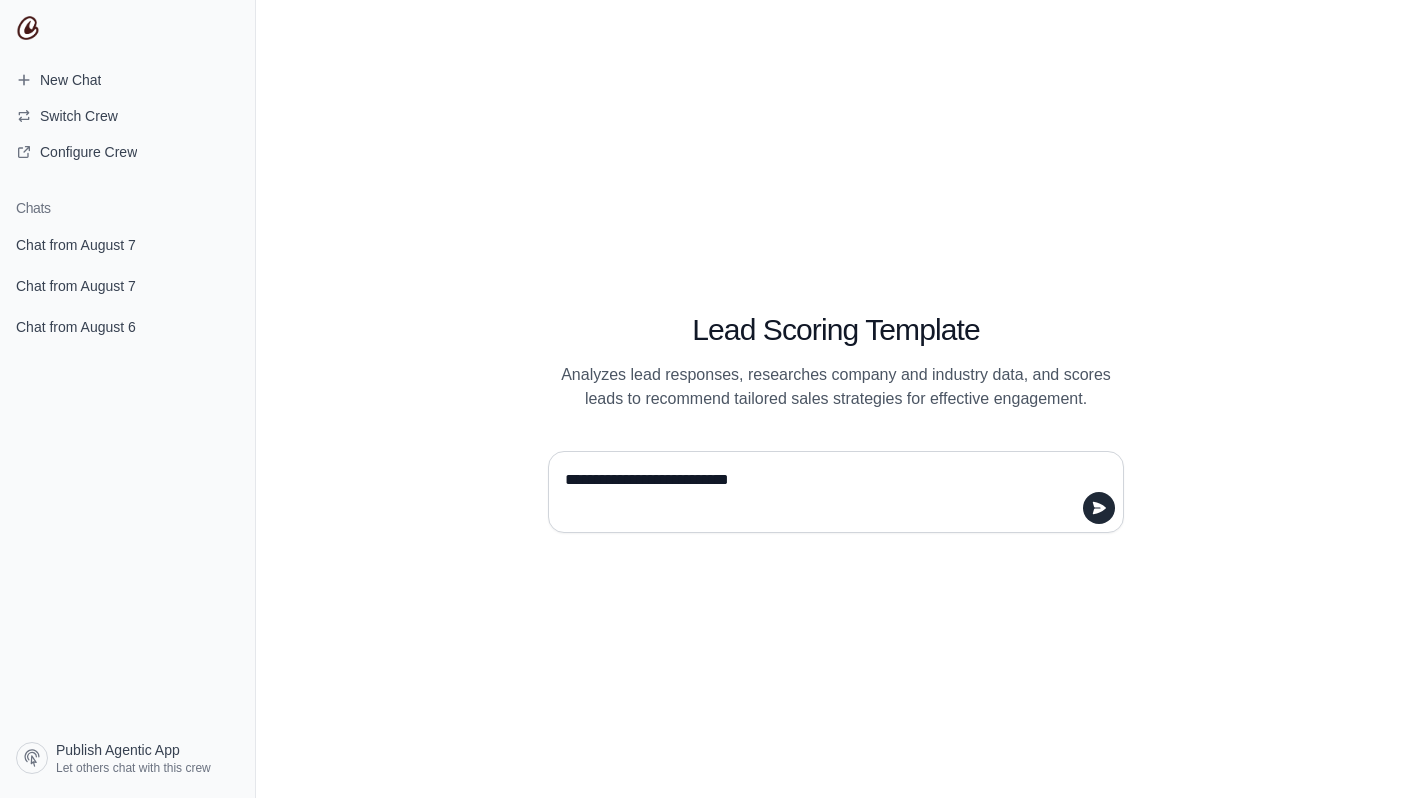 type on "**********" 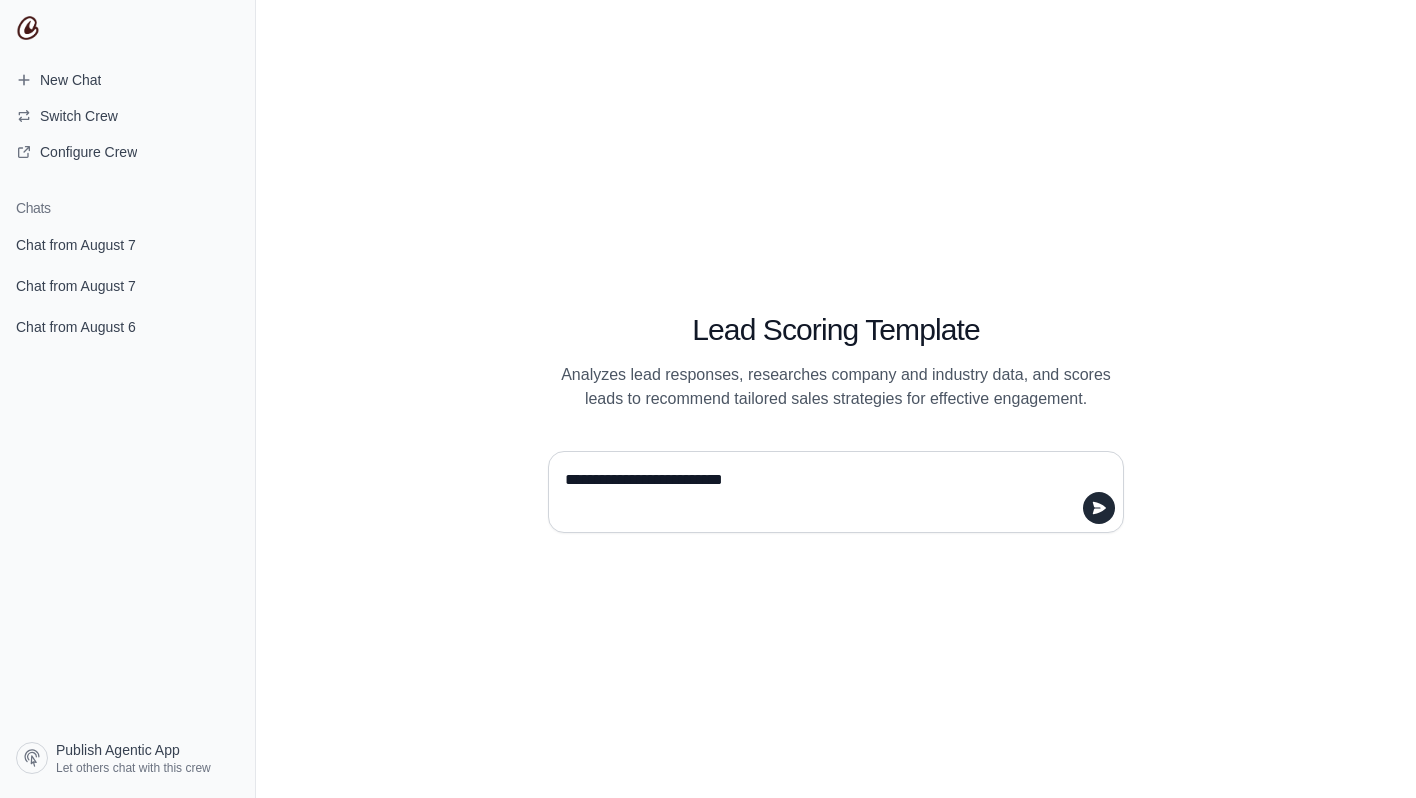 type 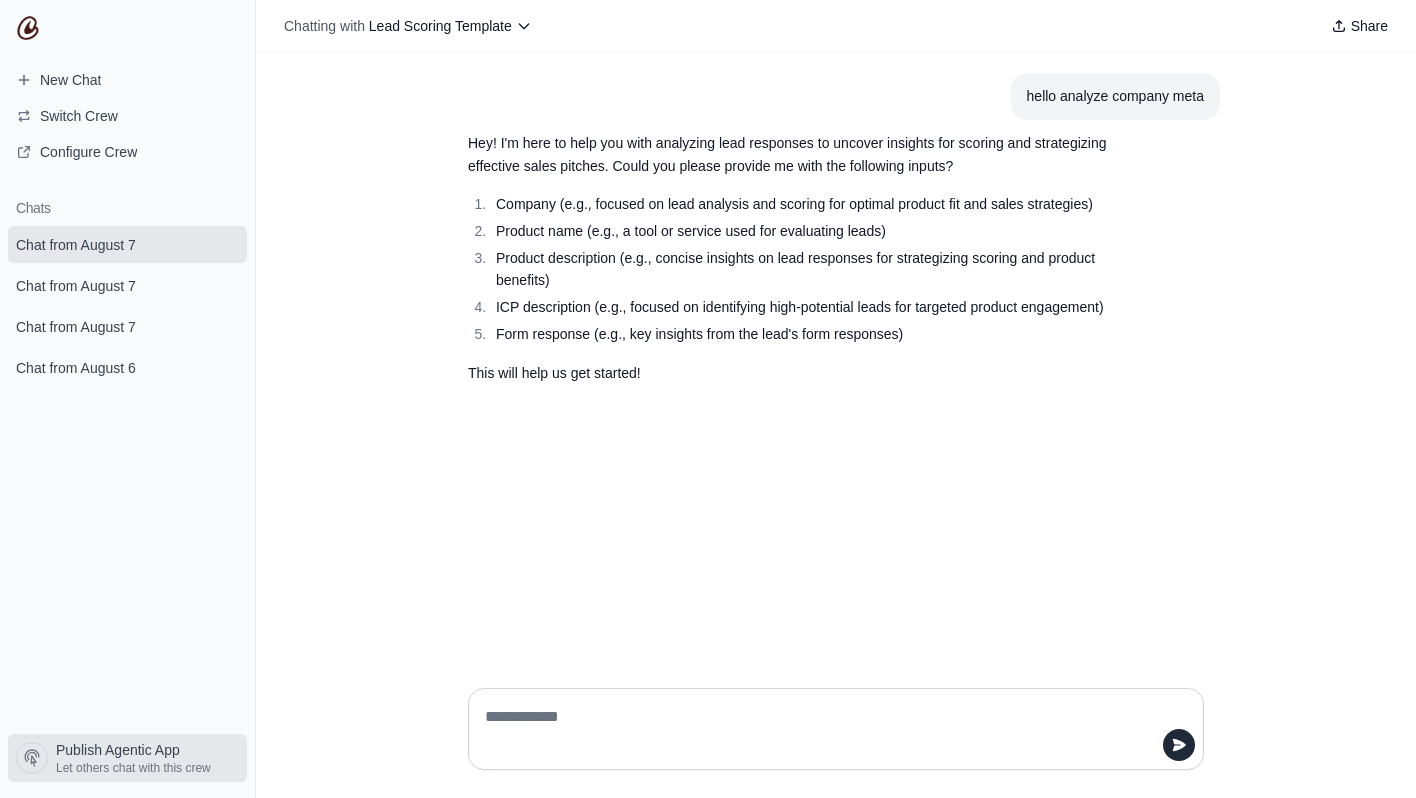 click on "Publish Agentic App" at bounding box center [118, 750] 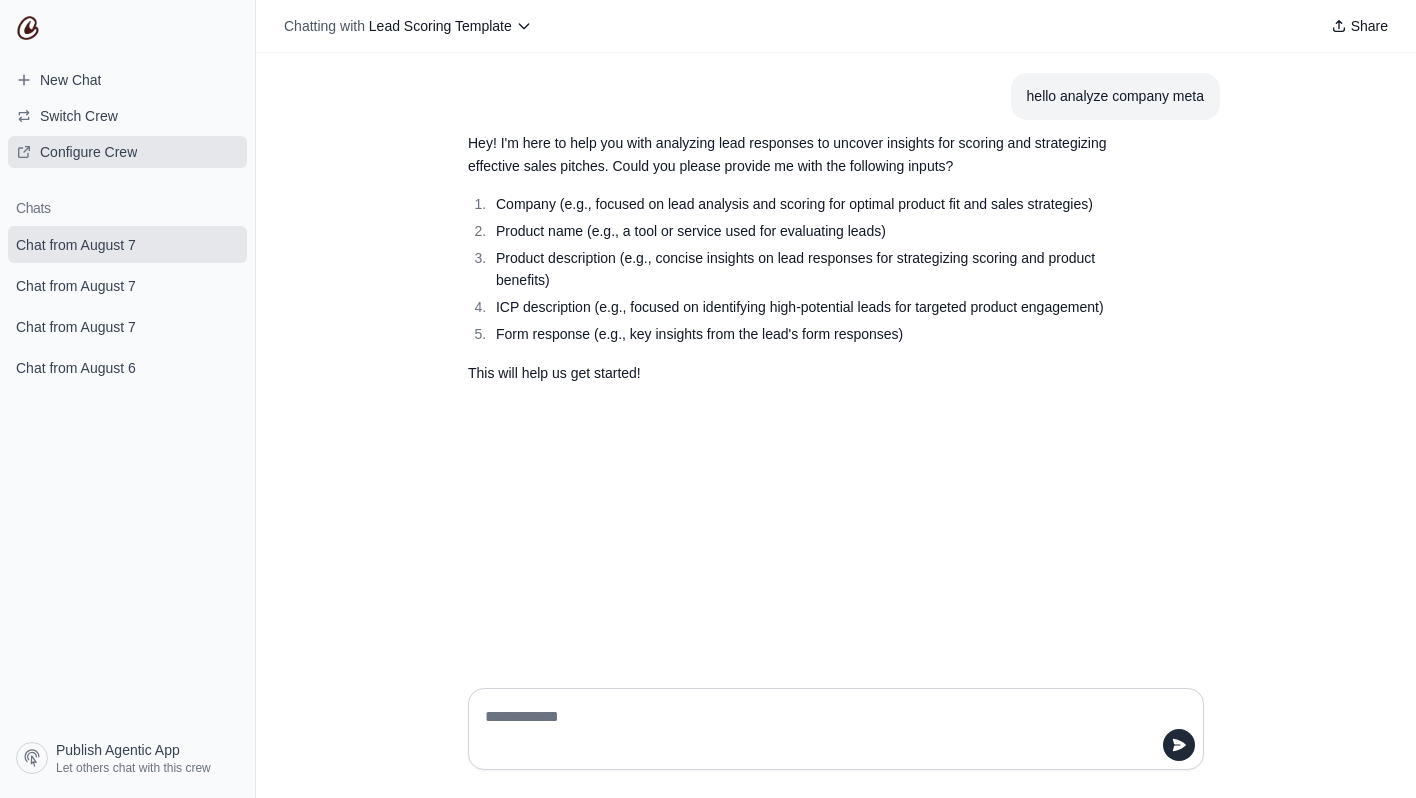 click on "Configure
Crew" at bounding box center (127, 152) 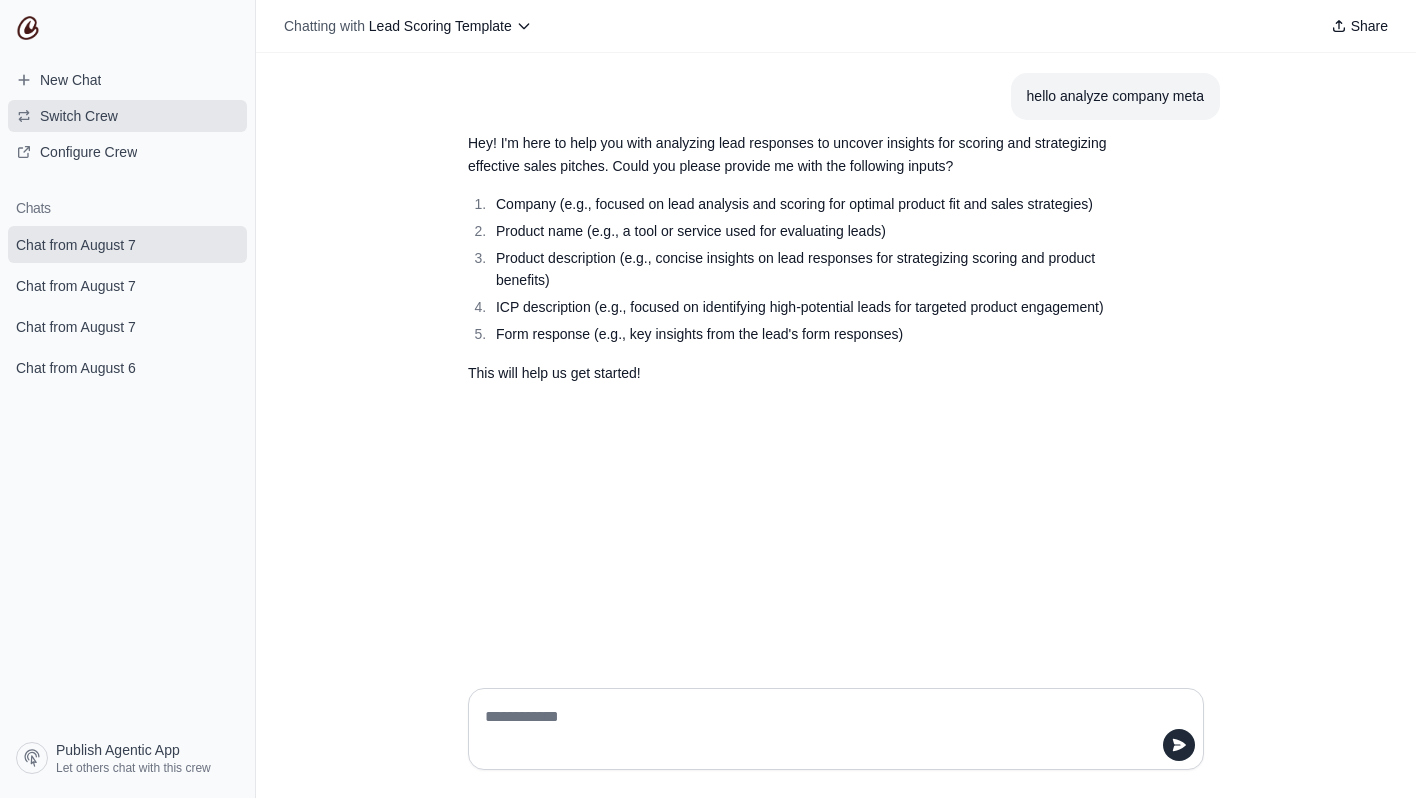 click on "Switch Crew" at bounding box center [127, 116] 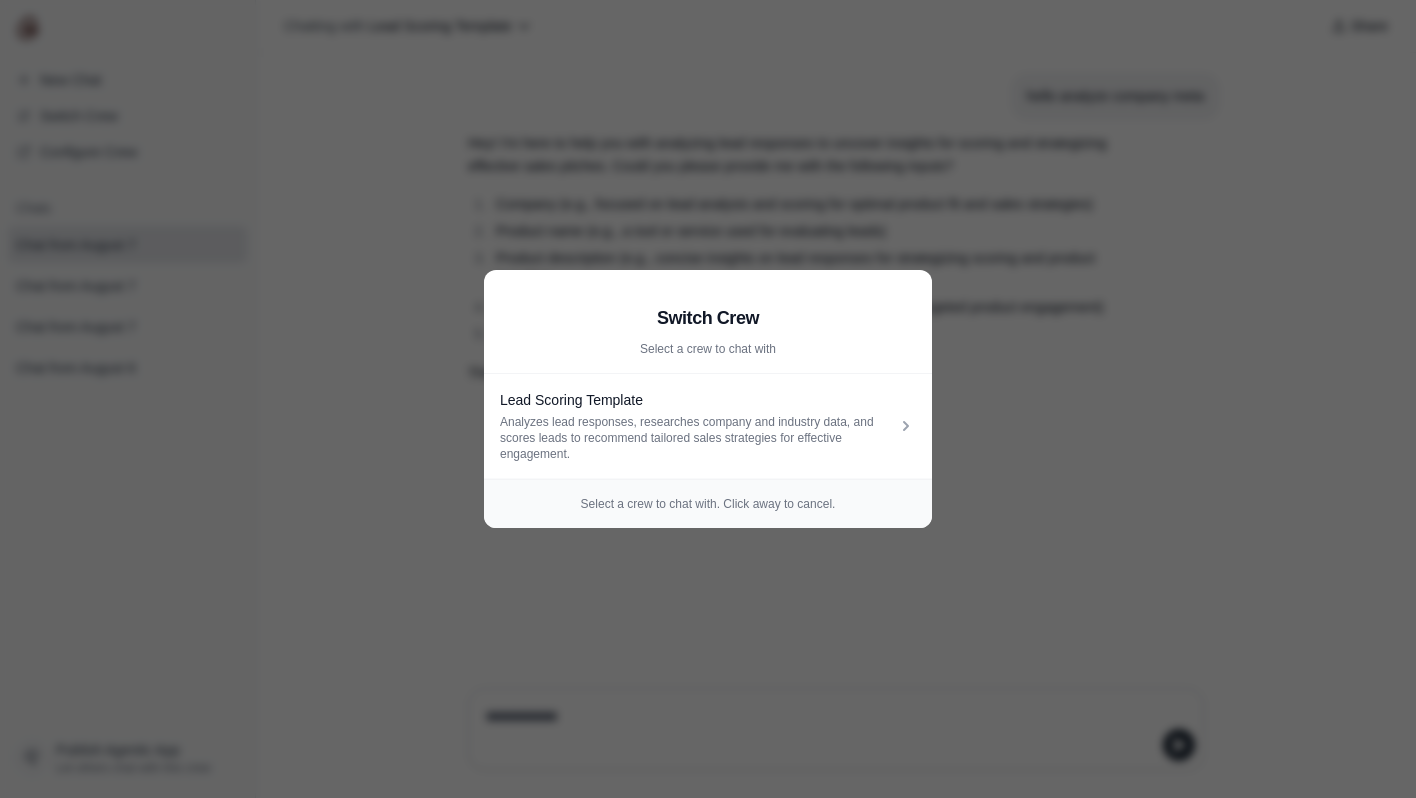 click on "Switch Crew
Select a crew to chat with
Lead Scoring Template
Analyzes lead responses, researches company and industry data, and scores leads to recommend tailored sales strategies for effective engagement.
Select a crew to chat with. Click away to cancel." at bounding box center (708, 399) 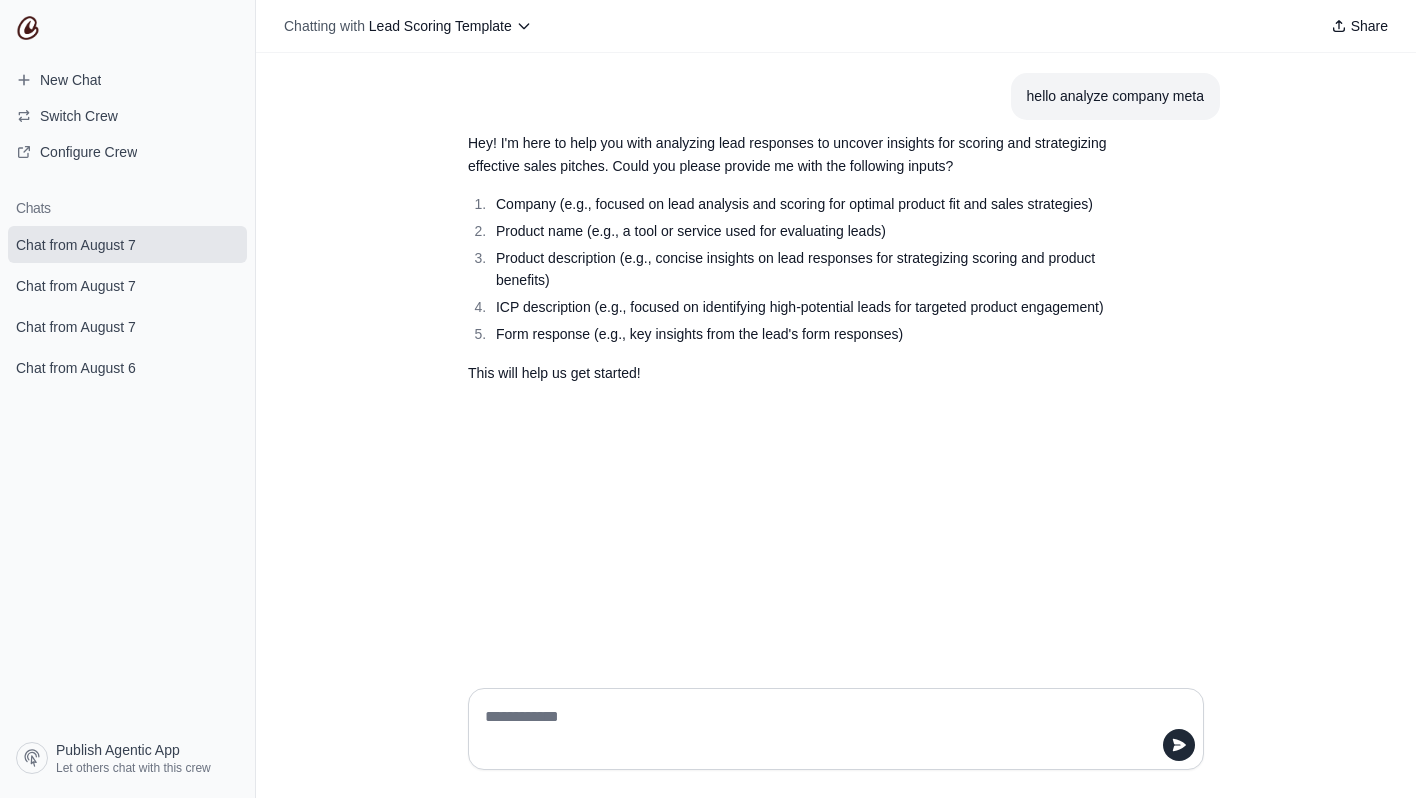 click on "Product description (e.g., concise insights on lead responses for strategizing scoring and product benefits)" at bounding box center [799, 270] 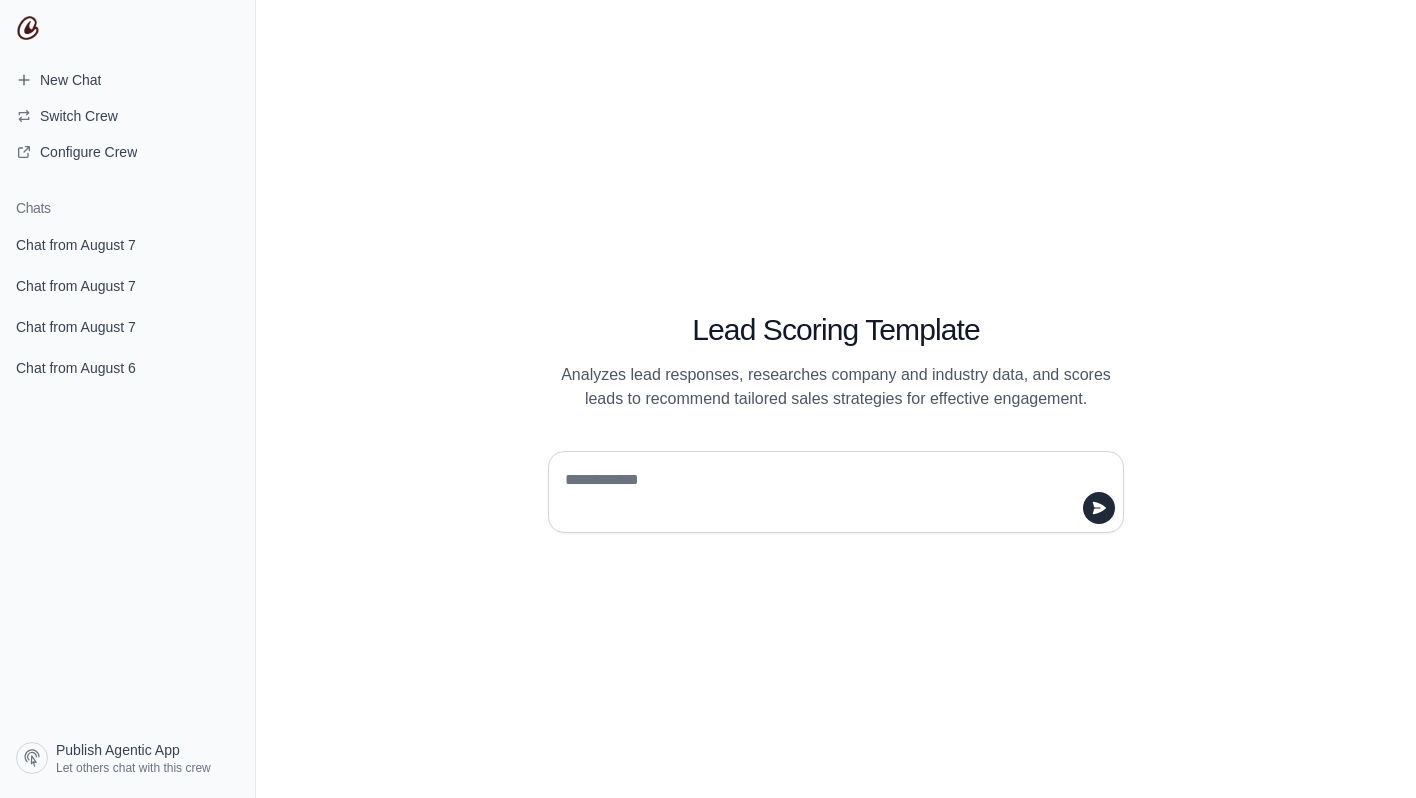 scroll, scrollTop: 0, scrollLeft: 0, axis: both 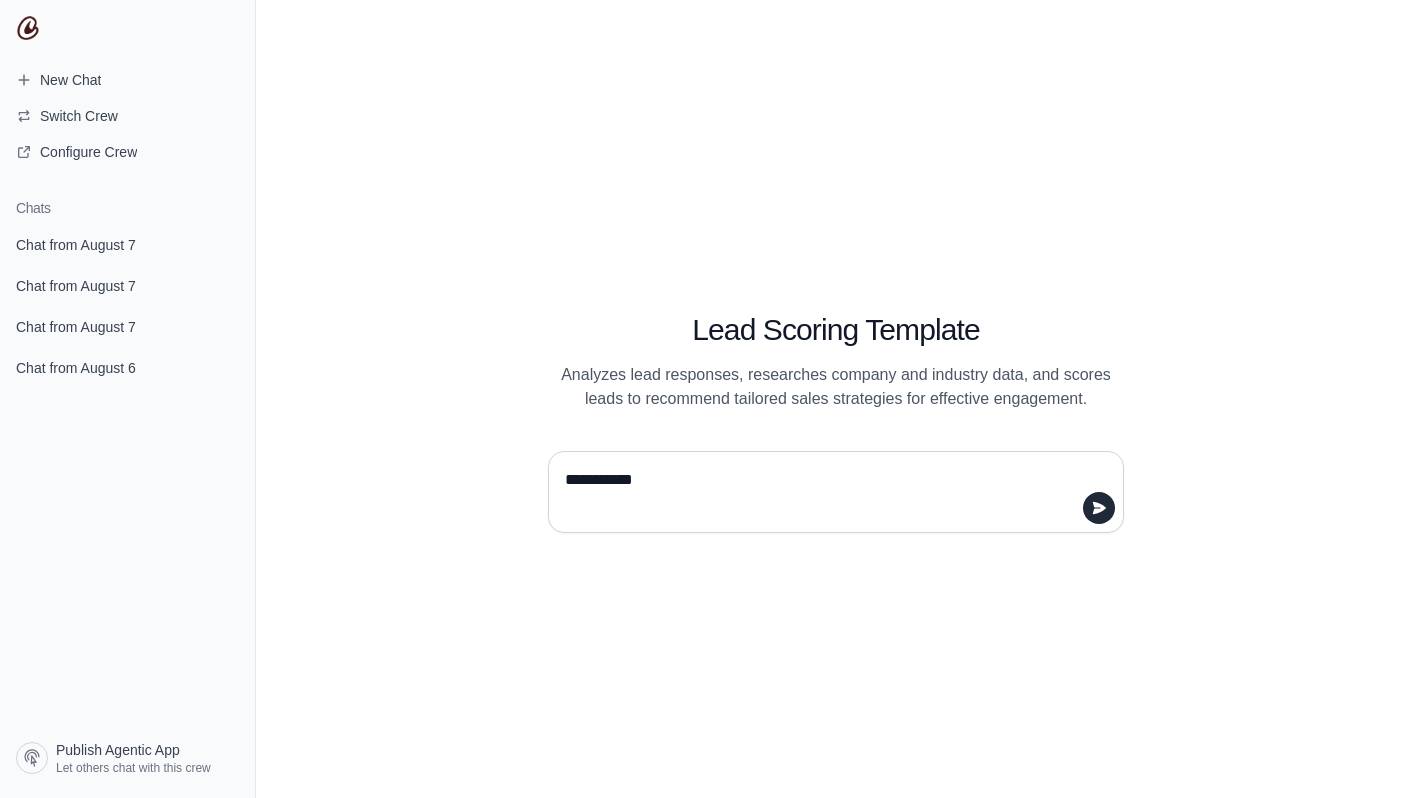 type on "**********" 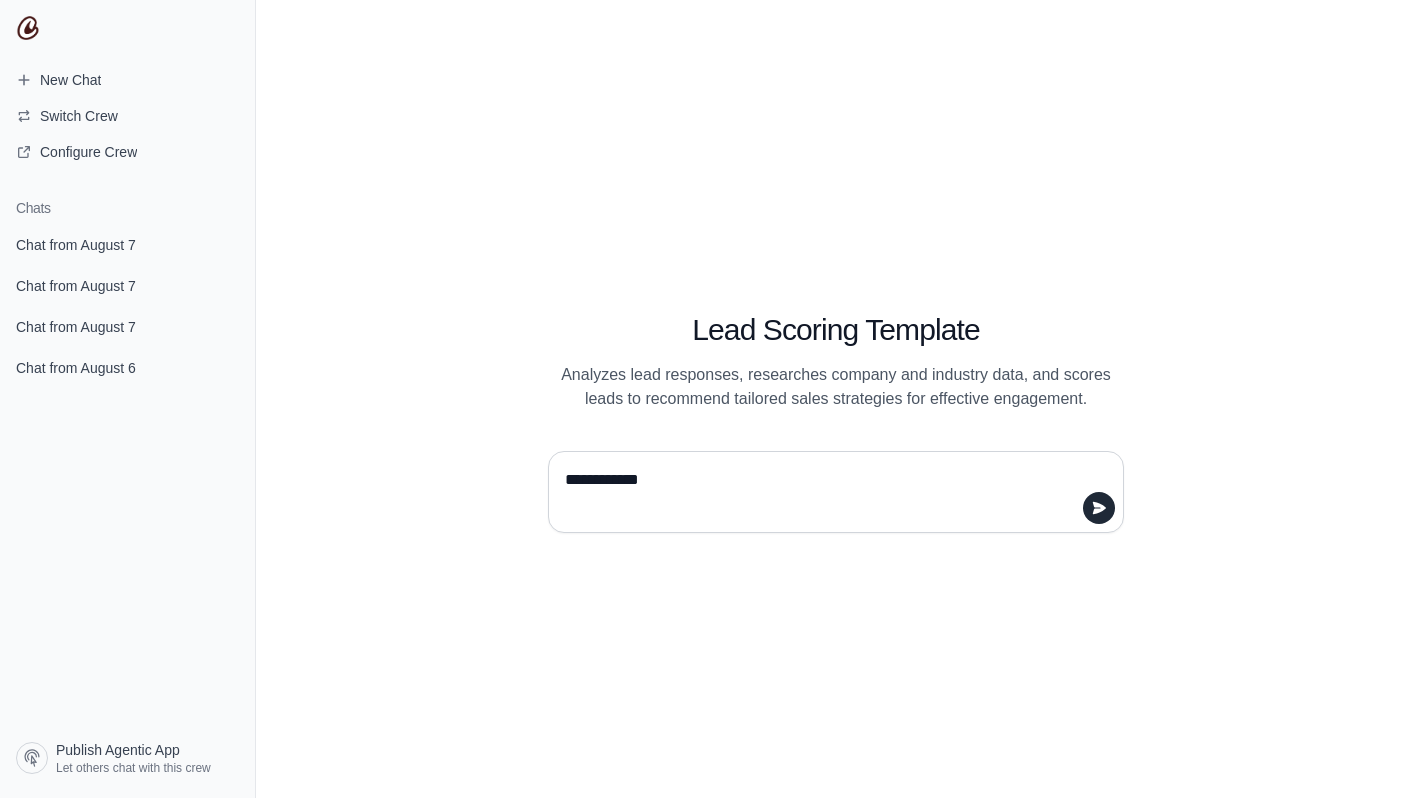 type 